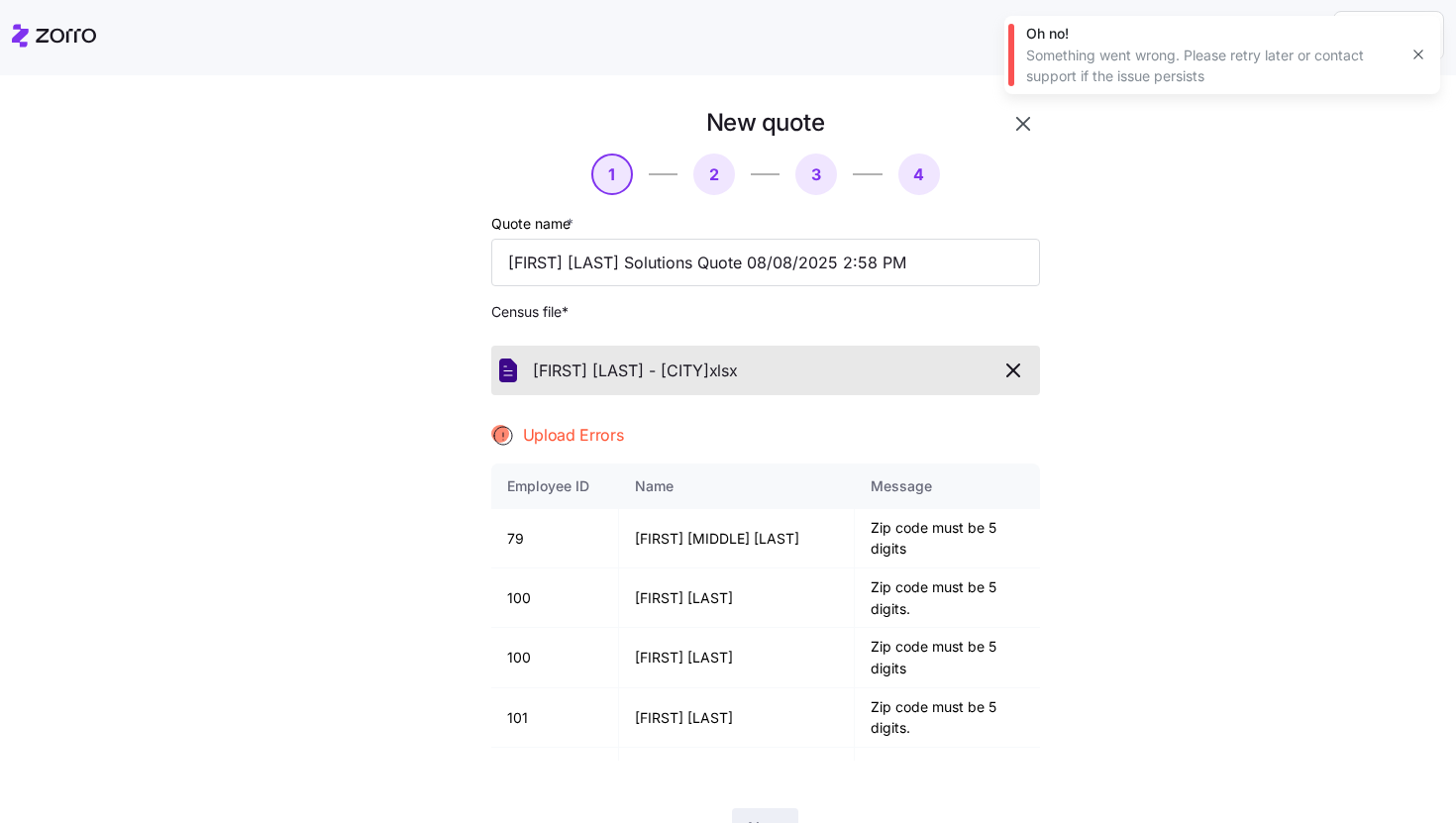 scroll, scrollTop: 0, scrollLeft: 0, axis: both 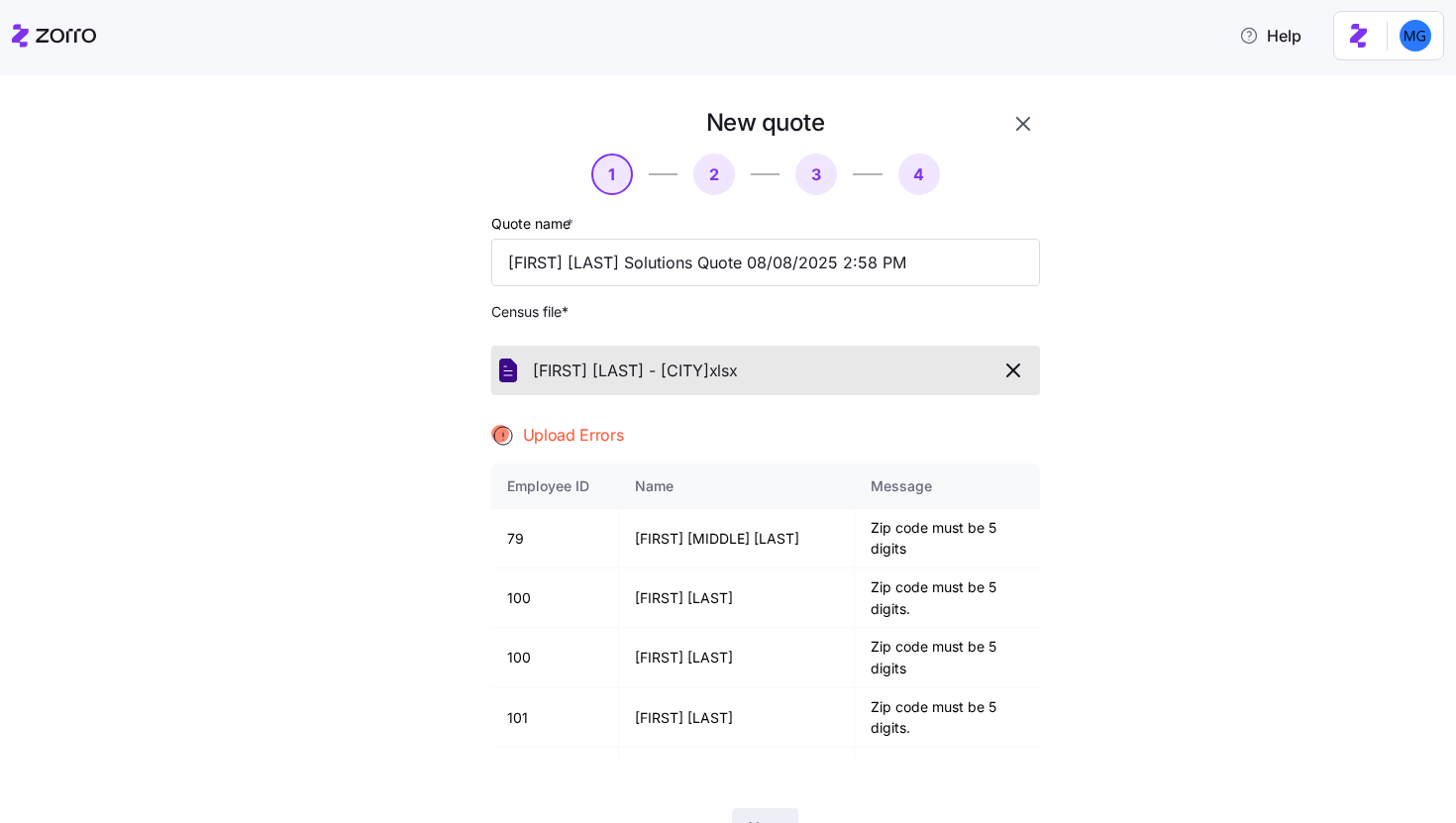 click 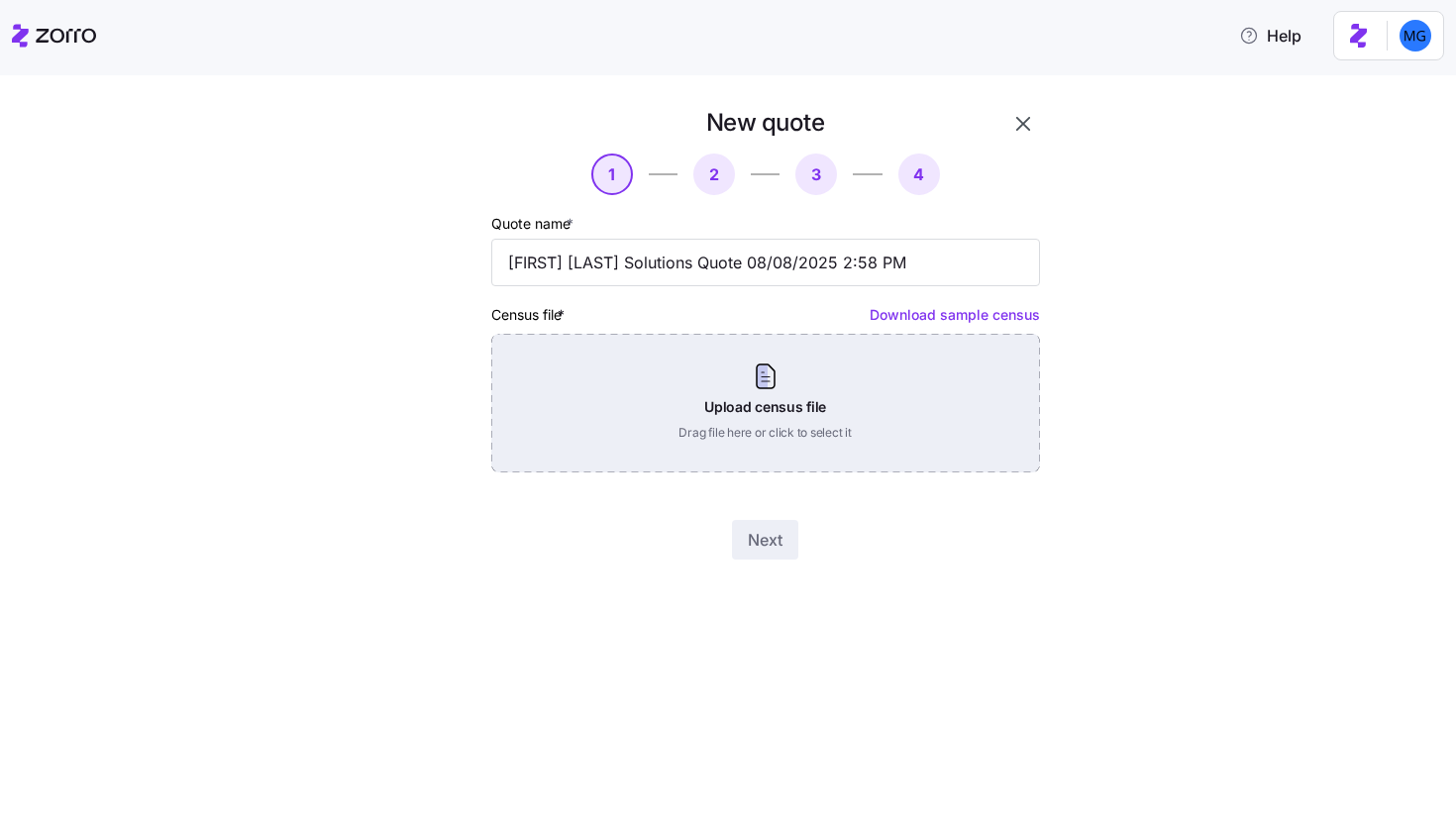 click on "Upload census file Drag file here or click to select it" at bounding box center (766, 403) 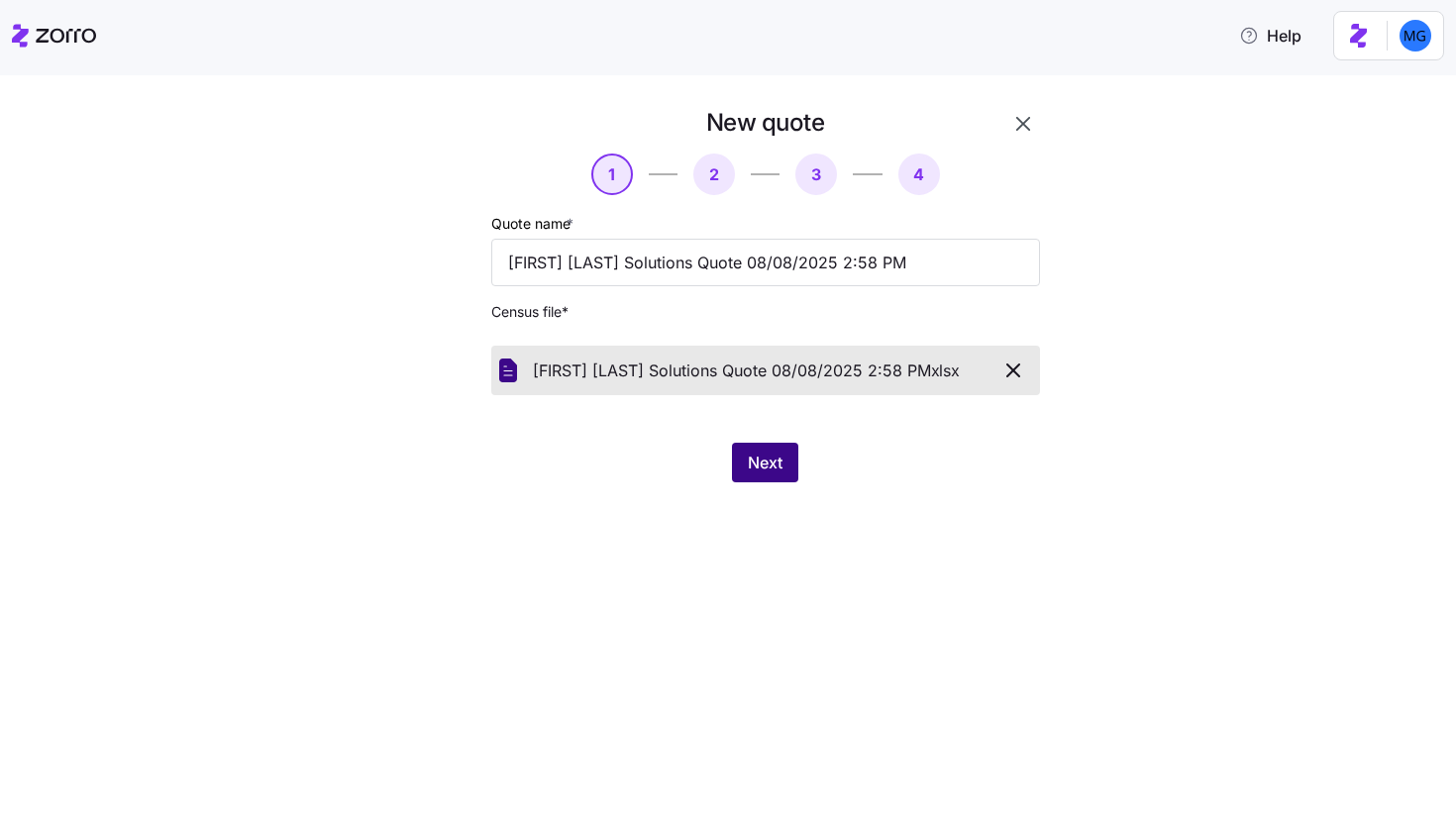 click on "Next" at bounding box center (765, 463) 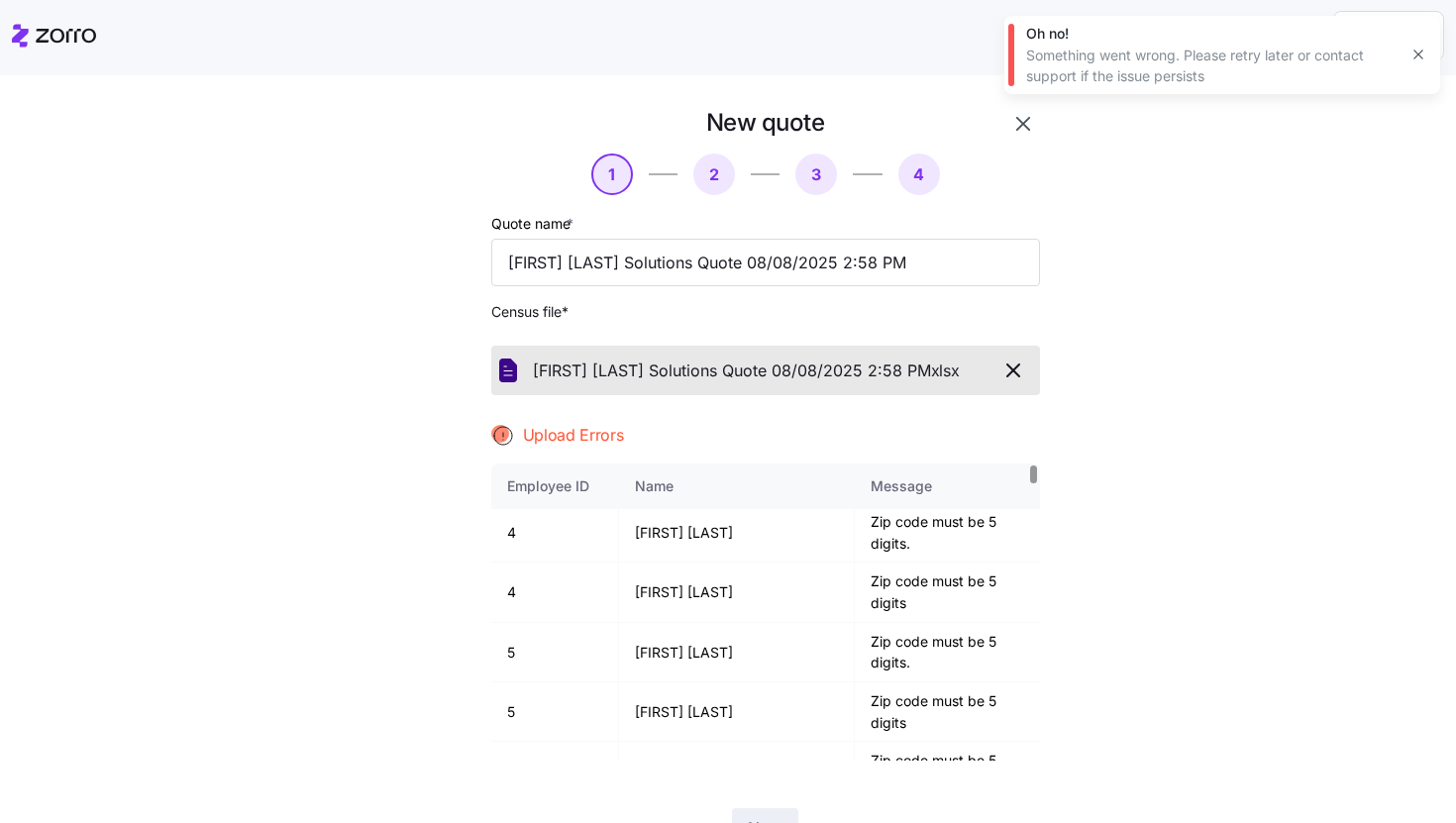 scroll, scrollTop: 0, scrollLeft: 0, axis: both 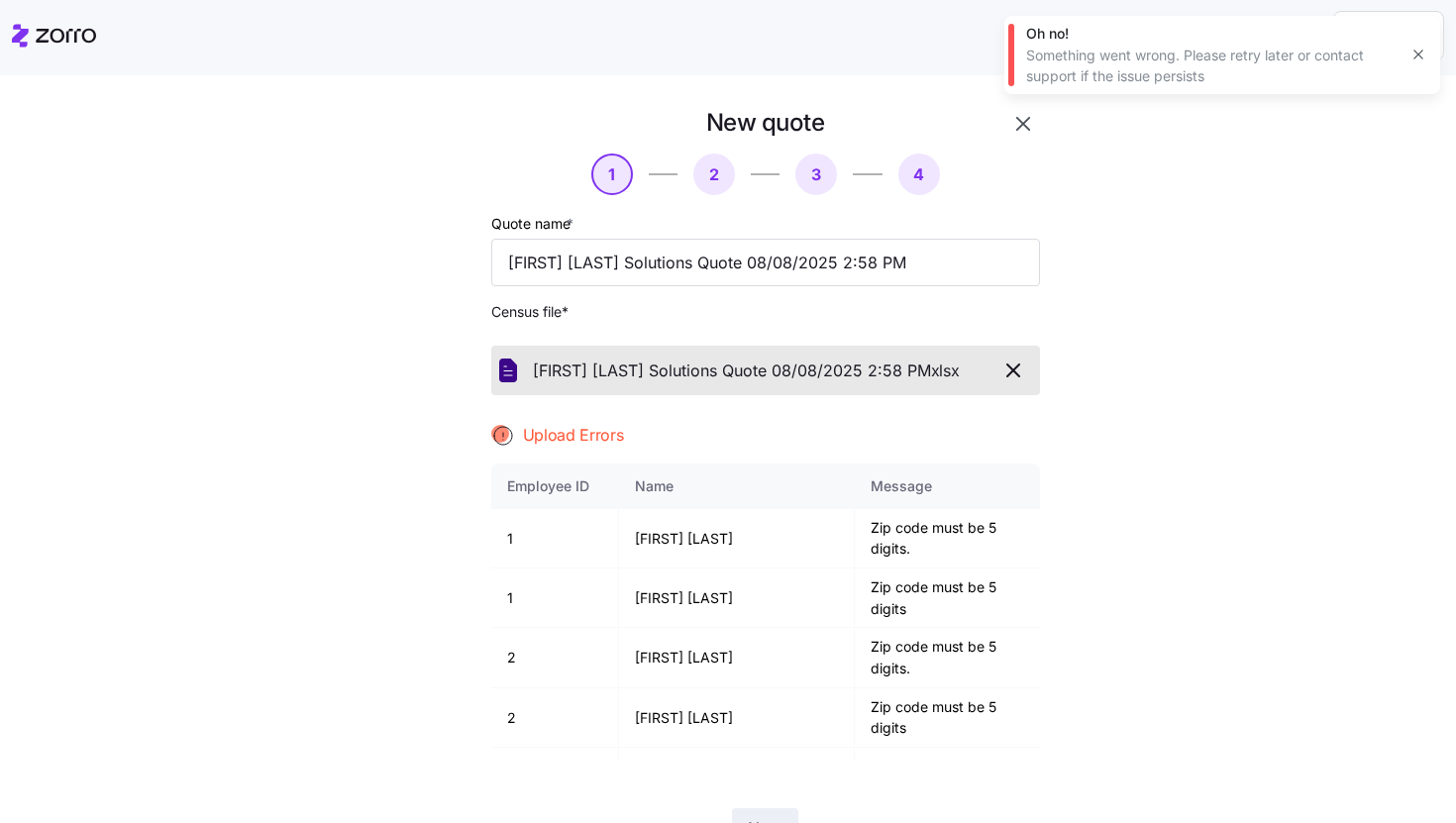 click 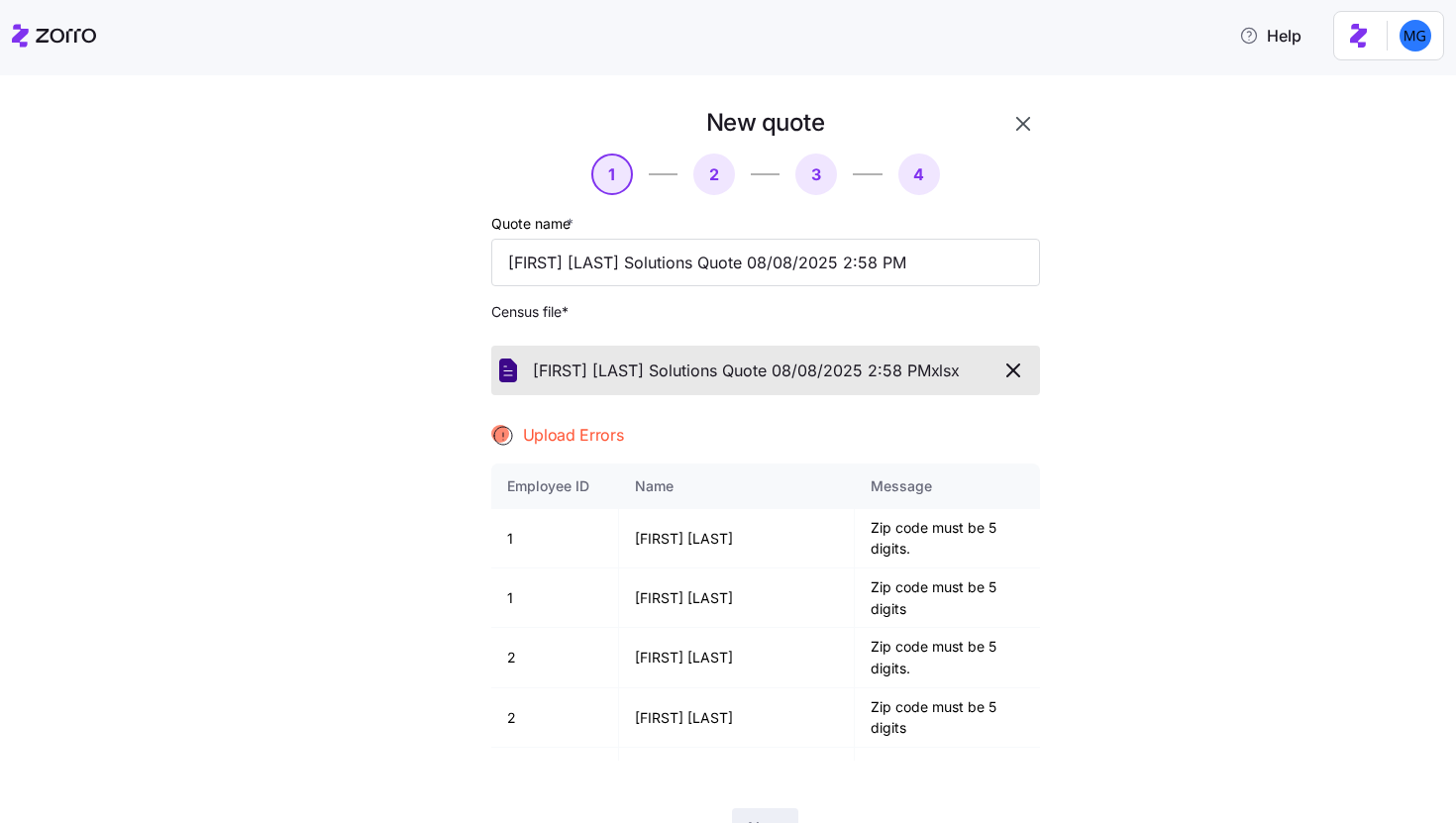 click 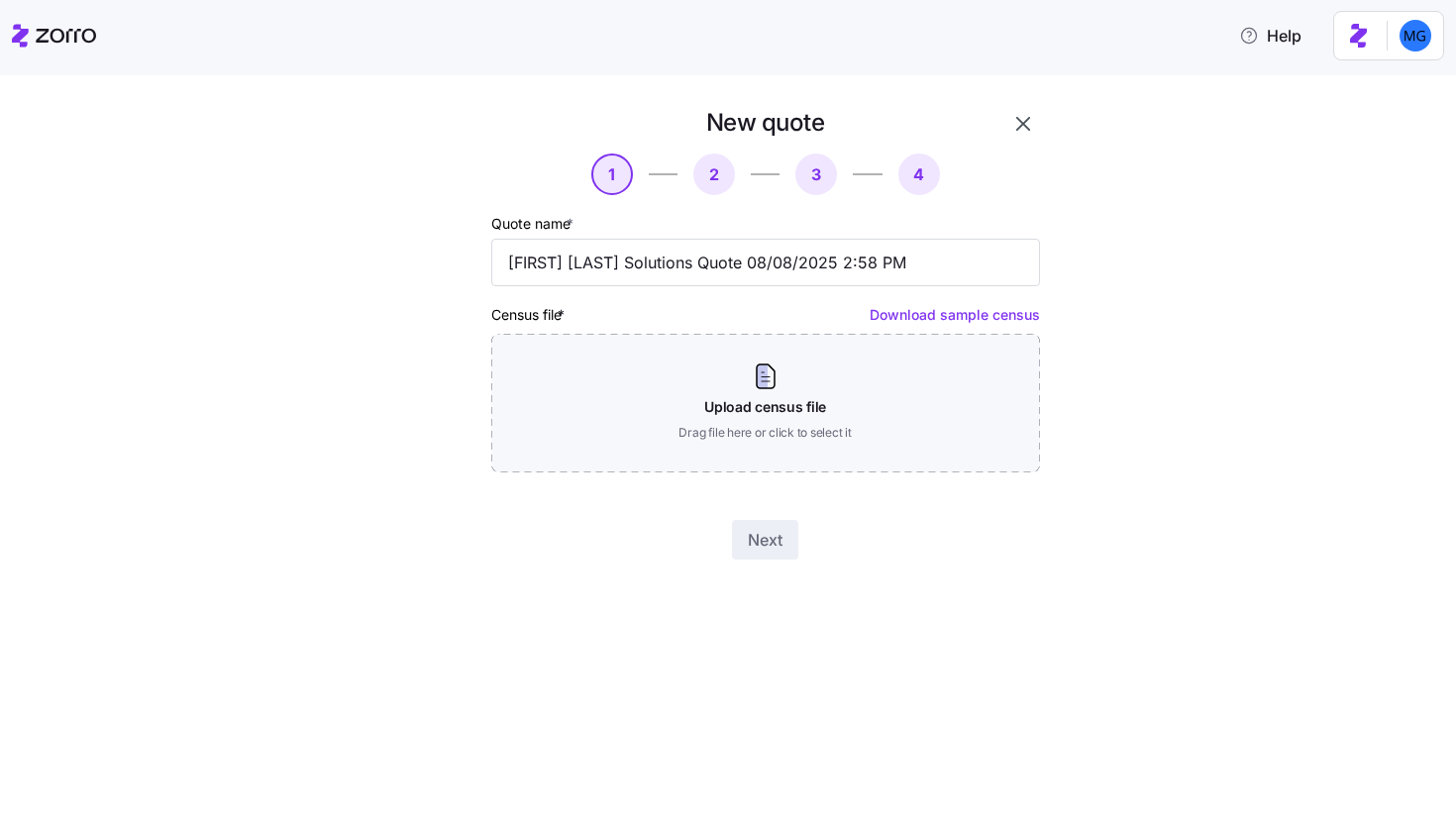 click 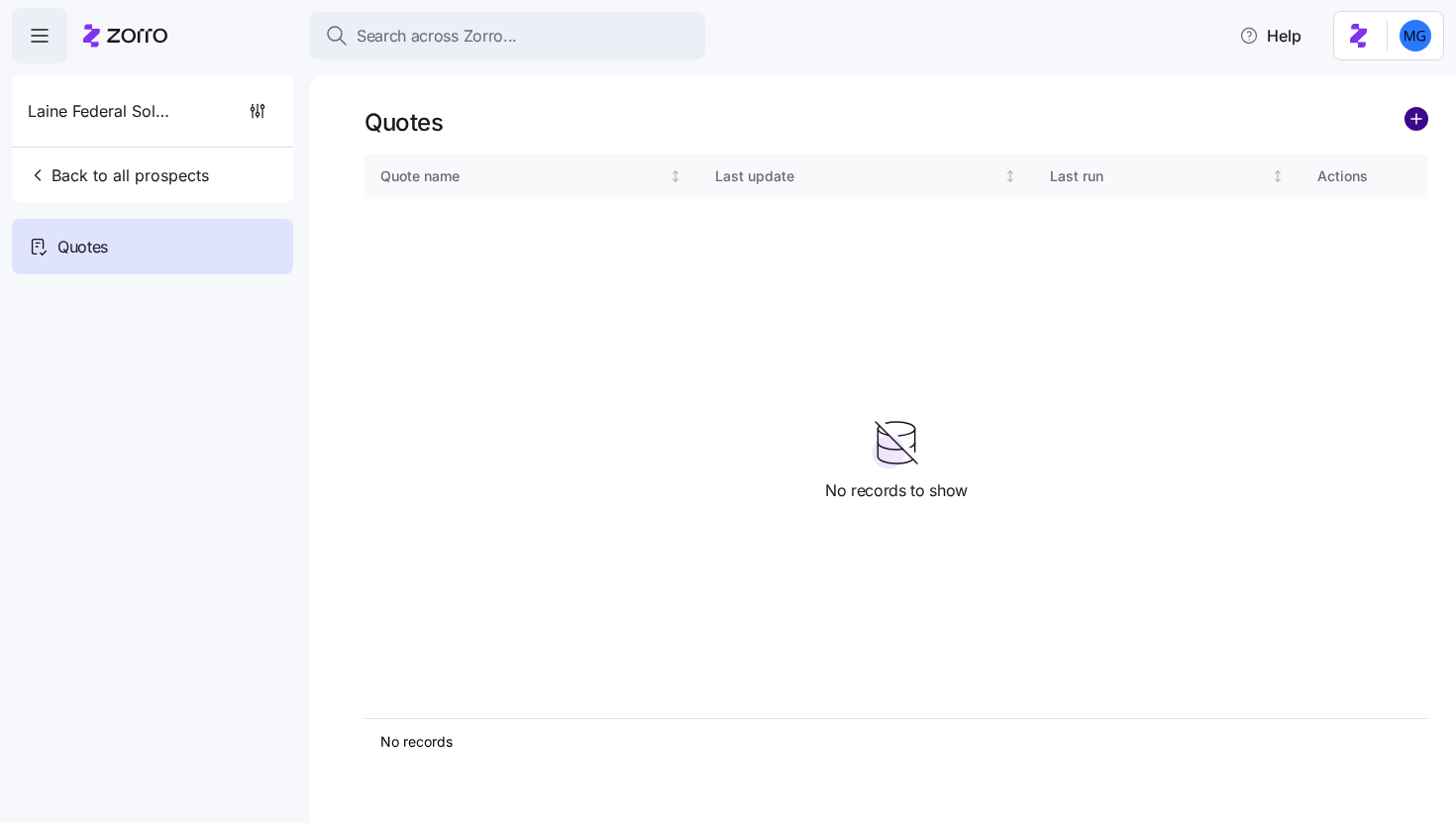 click 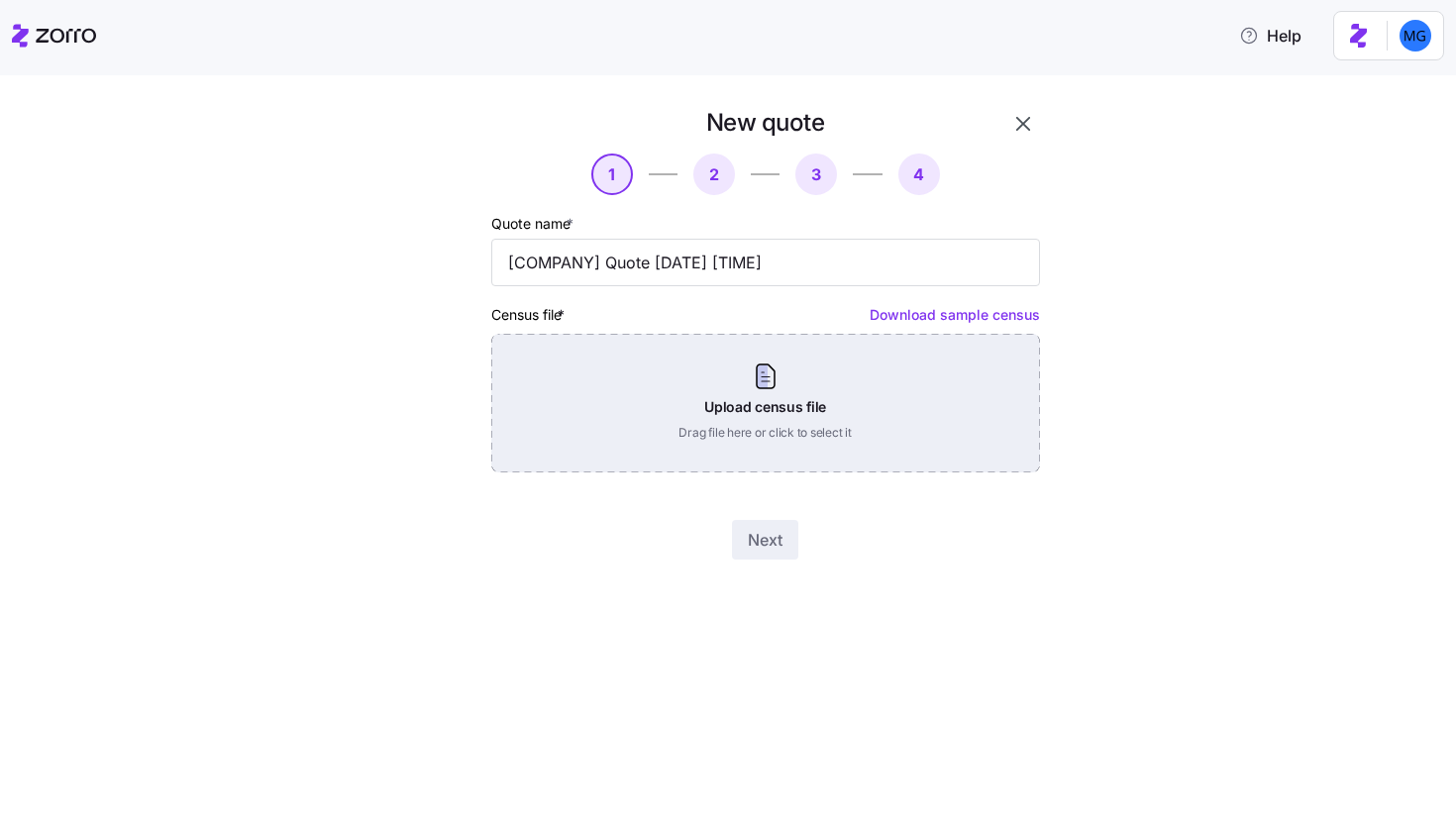 click on "Upload census file Drag file here or click to select it" at bounding box center [766, 403] 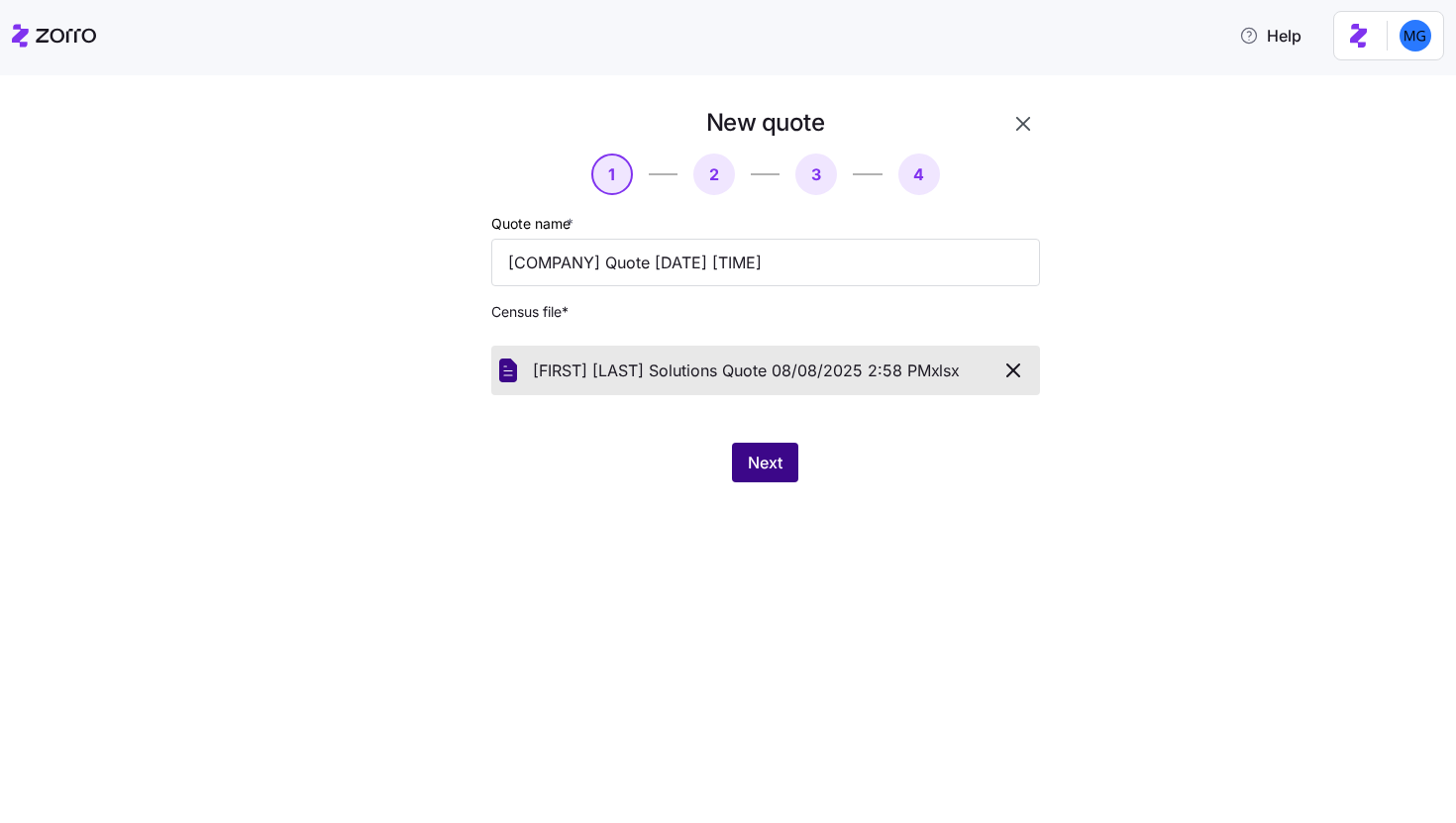 click on "Next" at bounding box center [765, 463] 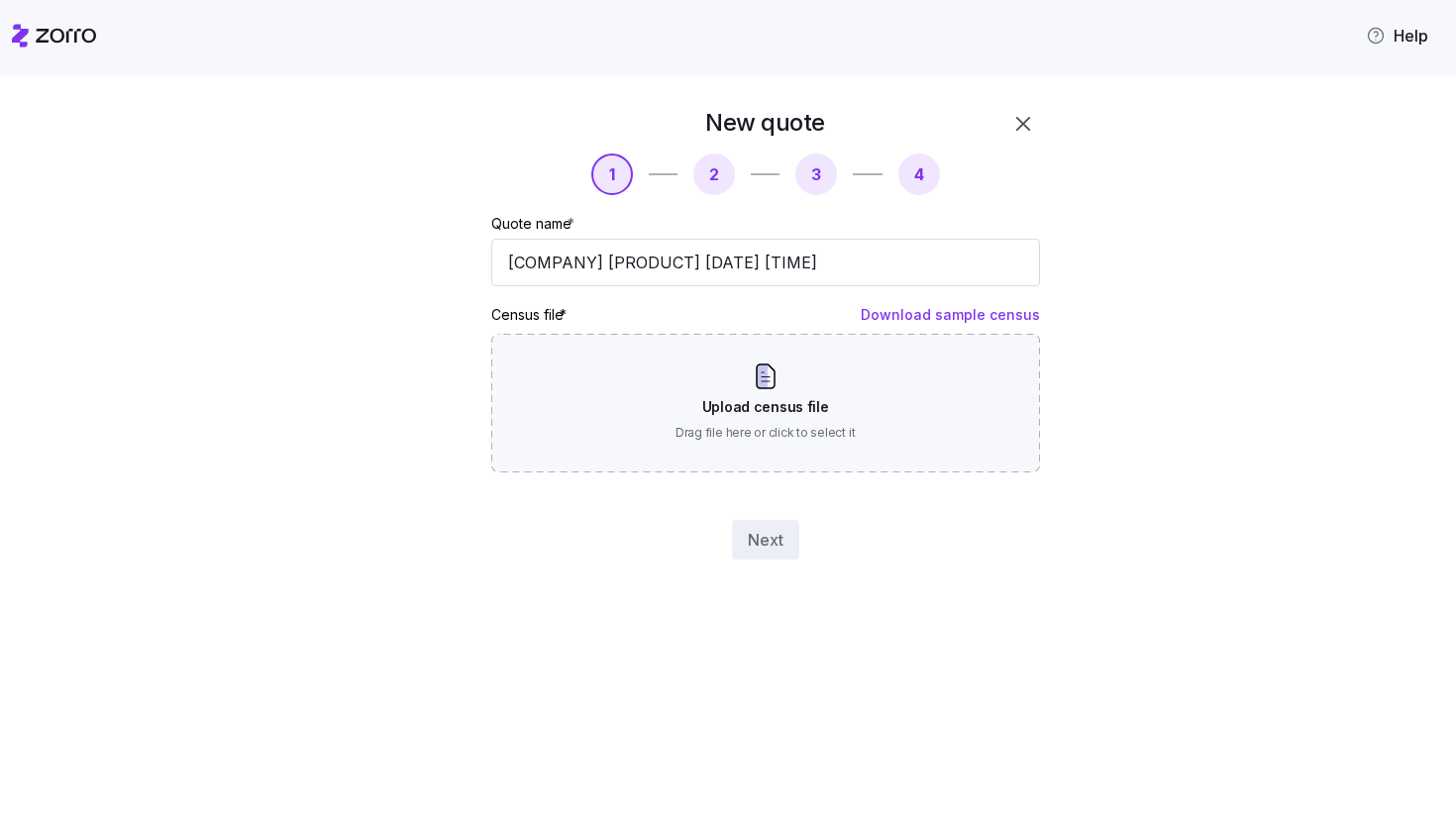 scroll, scrollTop: 0, scrollLeft: 0, axis: both 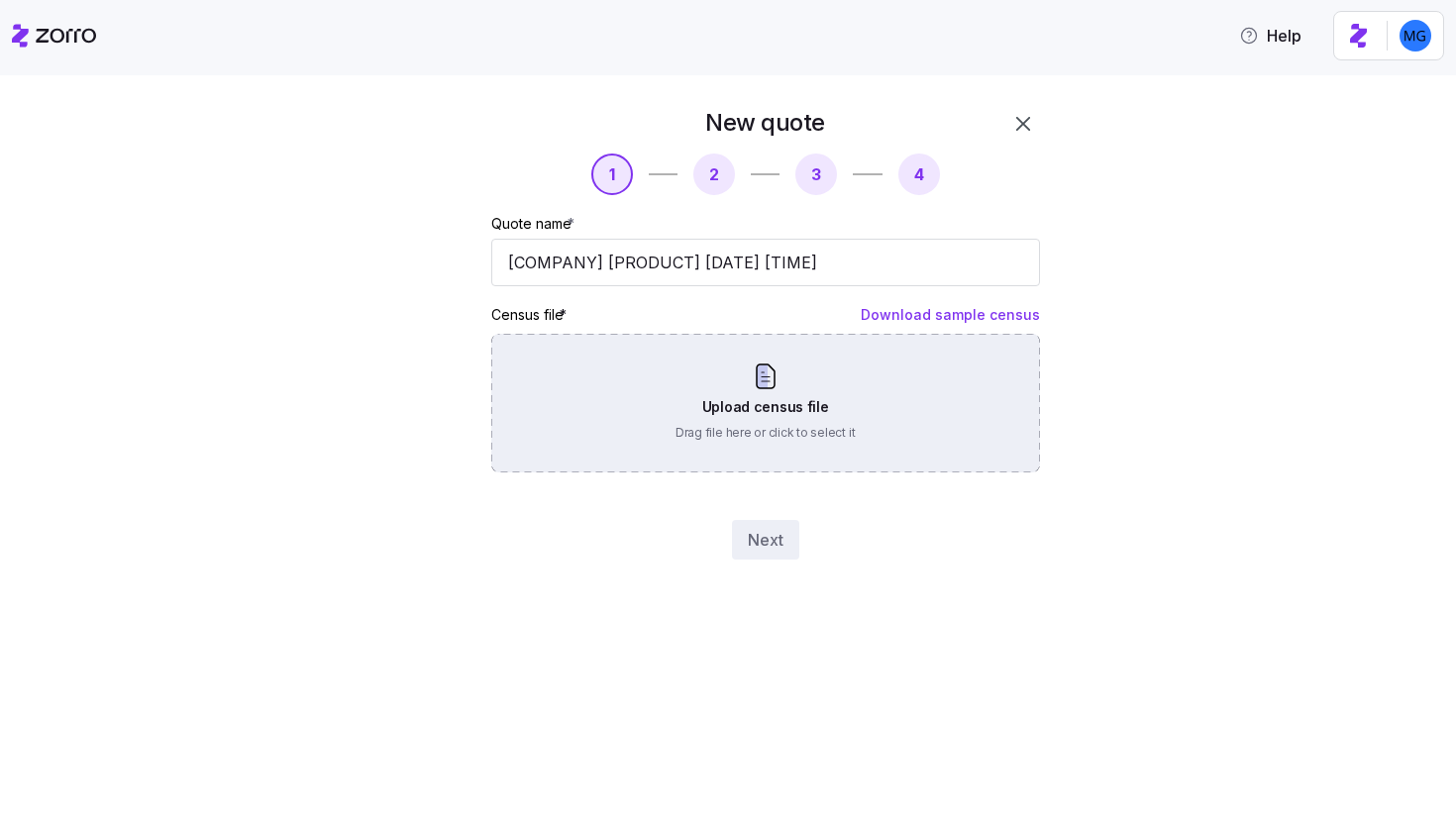 click on "Upload census file Drag file here or click to select it" at bounding box center (766, 403) 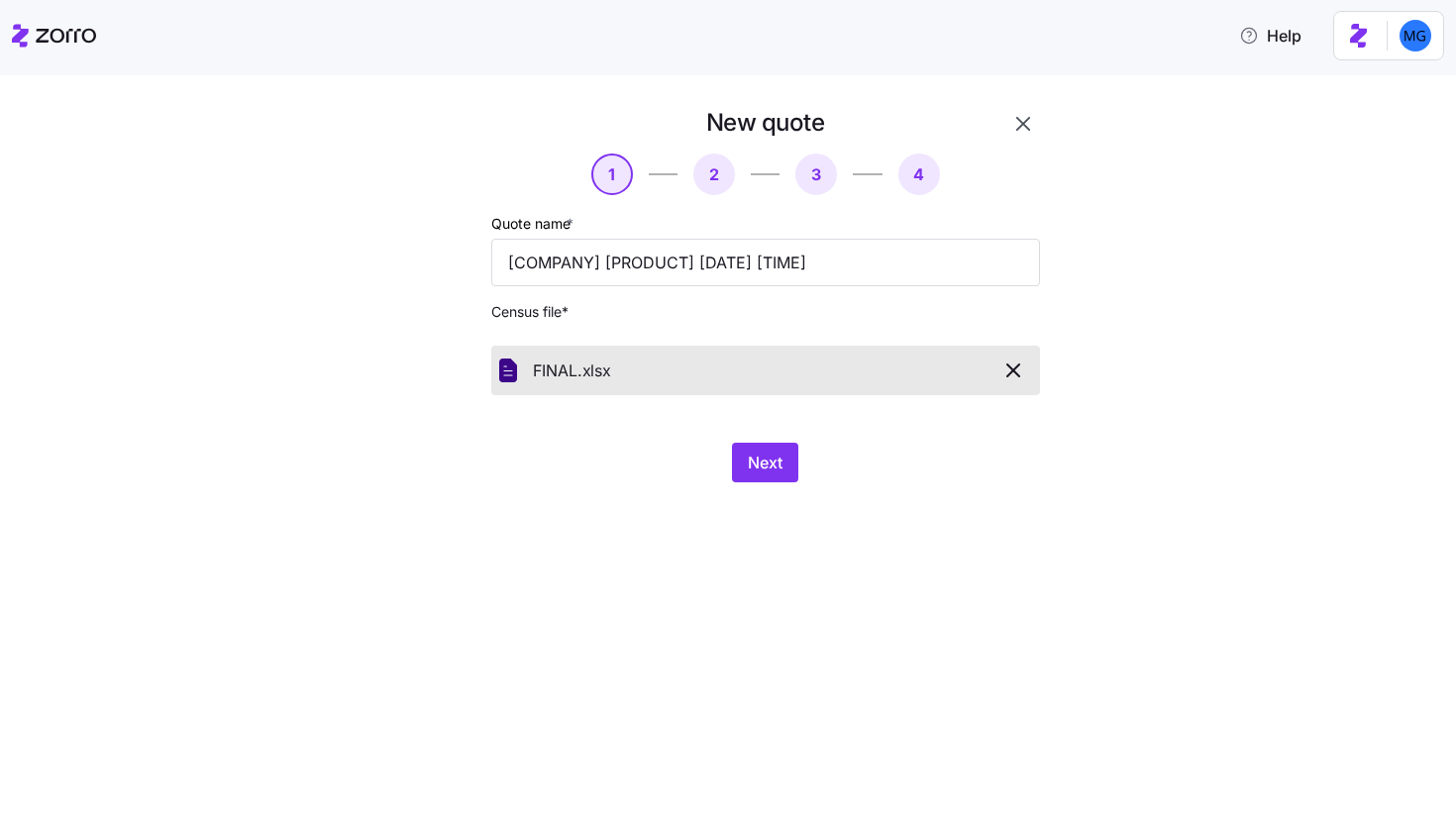 click 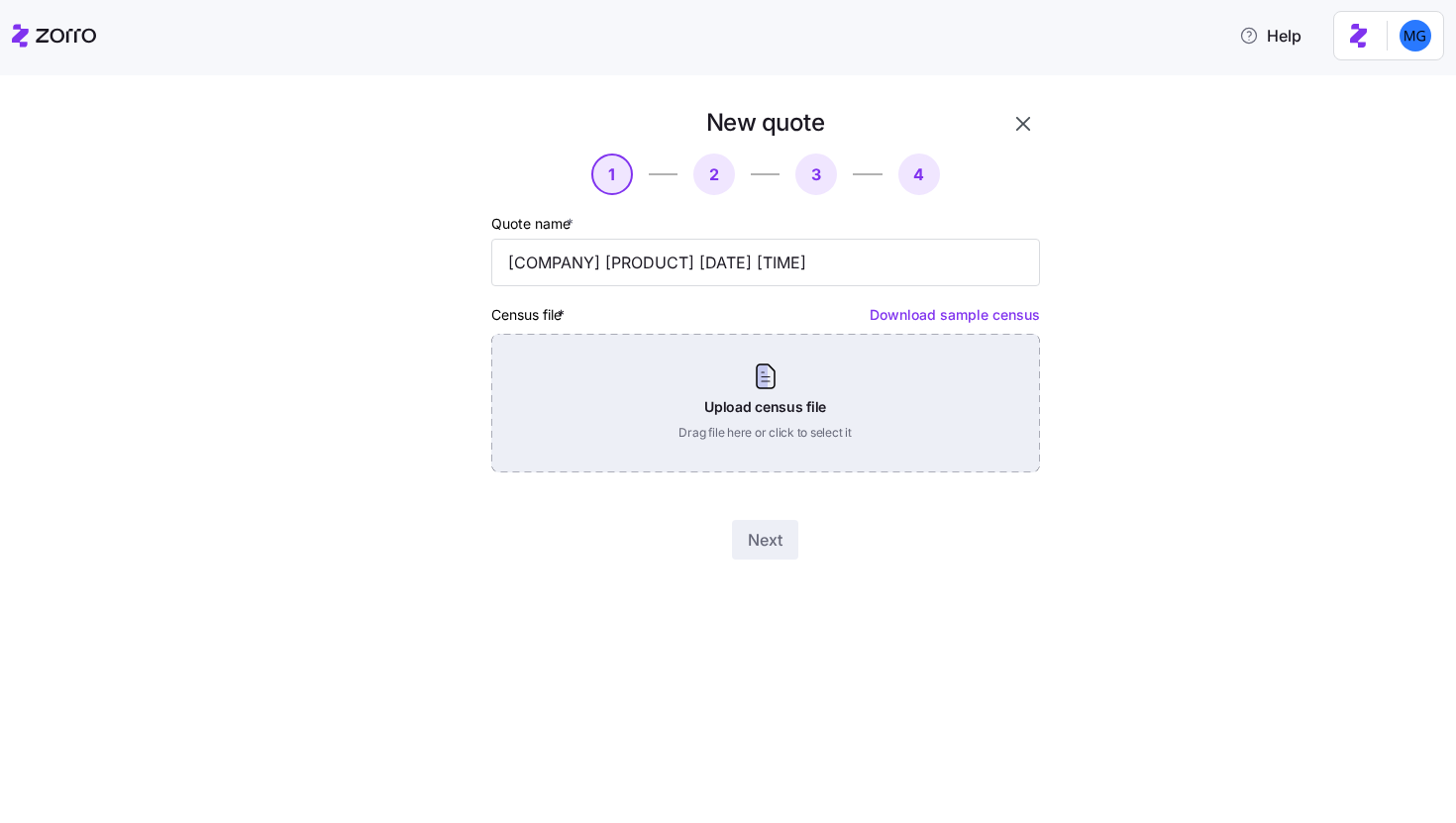 click on "[UPLOAD] [UPLOAD]" at bounding box center (766, 403) 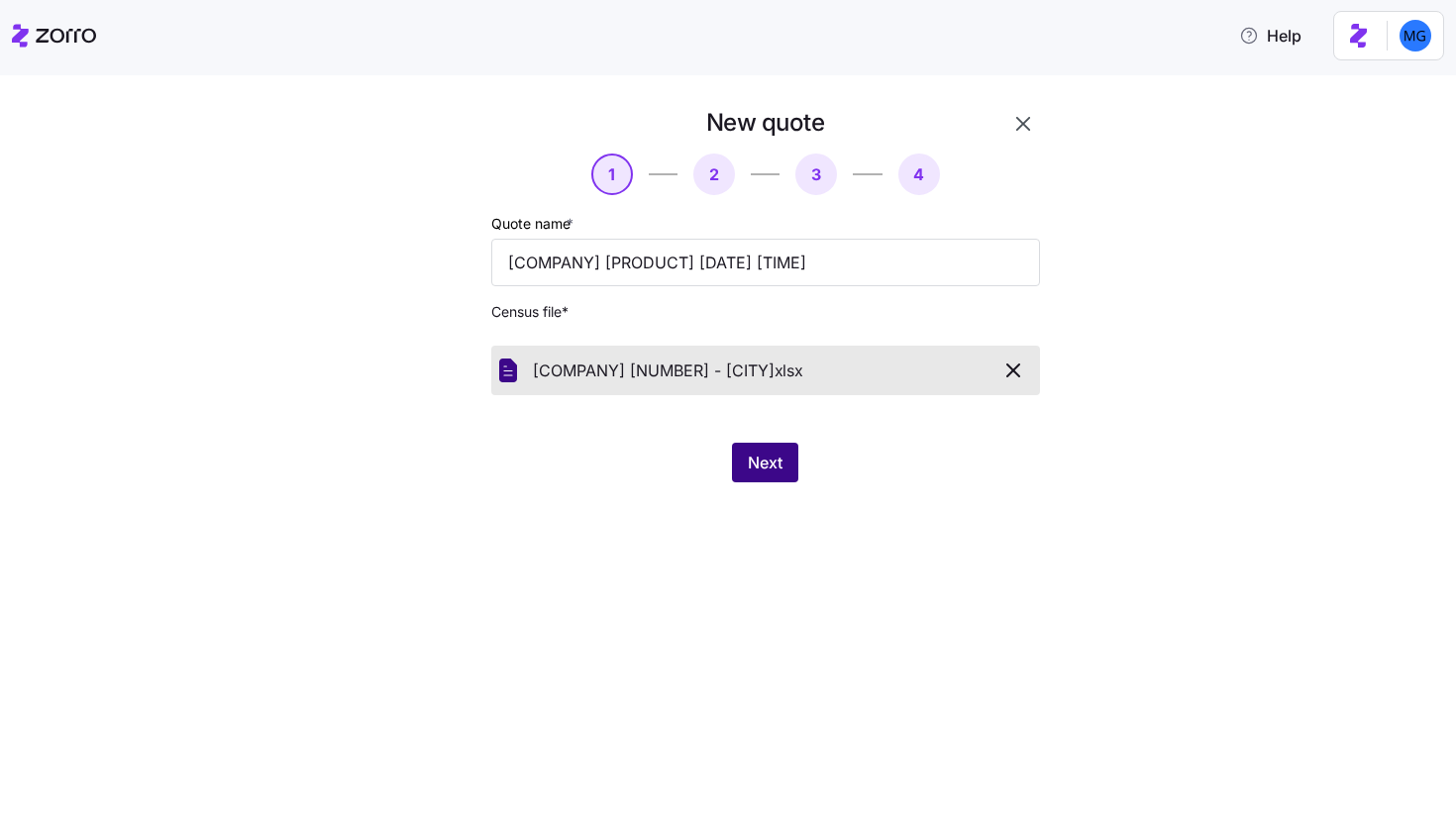 click on "Next" at bounding box center [765, 463] 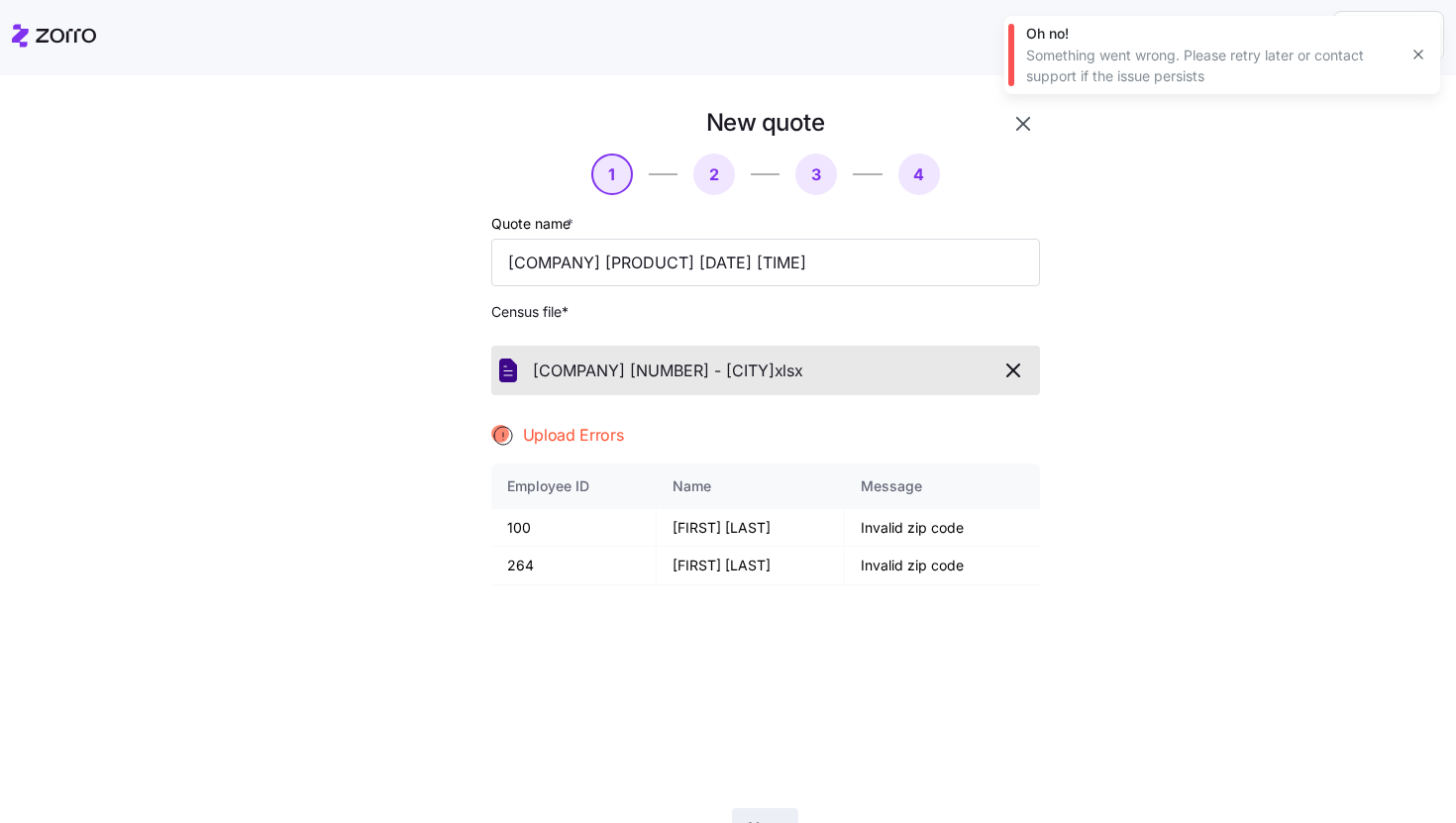 click 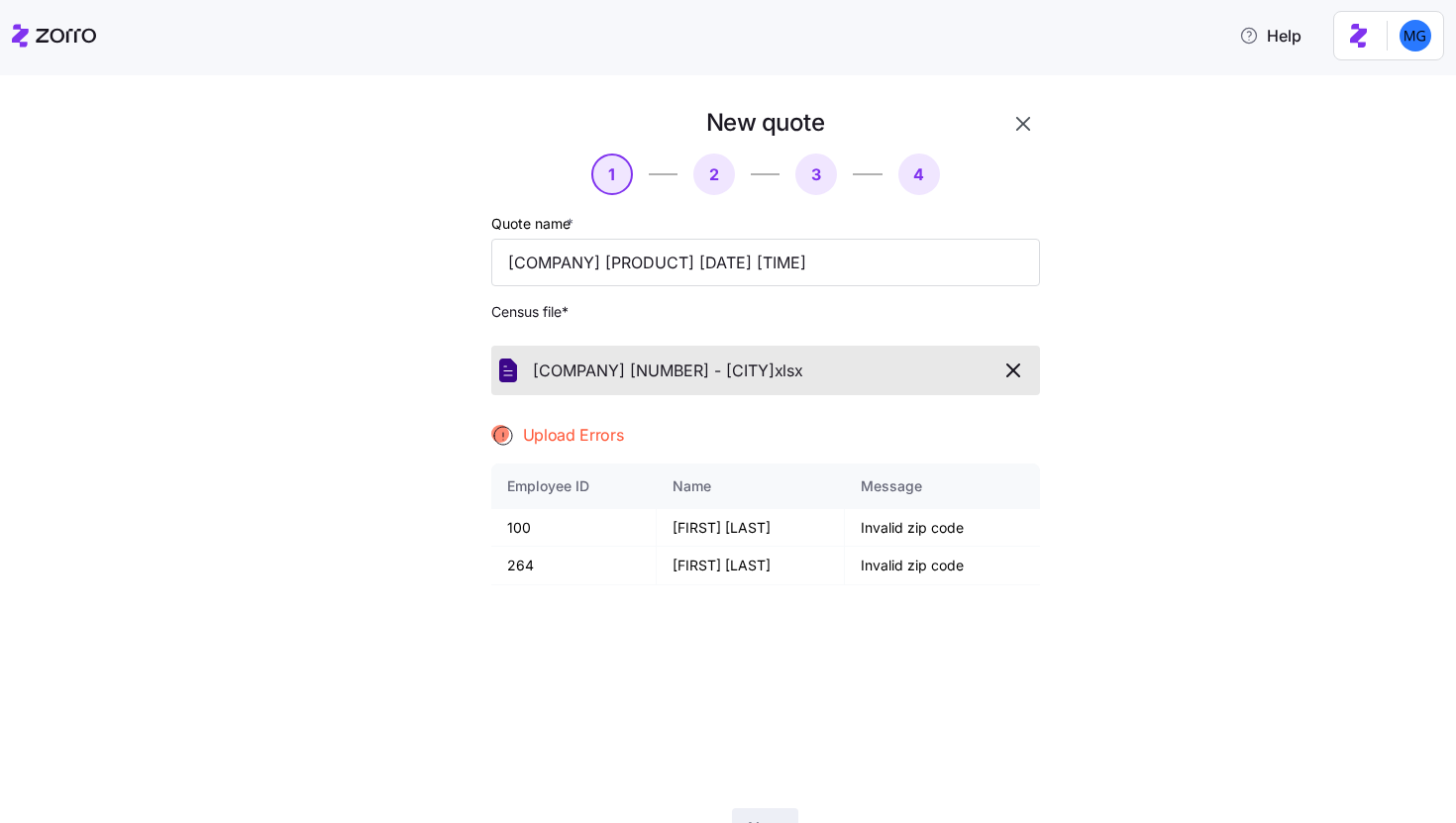 click 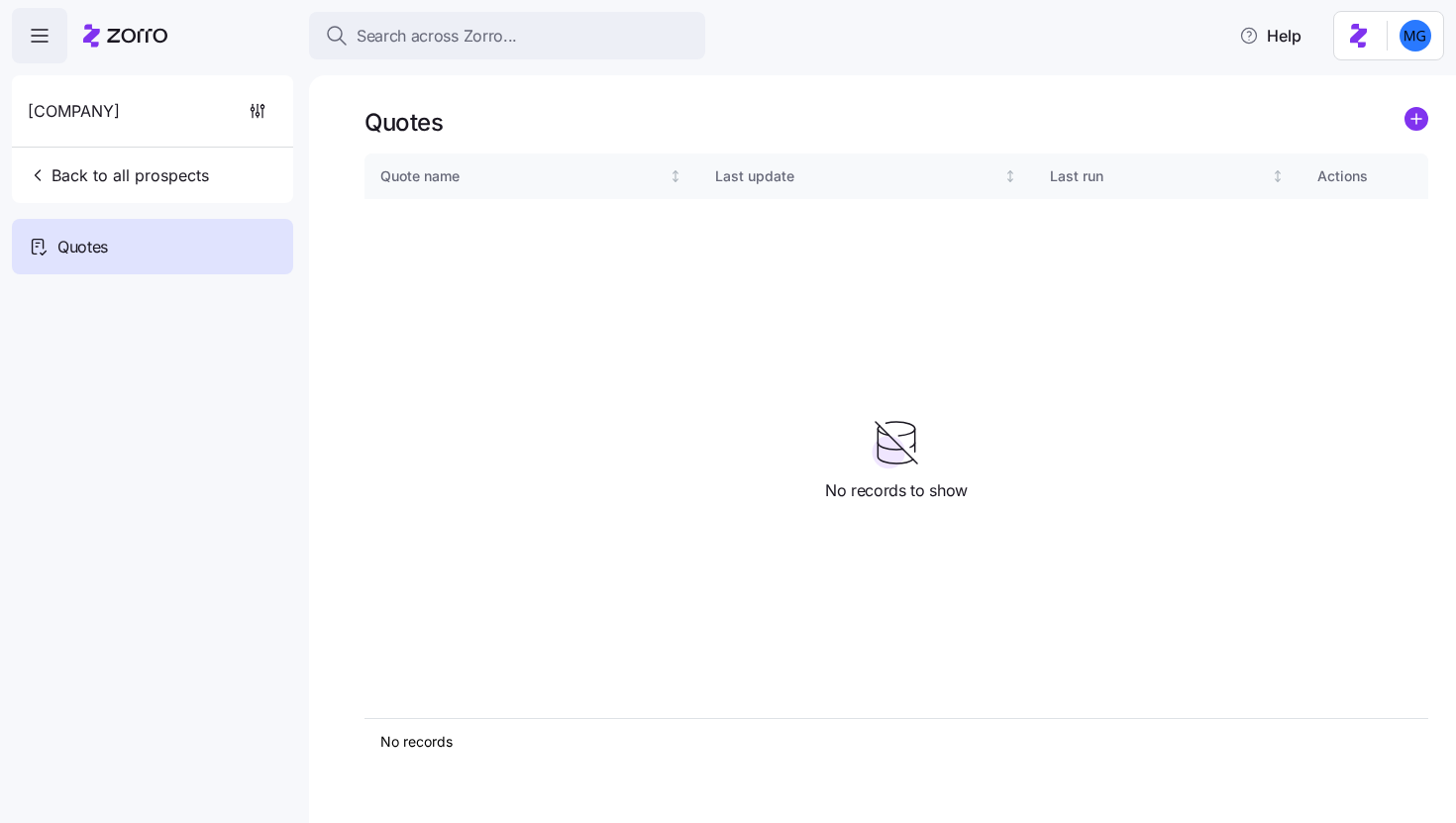 click 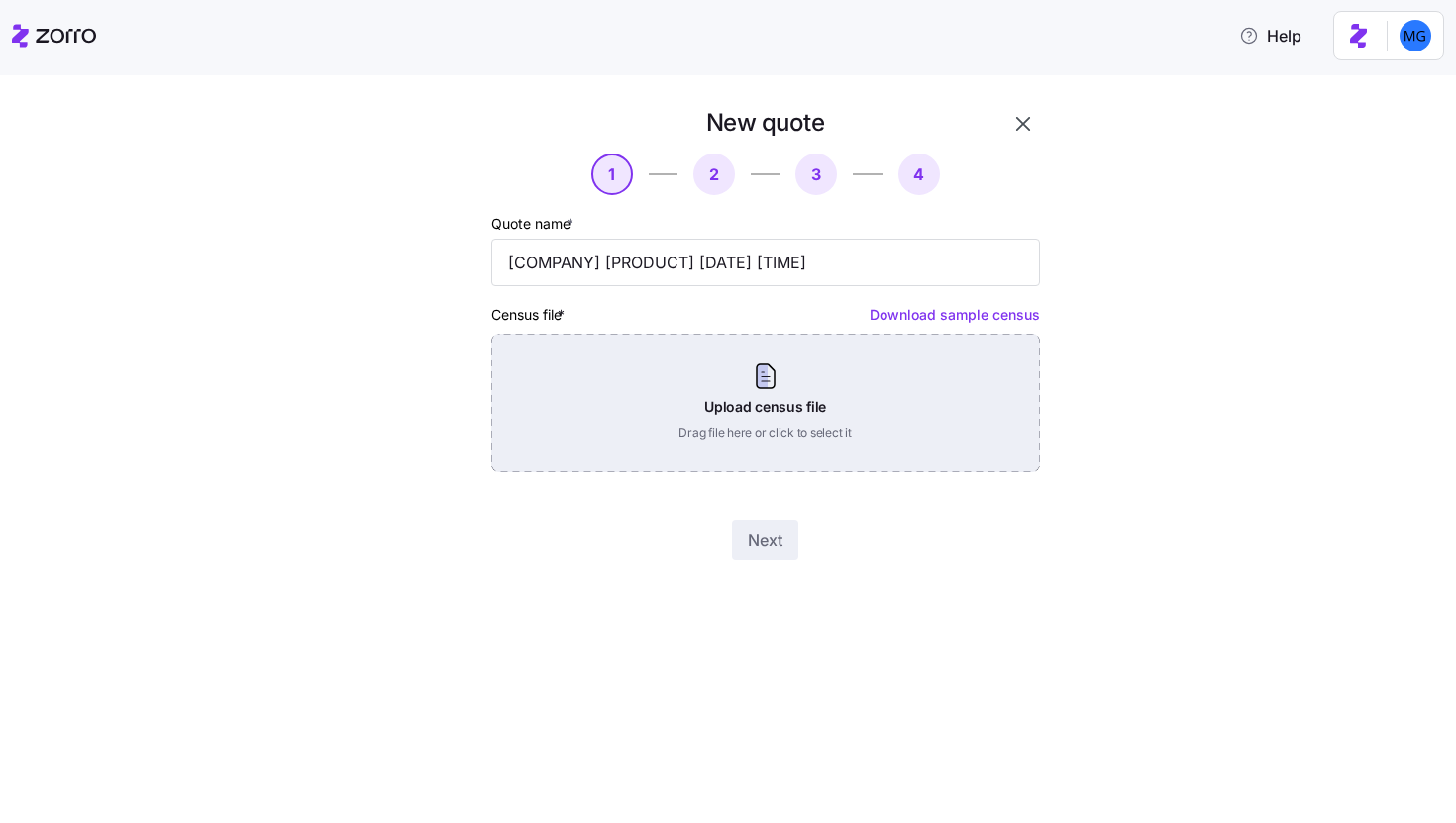 click on "Upload census file Drag file here or click to select it" at bounding box center (766, 403) 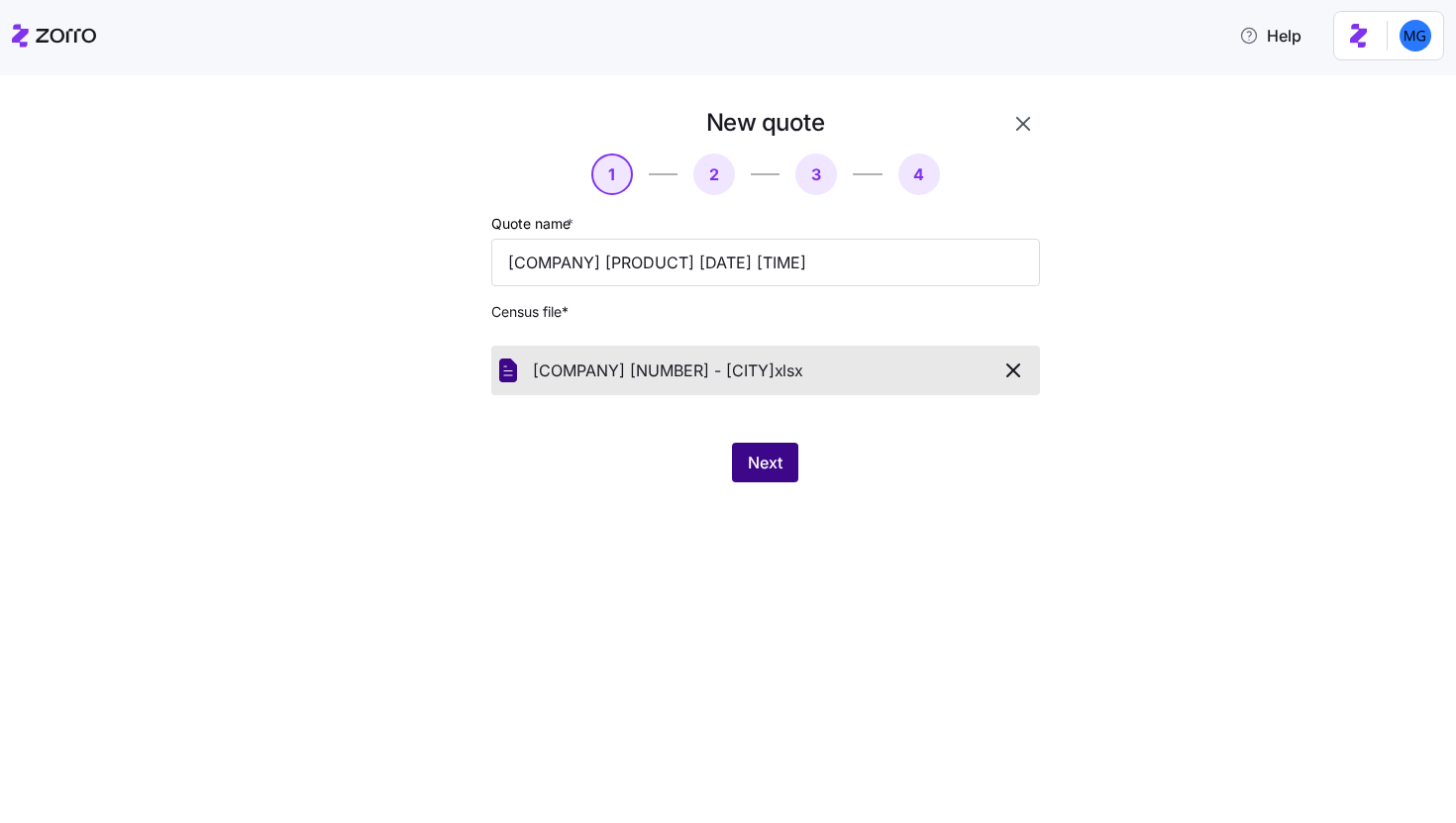 click on "Next" at bounding box center [765, 463] 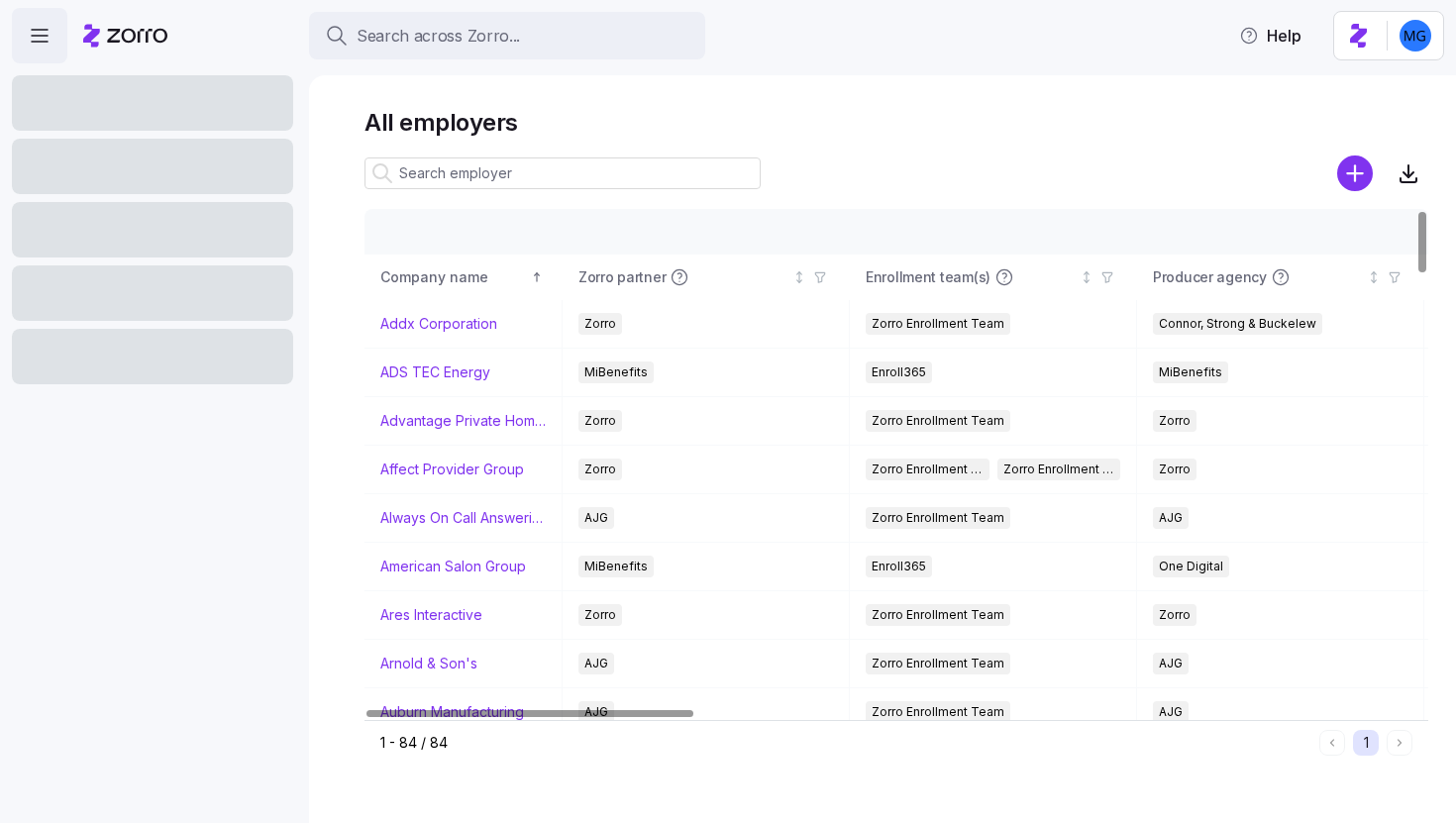 scroll, scrollTop: 0, scrollLeft: 0, axis: both 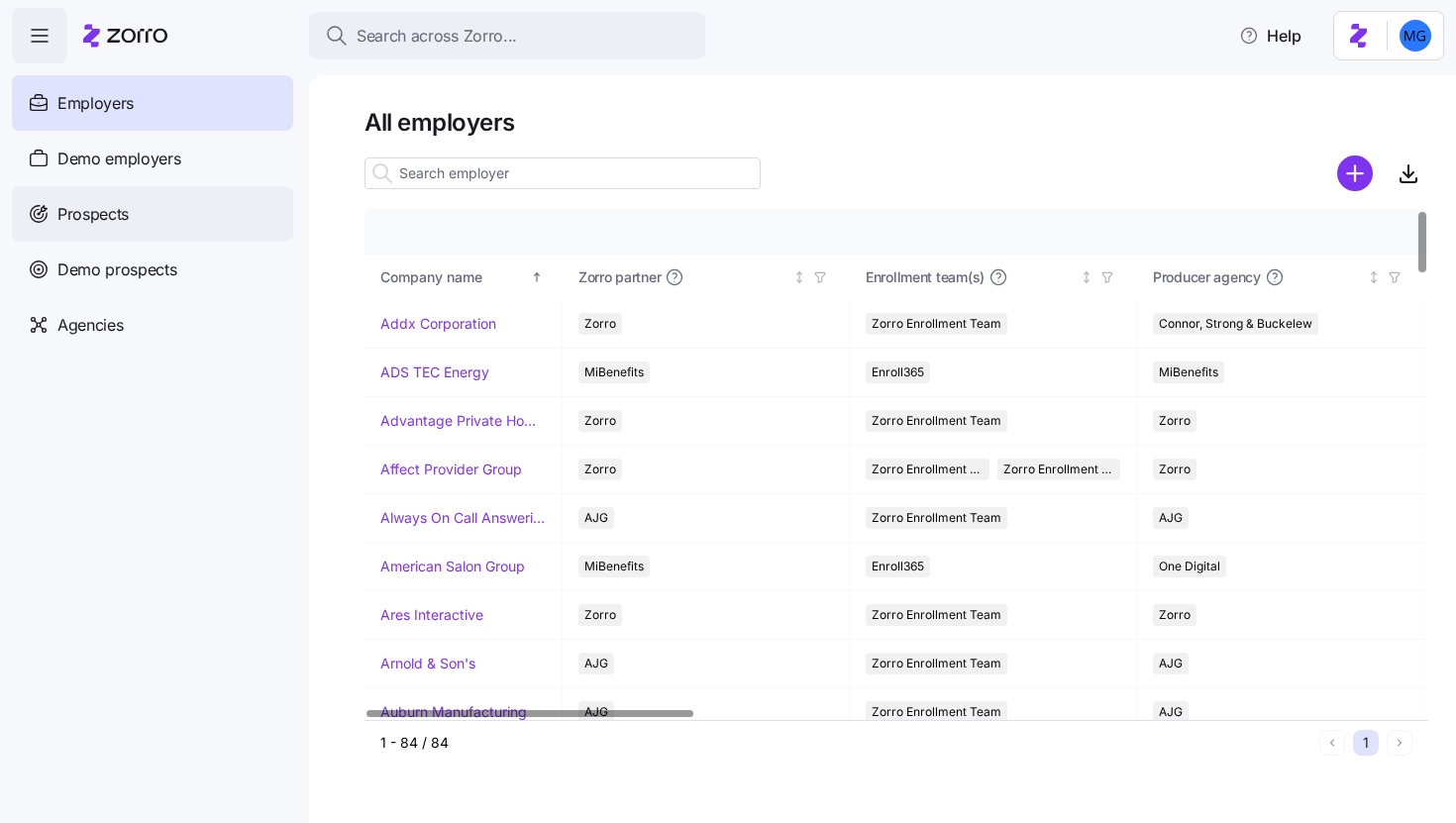 click on "Prospects" at bounding box center [153, 214] 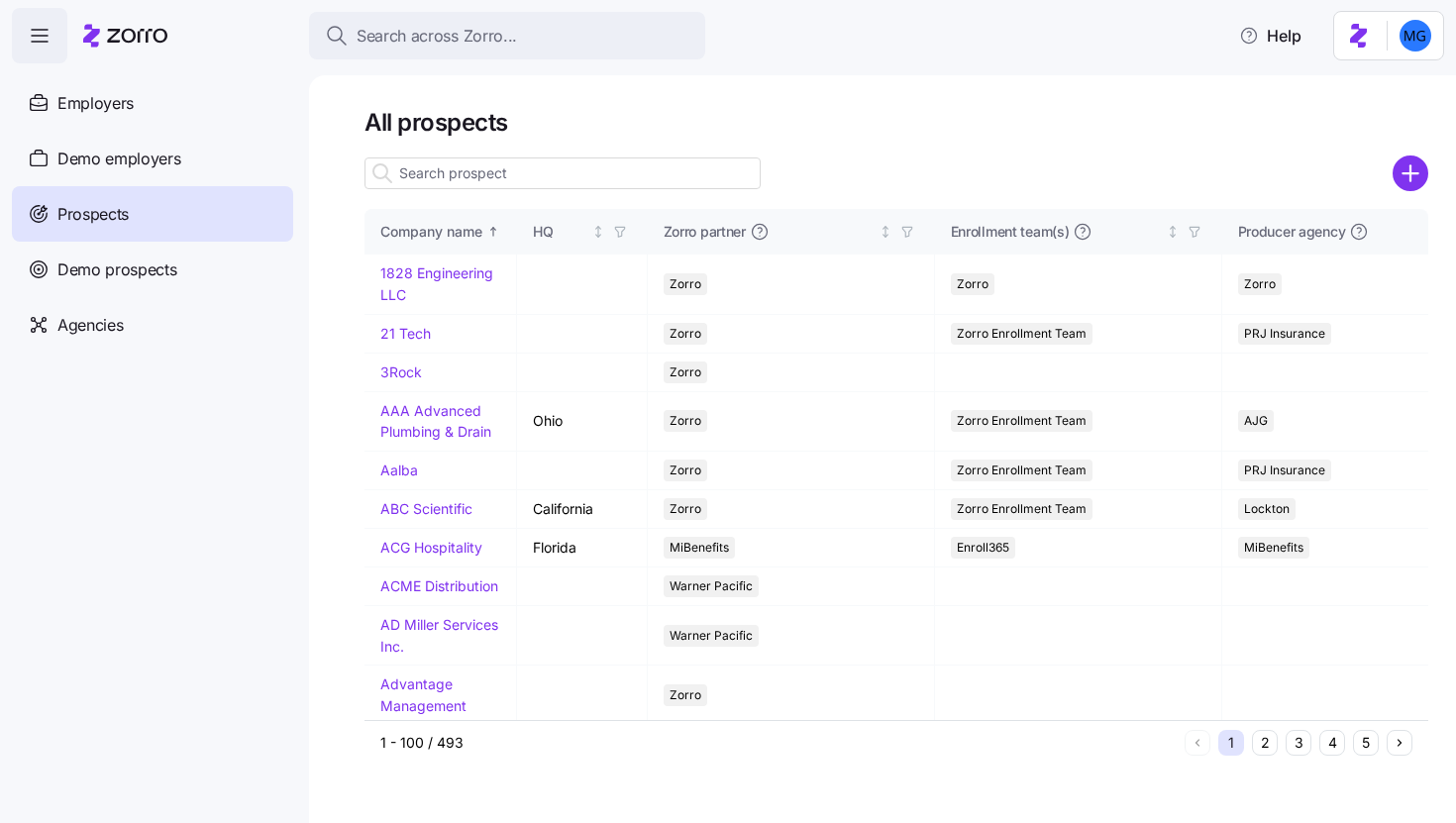 click at bounding box center (563, 173) 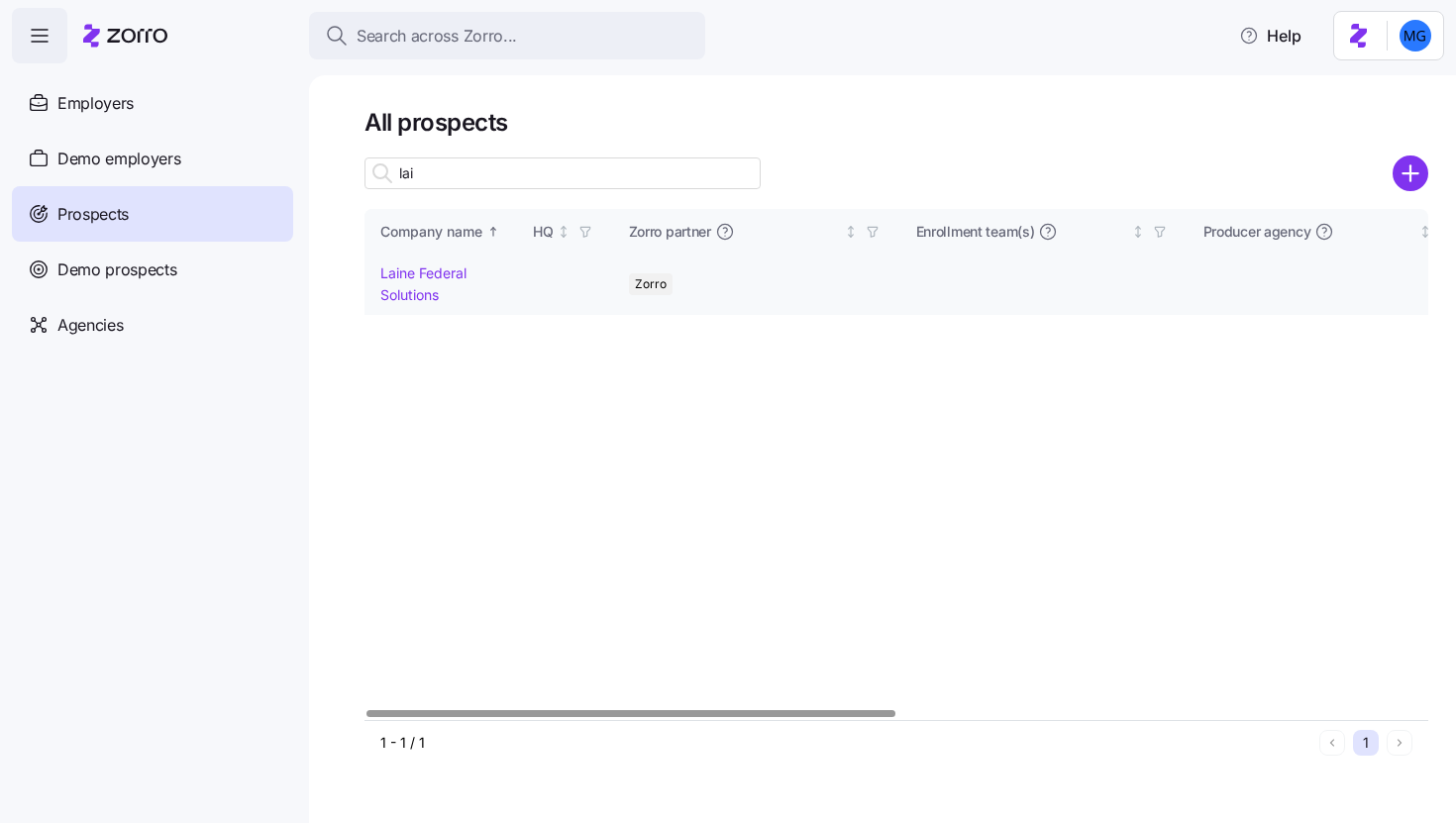 type on "lai" 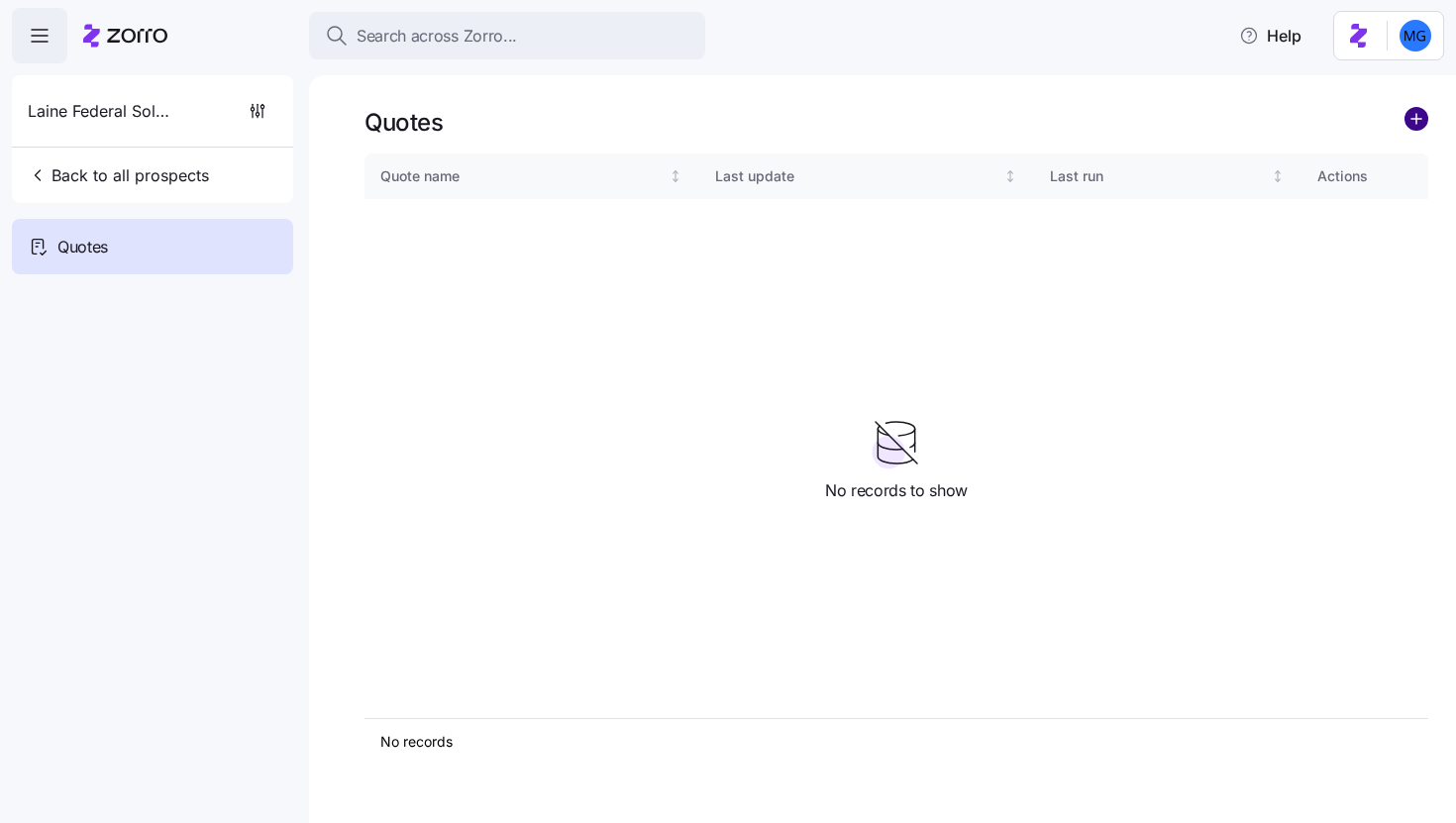 click 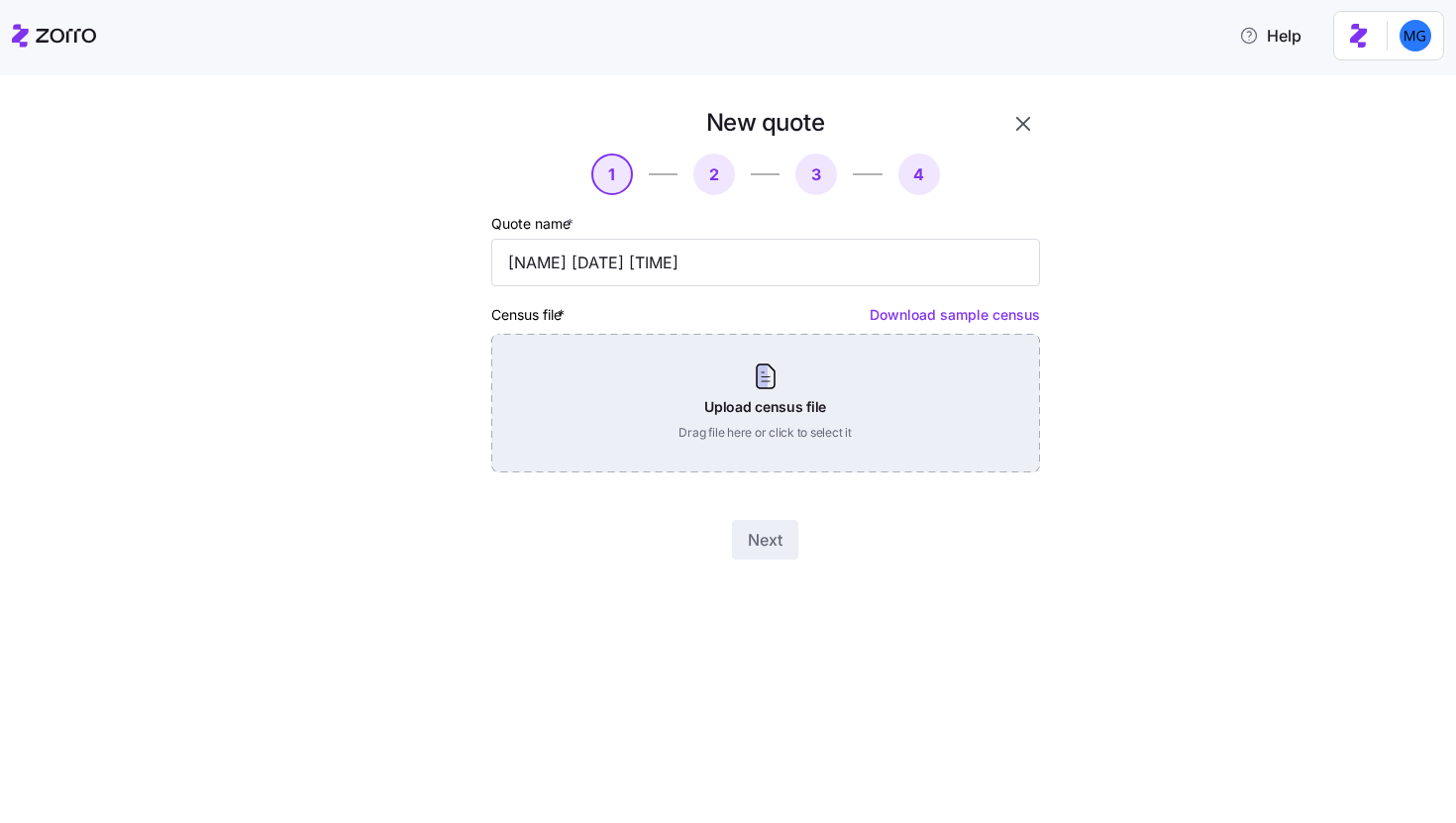 click on "Upload census file Drag file here or click to select it" at bounding box center [766, 403] 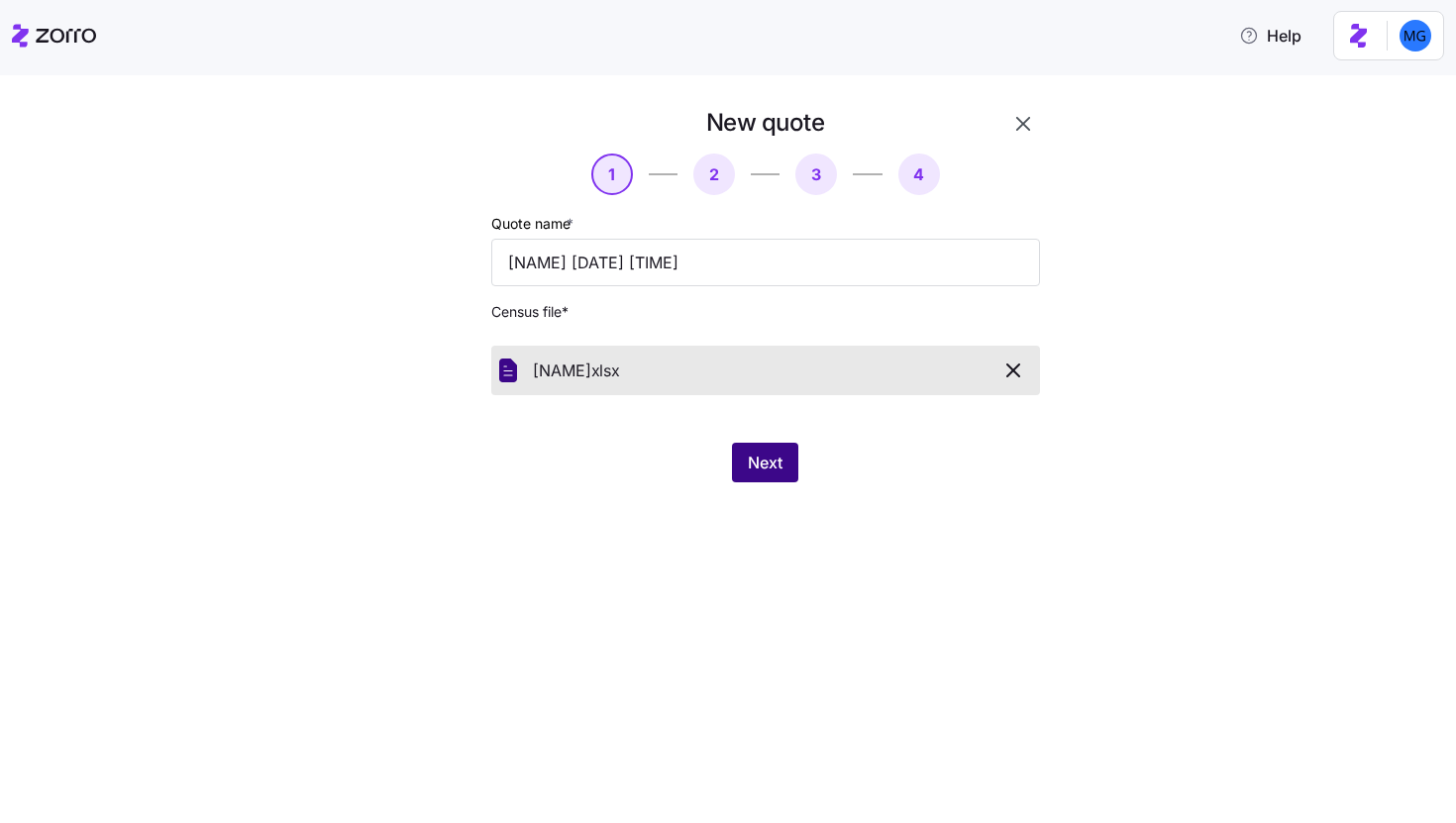 click on "Next" at bounding box center [765, 463] 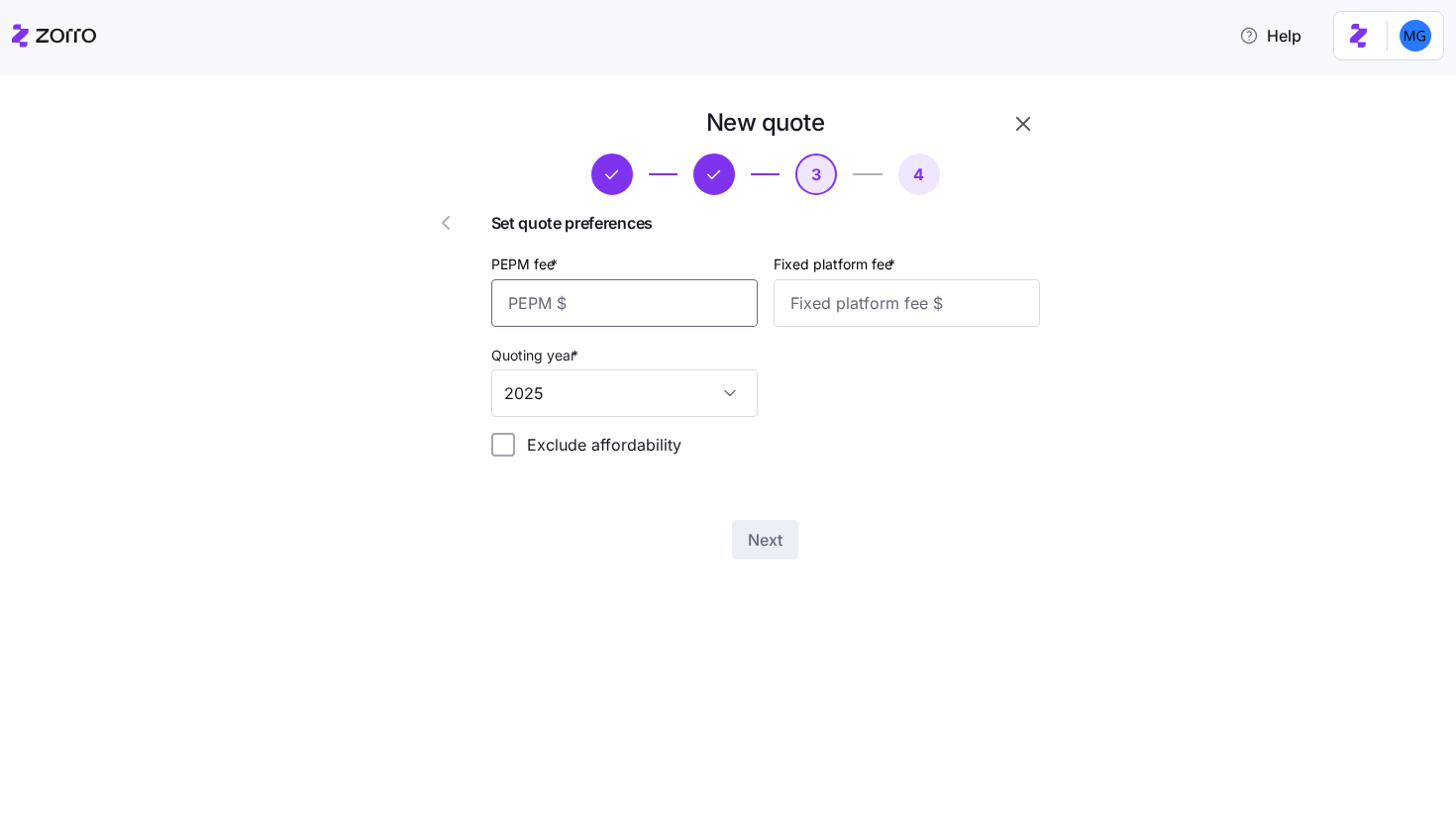 click on "PEPM fee  *" at bounding box center [624, 303] 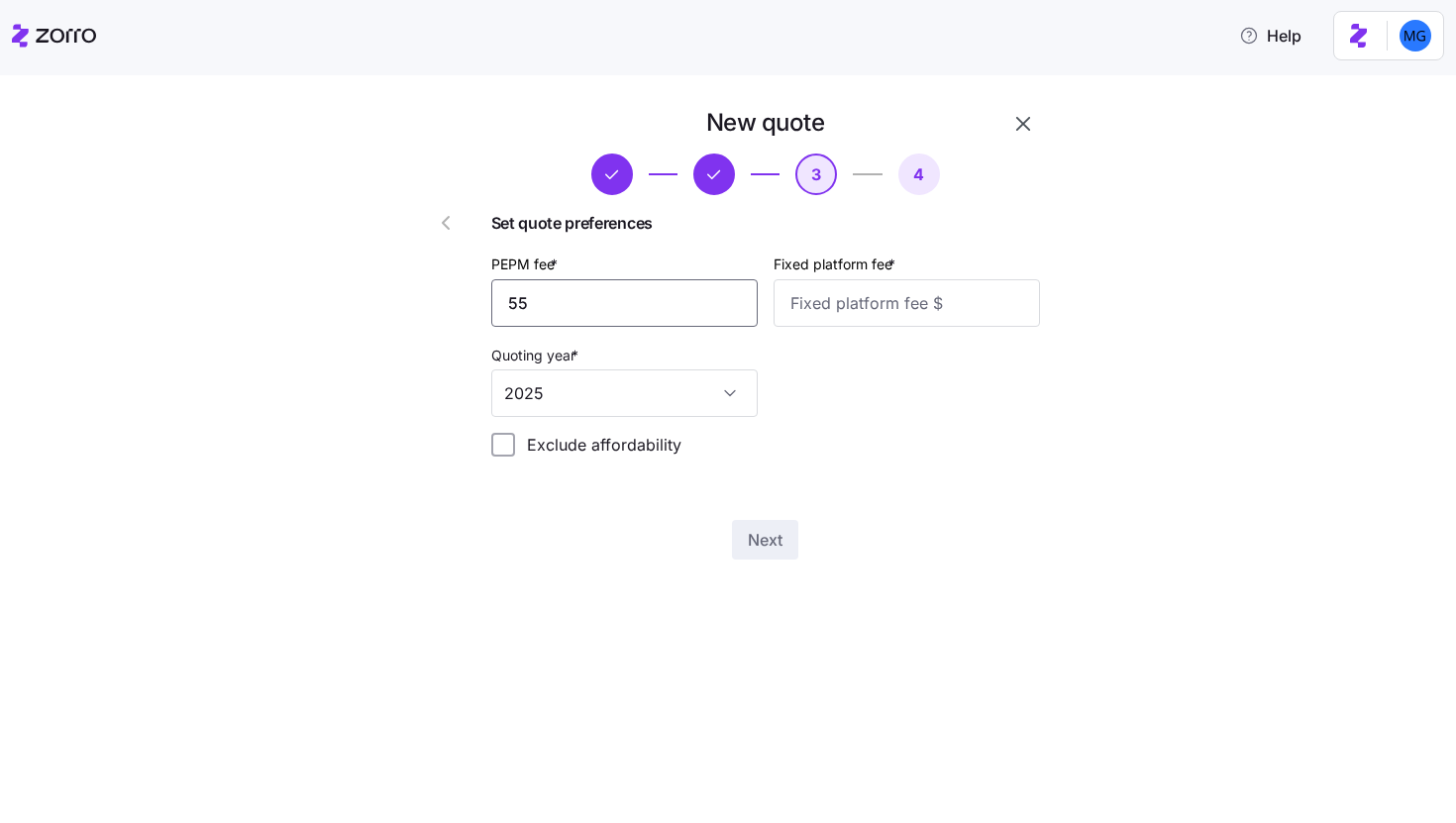 type on "55" 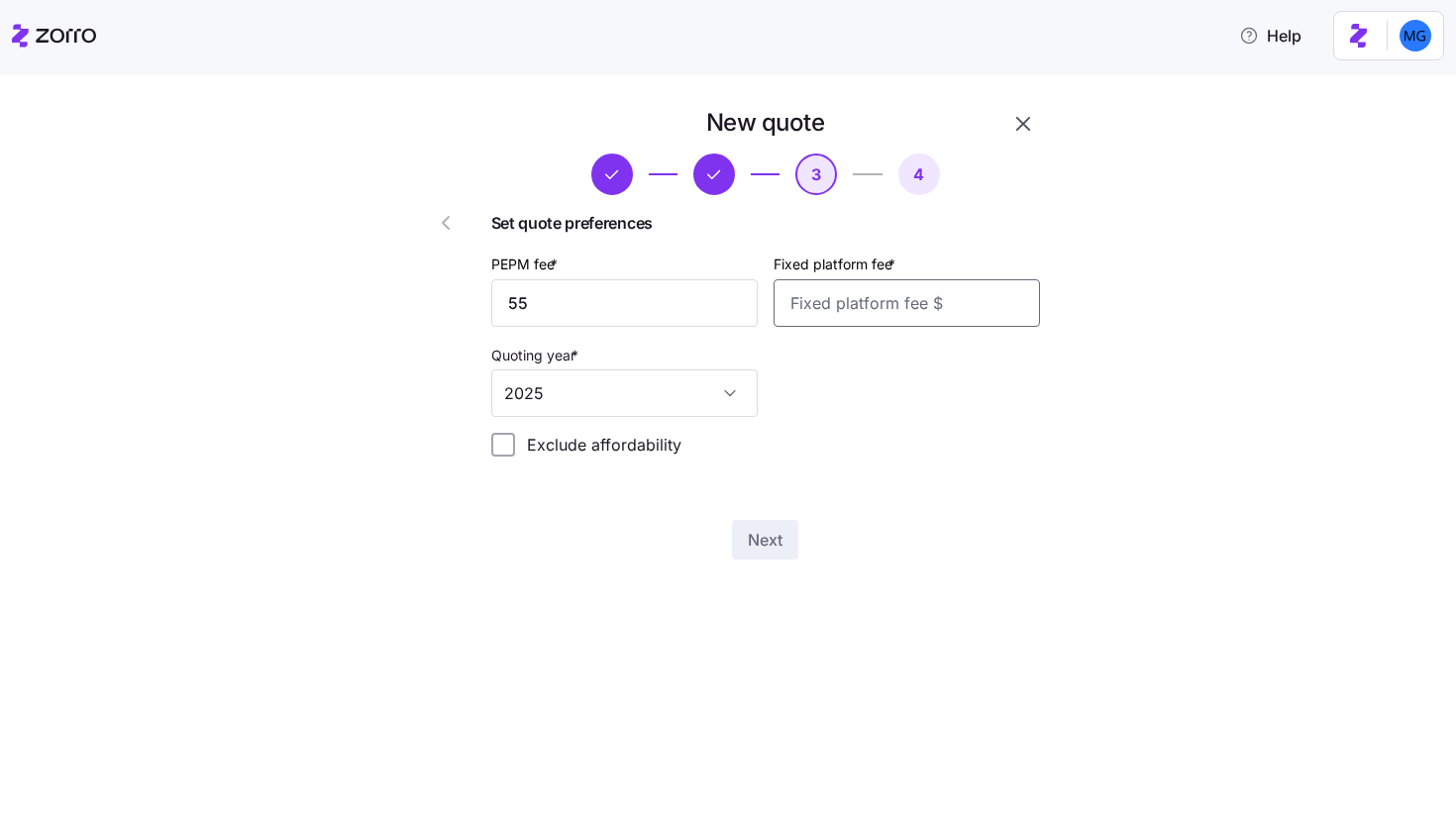 click on "Fixed platform fee  *" at bounding box center [906, 303] 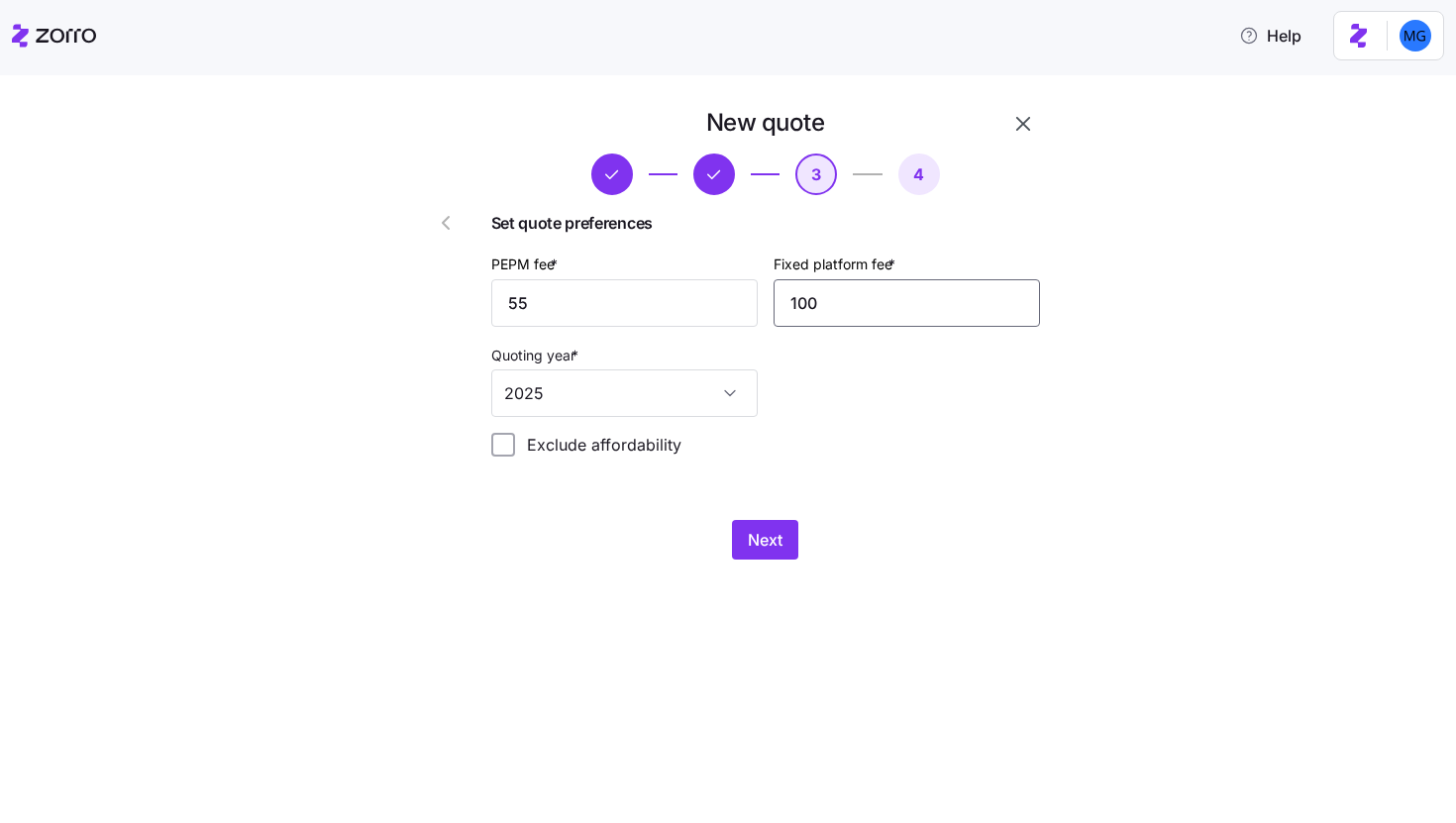 type on "100" 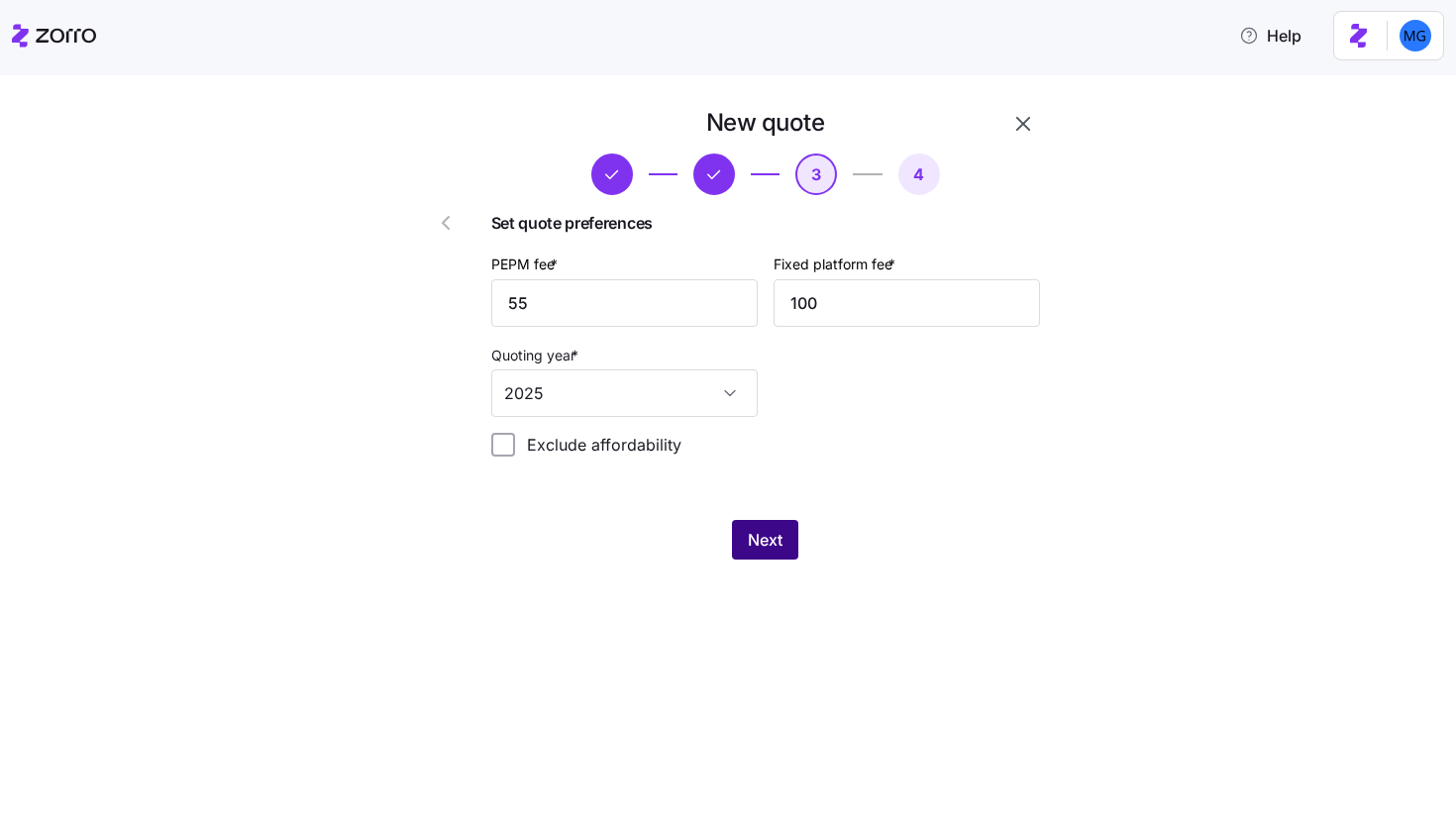 click on "Next" at bounding box center (765, 540) 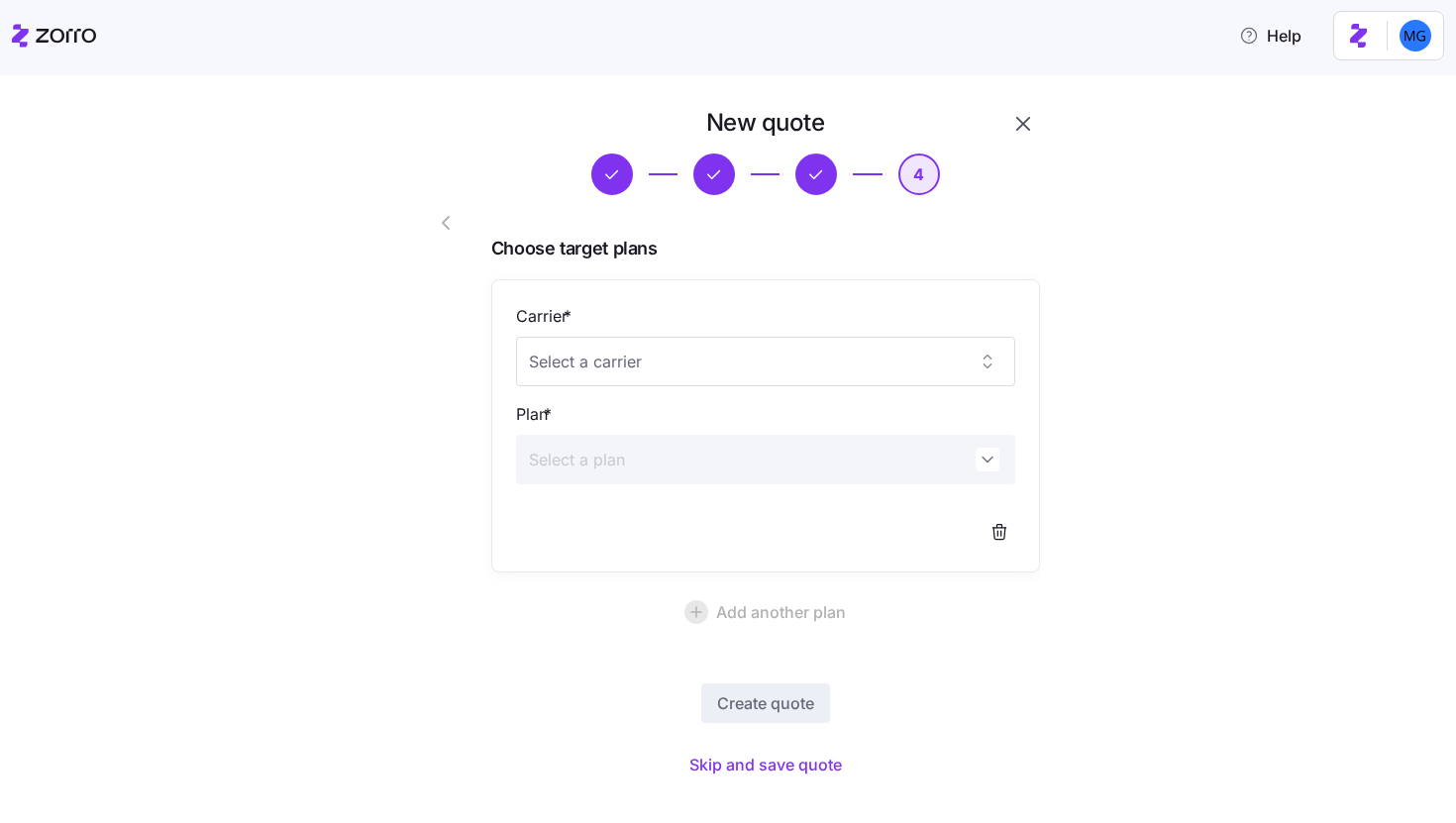 click 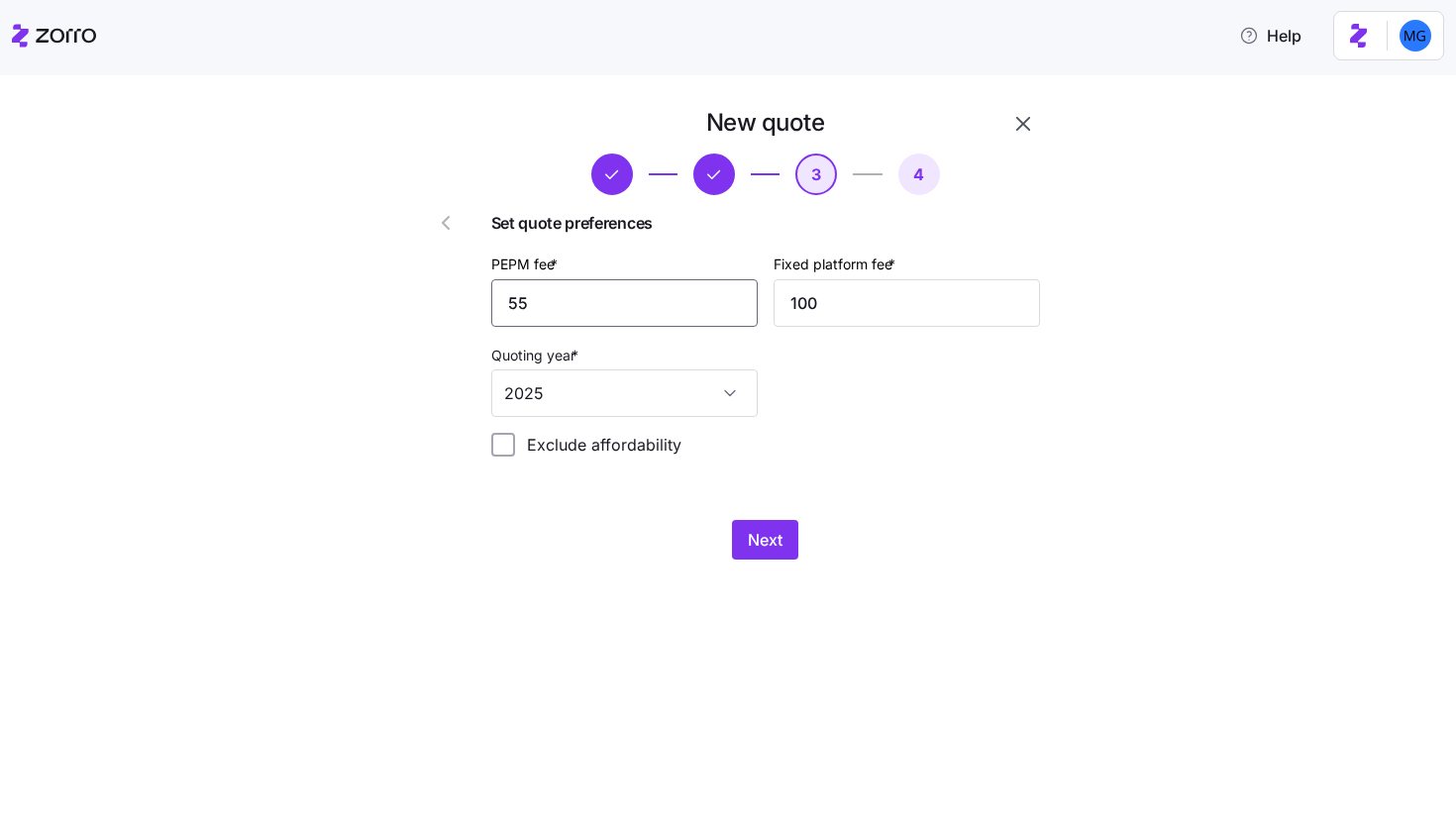 drag, startPoint x: 534, startPoint y: 302, endPoint x: 487, endPoint y: 304, distance: 47.042534 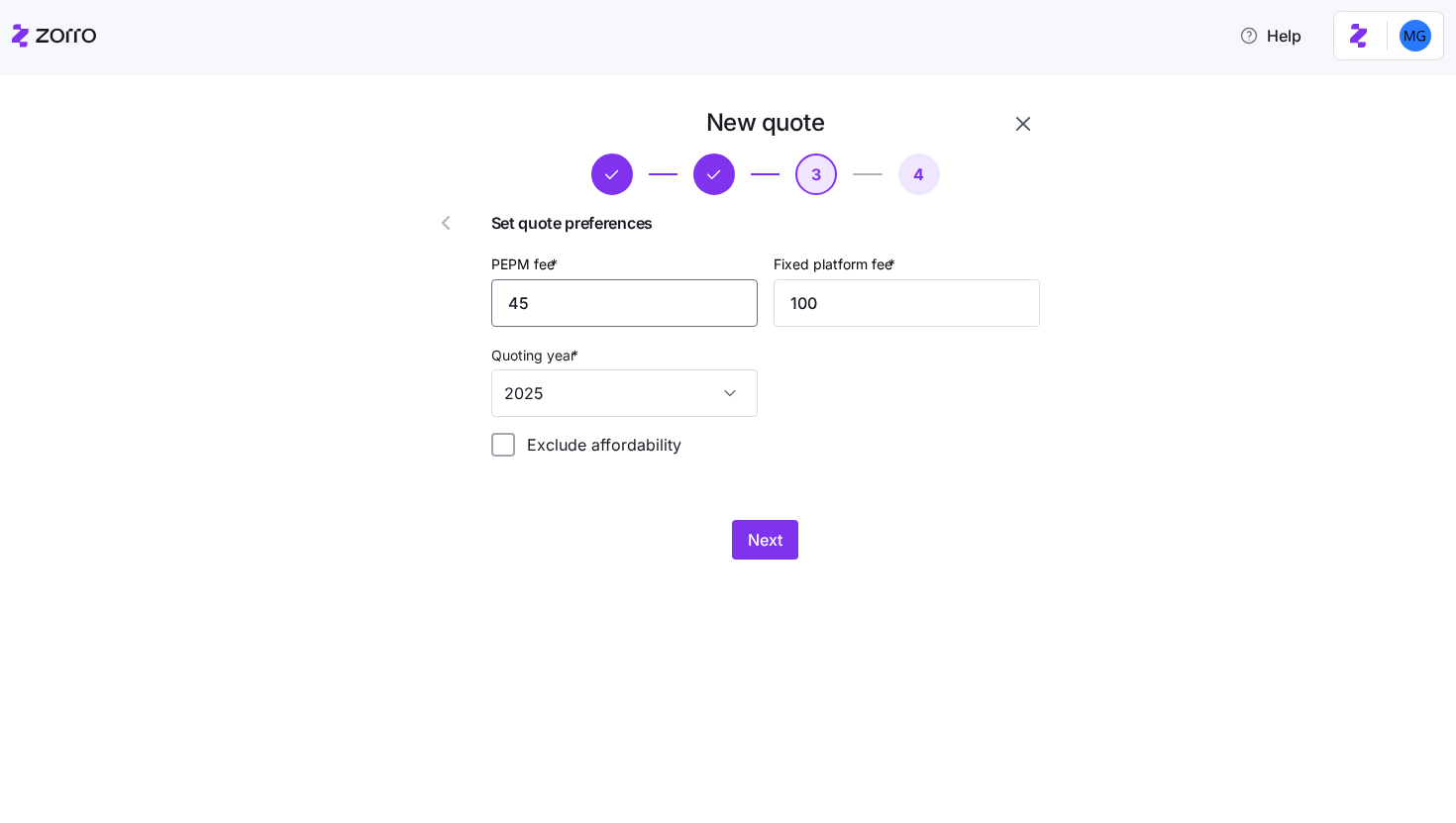 click on "45" at bounding box center (624, 303) 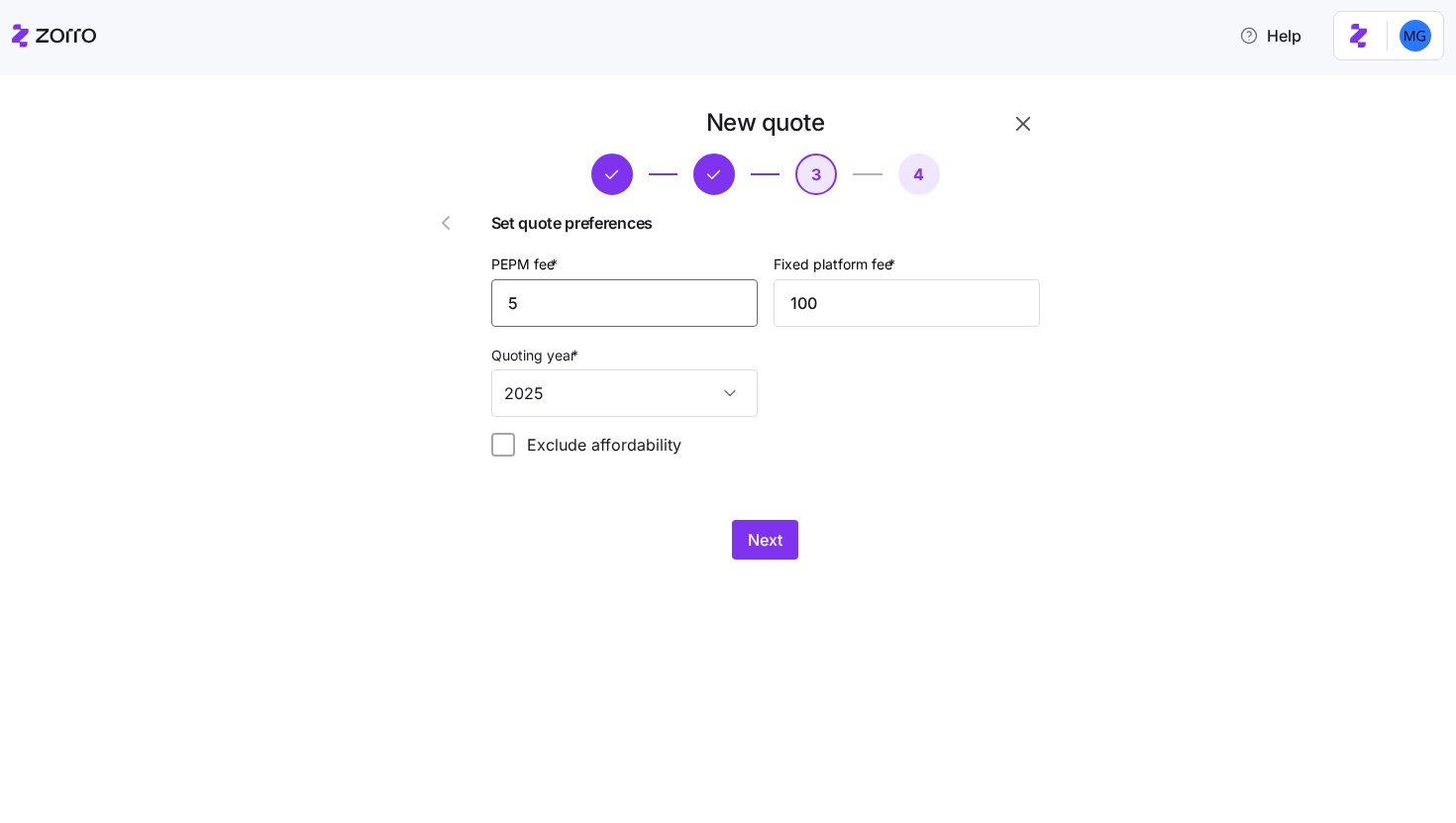 type on "55" 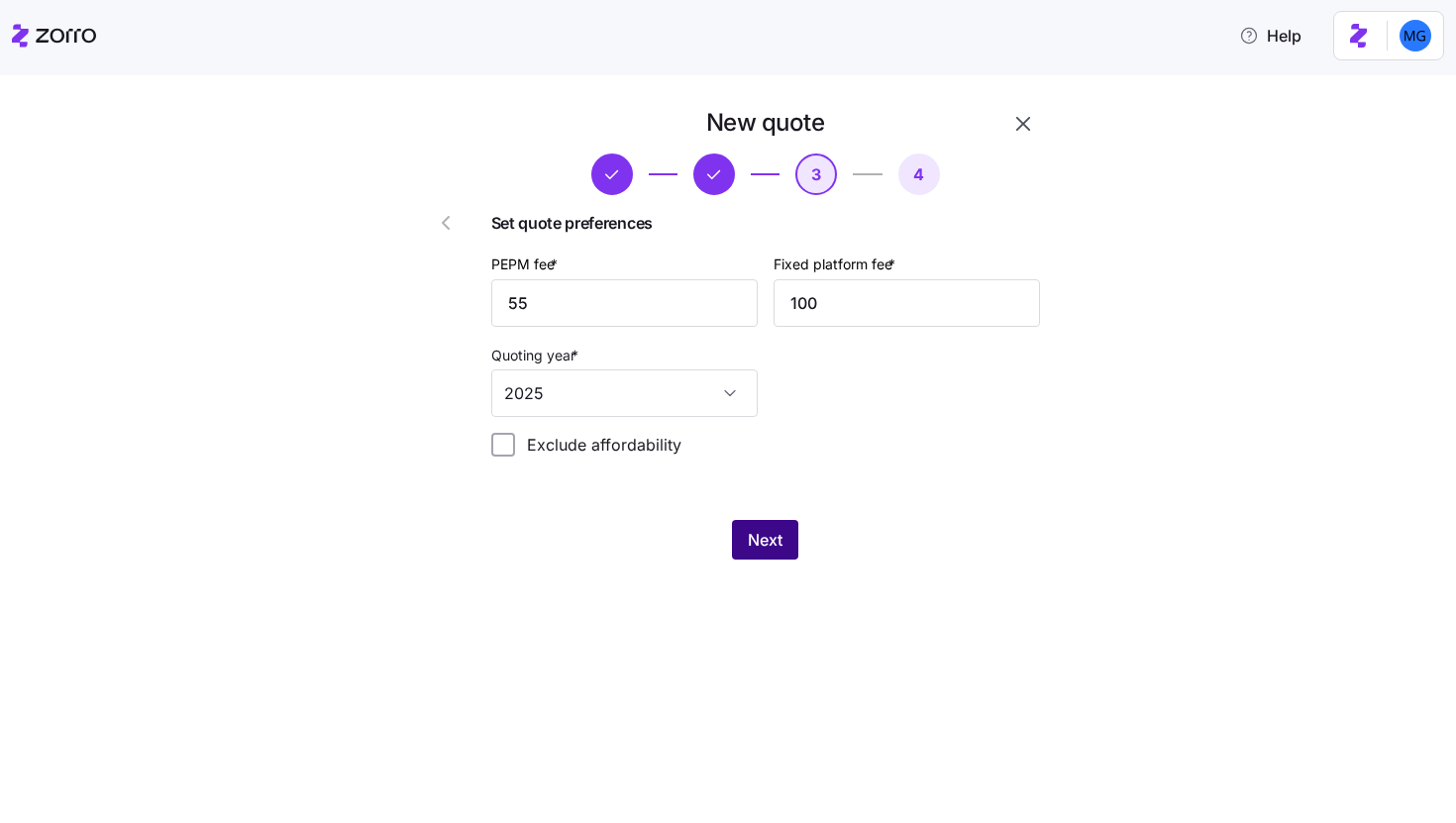 click on "Next" at bounding box center (765, 540) 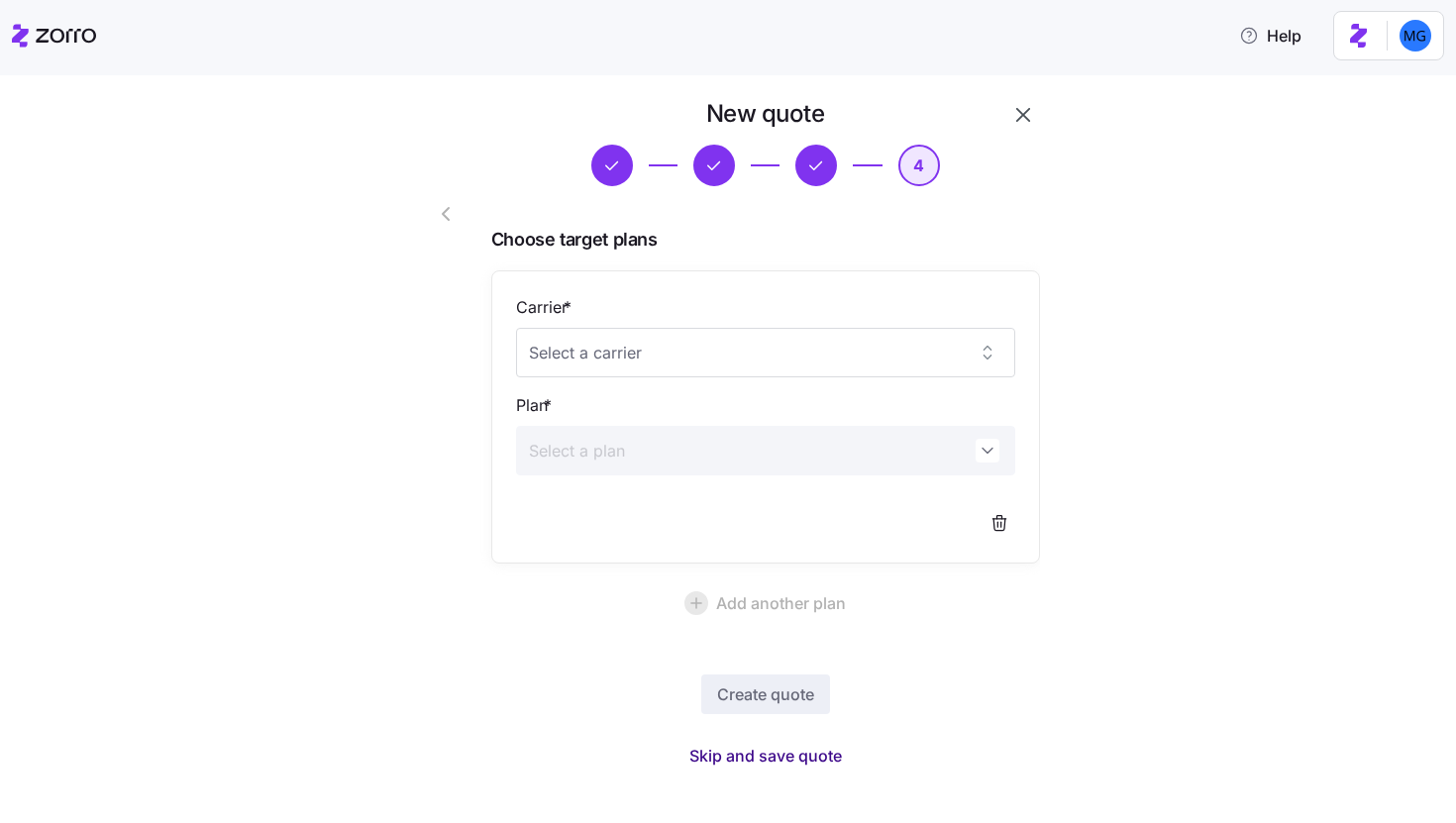 scroll, scrollTop: 30, scrollLeft: 0, axis: vertical 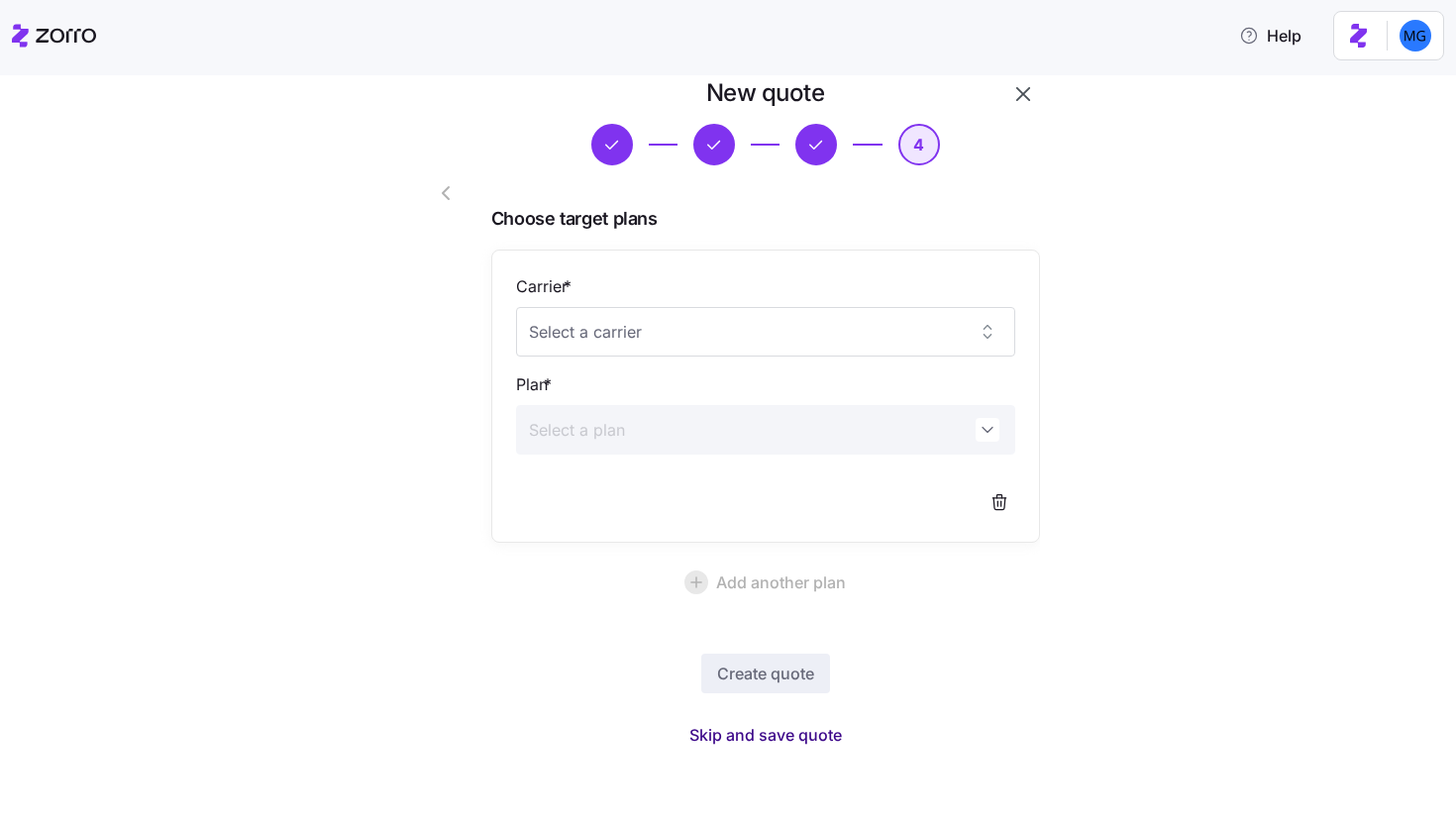 click on "Skip and save quote" at bounding box center (766, 735) 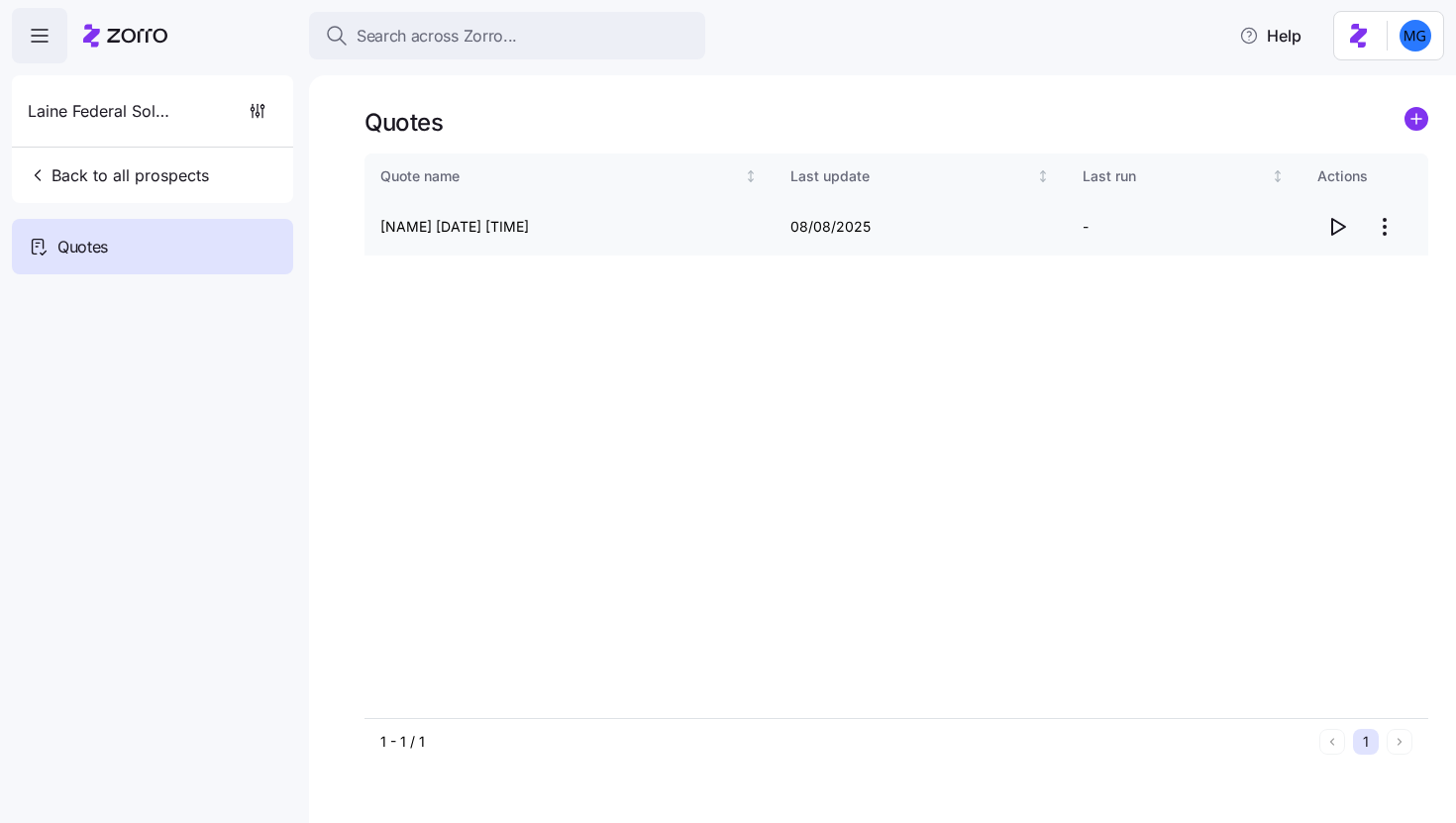 click 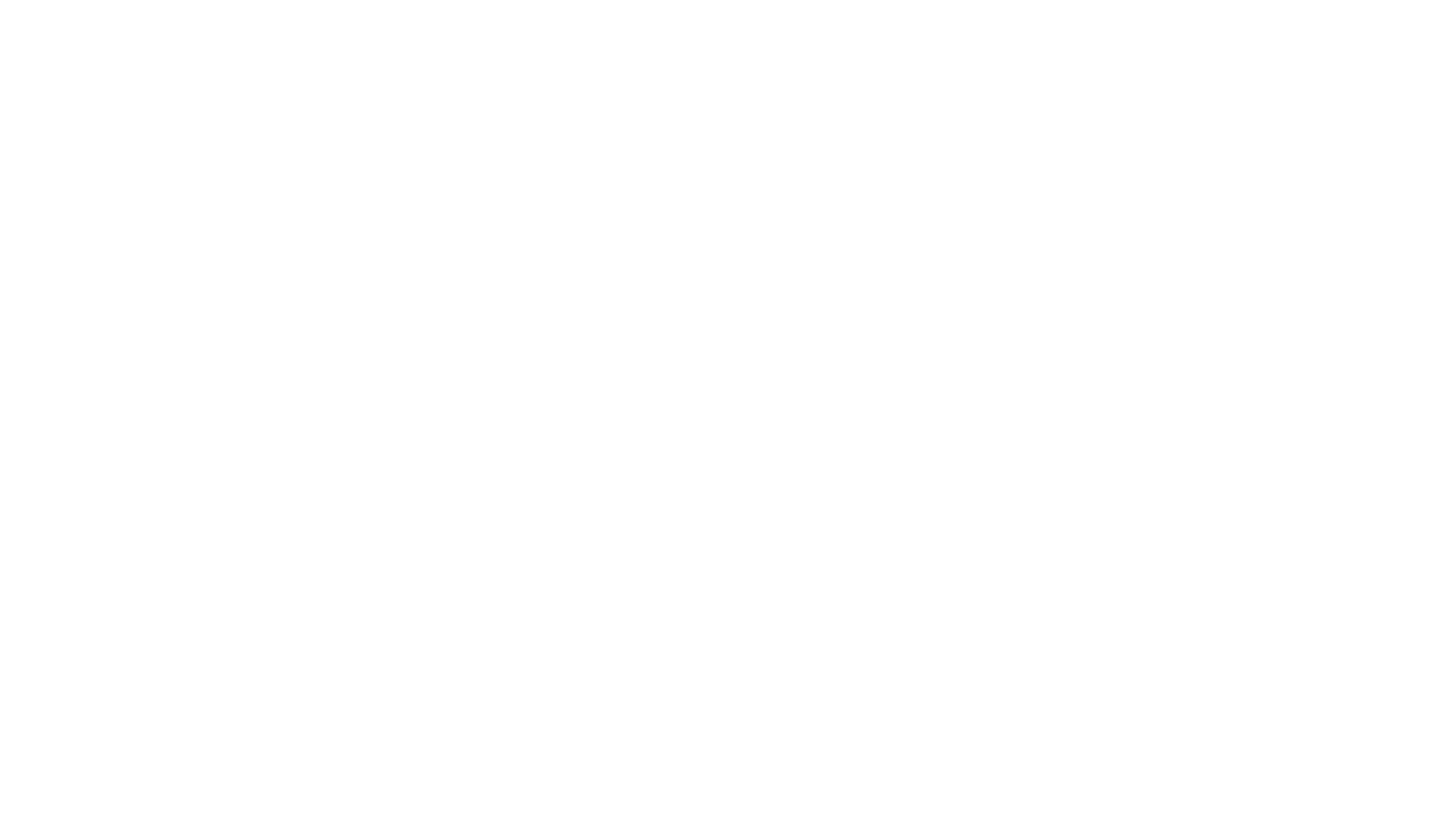 scroll, scrollTop: 0, scrollLeft: 0, axis: both 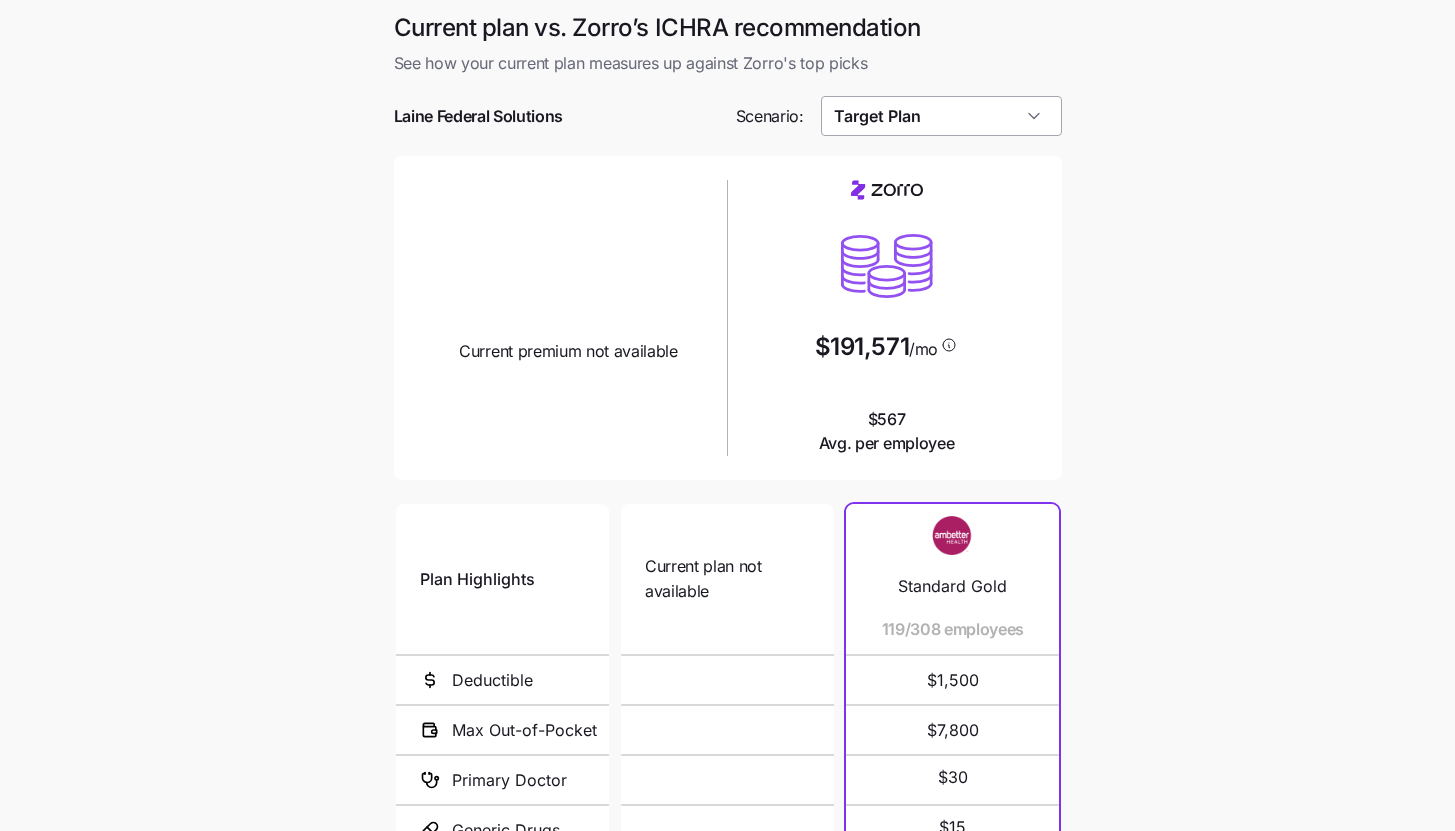 click on "Target Plan" at bounding box center [941, 116] 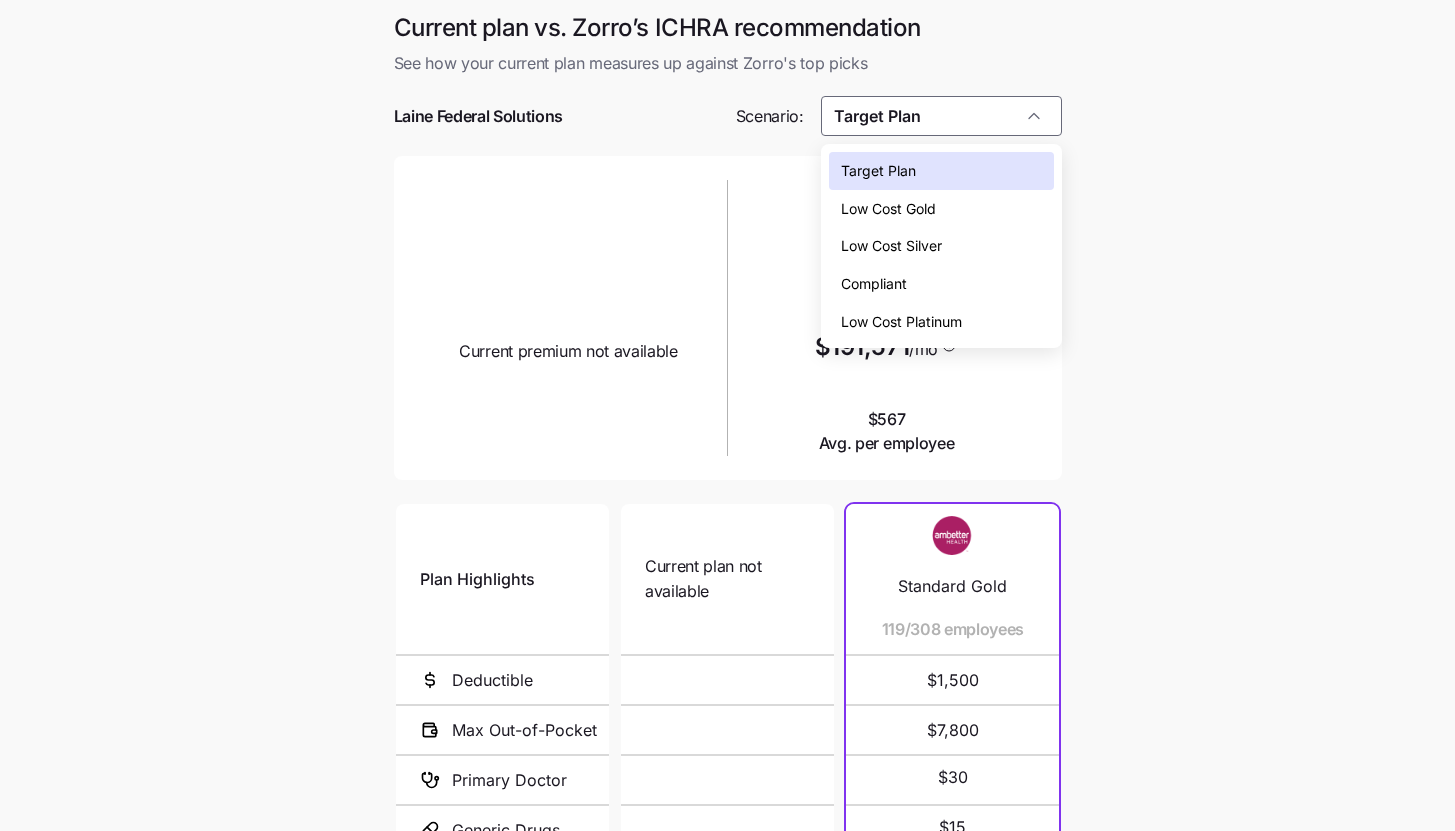 click on "Low Cost Silver" at bounding box center [941, 246] 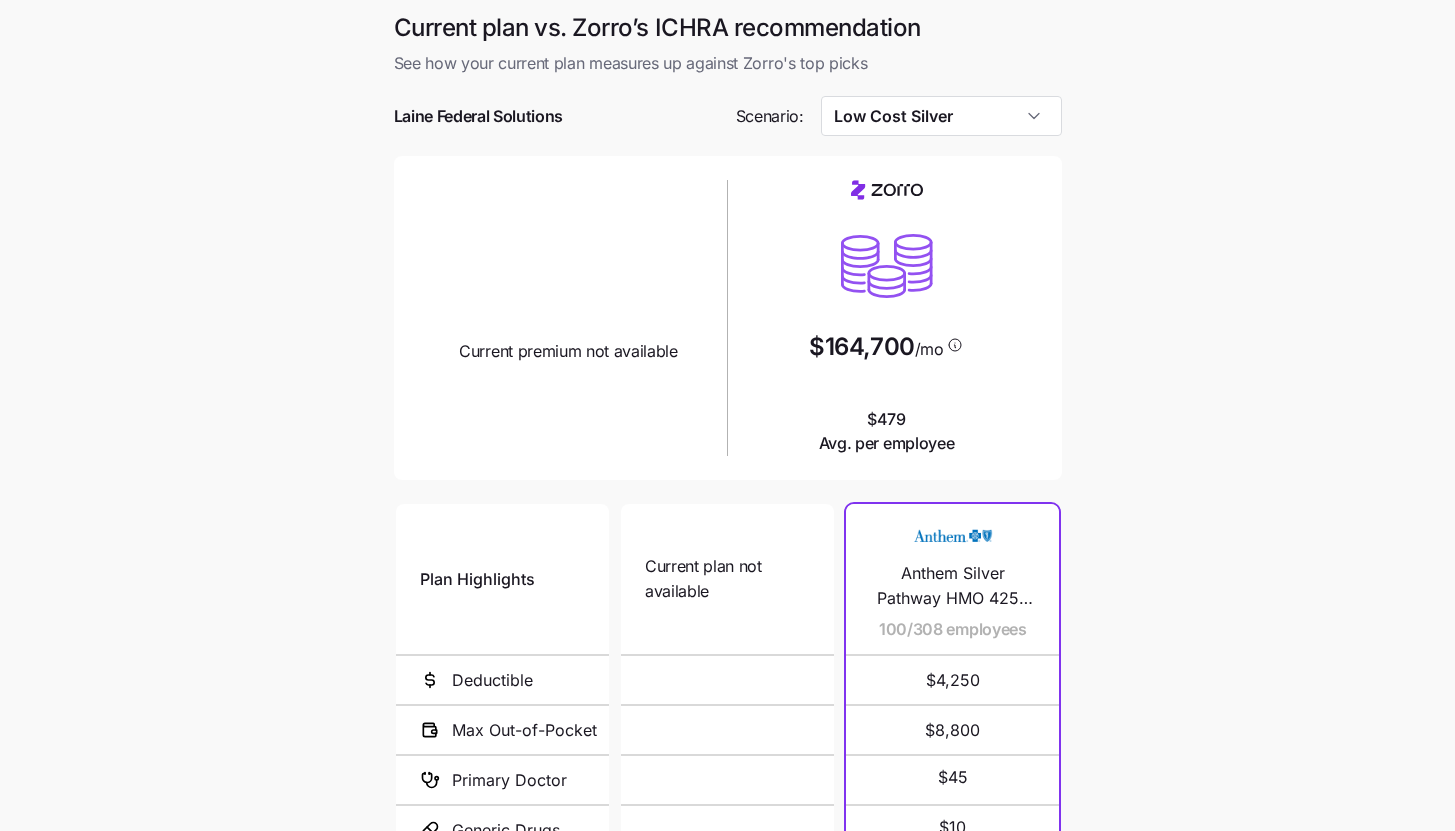 click on "Current plan vs. Zorro’s ICHRA recommendation See how your current plan measures up against Zorro's top picks Laine Federal Solutions Scenario: Low Cost Silver Current plan design Current premium not available $164,700 /mo $479 Avg. per employee Plan Highlights Deductible Max Out-of-Pocket Primary Doctor Generic Drugs Specialist Visit Current plan not available N/A N/A Anthem Silver Pathway HMO 4250 ($0 Virtual PCP + $0 Select Drugs) 100/308 employees $4,250 $8,800 $45 $10 $70 Blue Saver Silver EPO 62/308 employees $3,200 $9,200 $10 $5 $90 Blue Cross Select Silver 46/308 employees $5,000 $9,000 $25 $5 $90 Fidelis Care Silver, Silver, ST, INN, Pediatric Dental, Free Telehealth DP 42/308 employees $2,100 $9,200 $30 $15 $65 Ambetter Health Solutions Silver 4500 17/308 employees $4,500 $9,200 $35 $3 $80 Standard Silver 16/308 employees $5,000 $8,000 $40 $20 $80 Ambetter Health Solutions Silver 5000 10/308 employees $5,000 $7,750 $40 not covered $80 Silver 7000 Off Exchange 3/308 employees $7,000 $9,200 $50 $3" at bounding box center [727, 545] 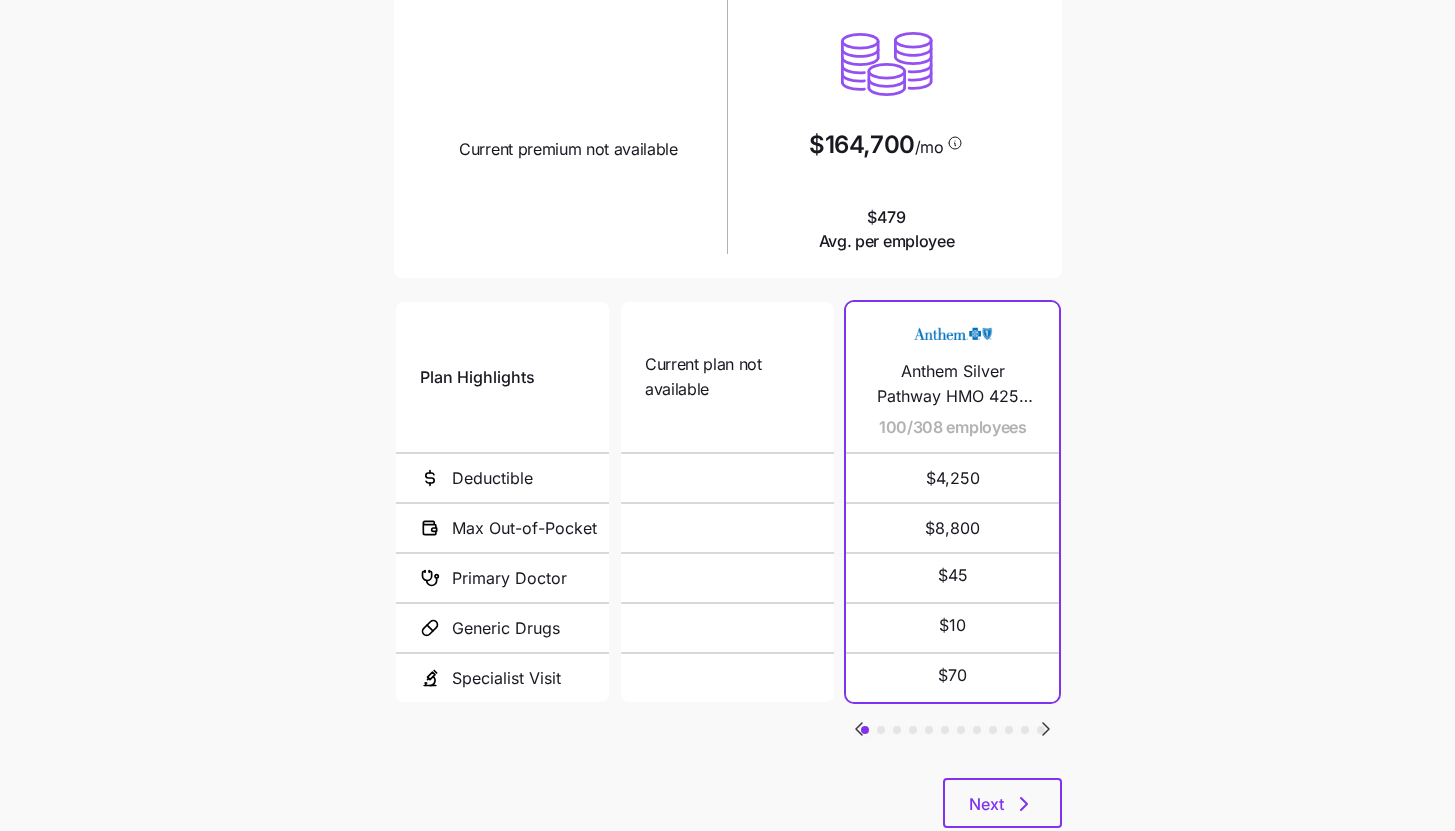 scroll, scrollTop: 259, scrollLeft: 0, axis: vertical 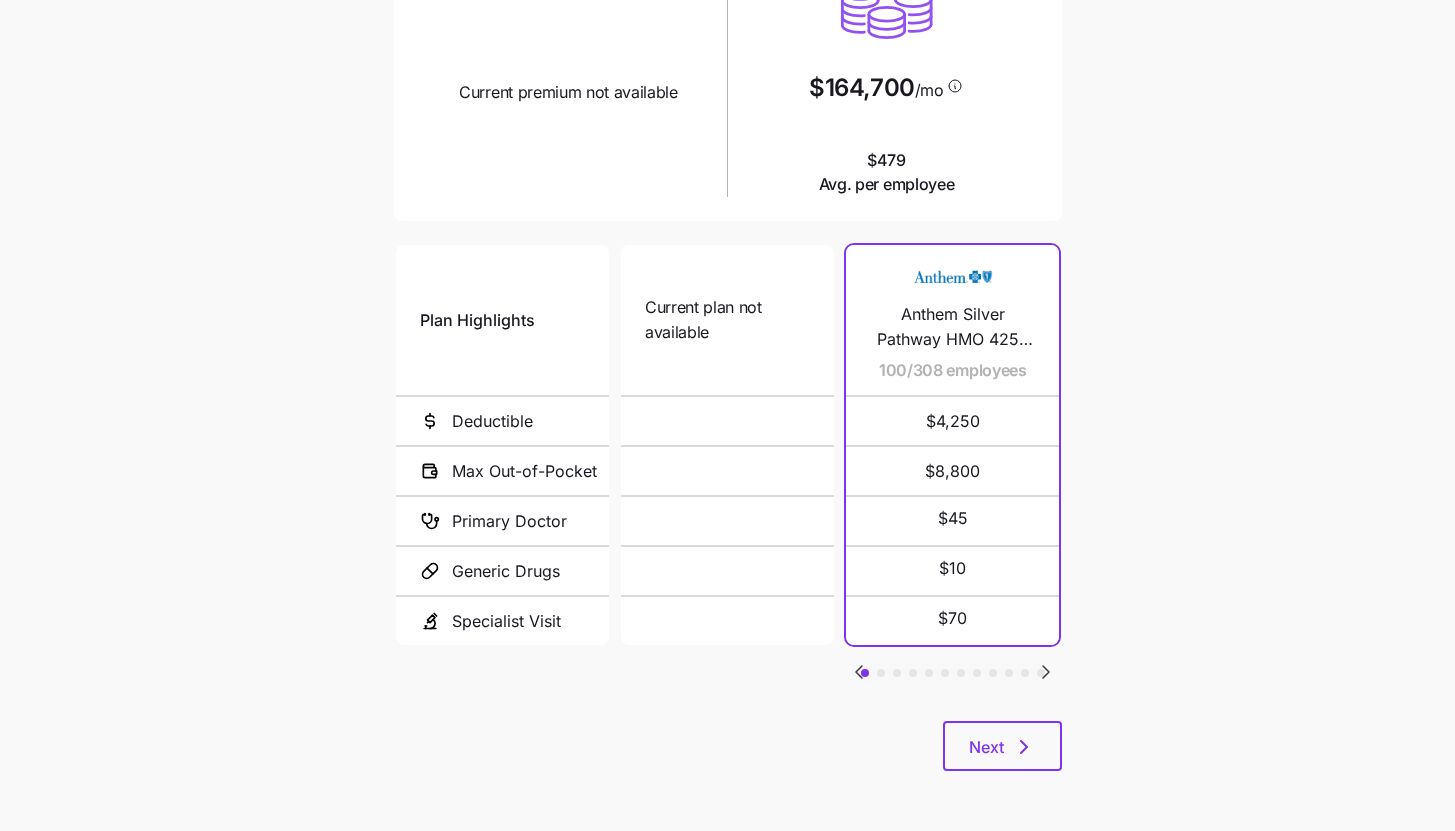click on "Plan Highlights Deductible Max Out-of-Pocket Primary Doctor Generic Drugs Specialist Visit Current plan not available N/A N/A Anthem Silver Pathway HMO 4250 ($0 Virtual PCP + $0 Select Drugs) 100/308 employees $4,250 $8,800 $45 $10 $70 Blue Saver Silver EPO 62/308 employees $3,200 $9,200 $10 $5 $90 Blue Cross Select Silver 46/308 employees $5,000 $9,000 $25 $5 $90 Fidelis Care Silver, Silver, ST, INN, Pediatric Dental, Free Telehealth DP 42/308 employees $2,100 $9,200 $30 $15 $65 Ambetter Health Solutions Silver 4500 17/308 employees $4,500 $9,200 $35 $3 $80 Standard Silver 16/308 employees $5,000 $8,000 $40 $20 $80 Ambetter Health Solutions Silver 5000 10/308 employees $5,000 $7,750 $40 not covered $80 Silver 7000 Off Exchange 3/308 employees $7,000 $9,200 $50 $3 $125 IHC Select Silver EPO AmeriHealth Advantage $25/$60 2/308 employees $2,500 $8,900 $25 $25 $60 Standard Silver 2/308 employees $5,000 $8,000 $40 $20 $80 UHC Silver-X HSA (Off-Exchange Only) 2/308 employees $5,400 $5,400 not covered not covered" at bounding box center [728, 481] 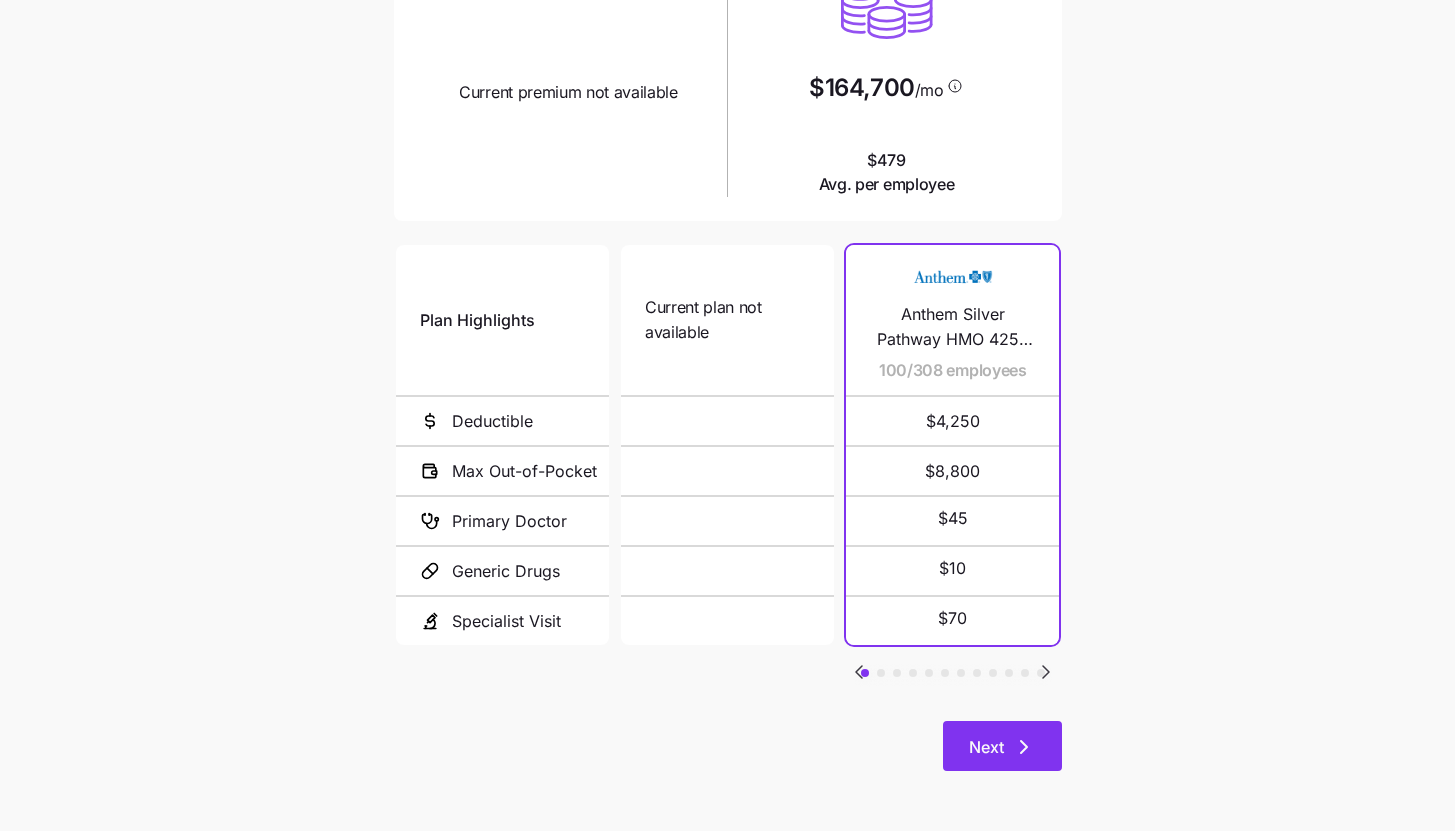 click on "Next" at bounding box center (1002, 746) 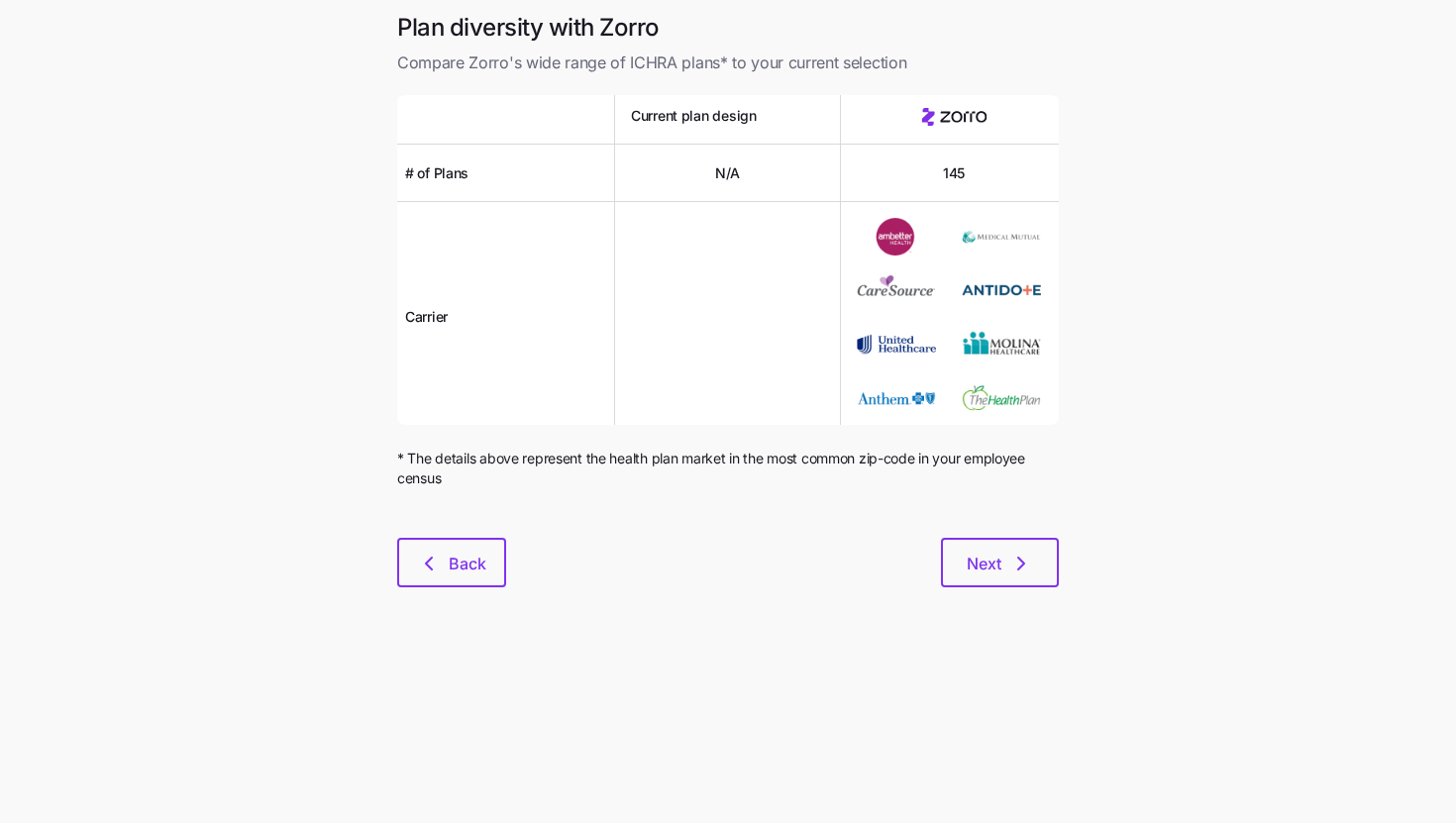 click at bounding box center (728, 526) 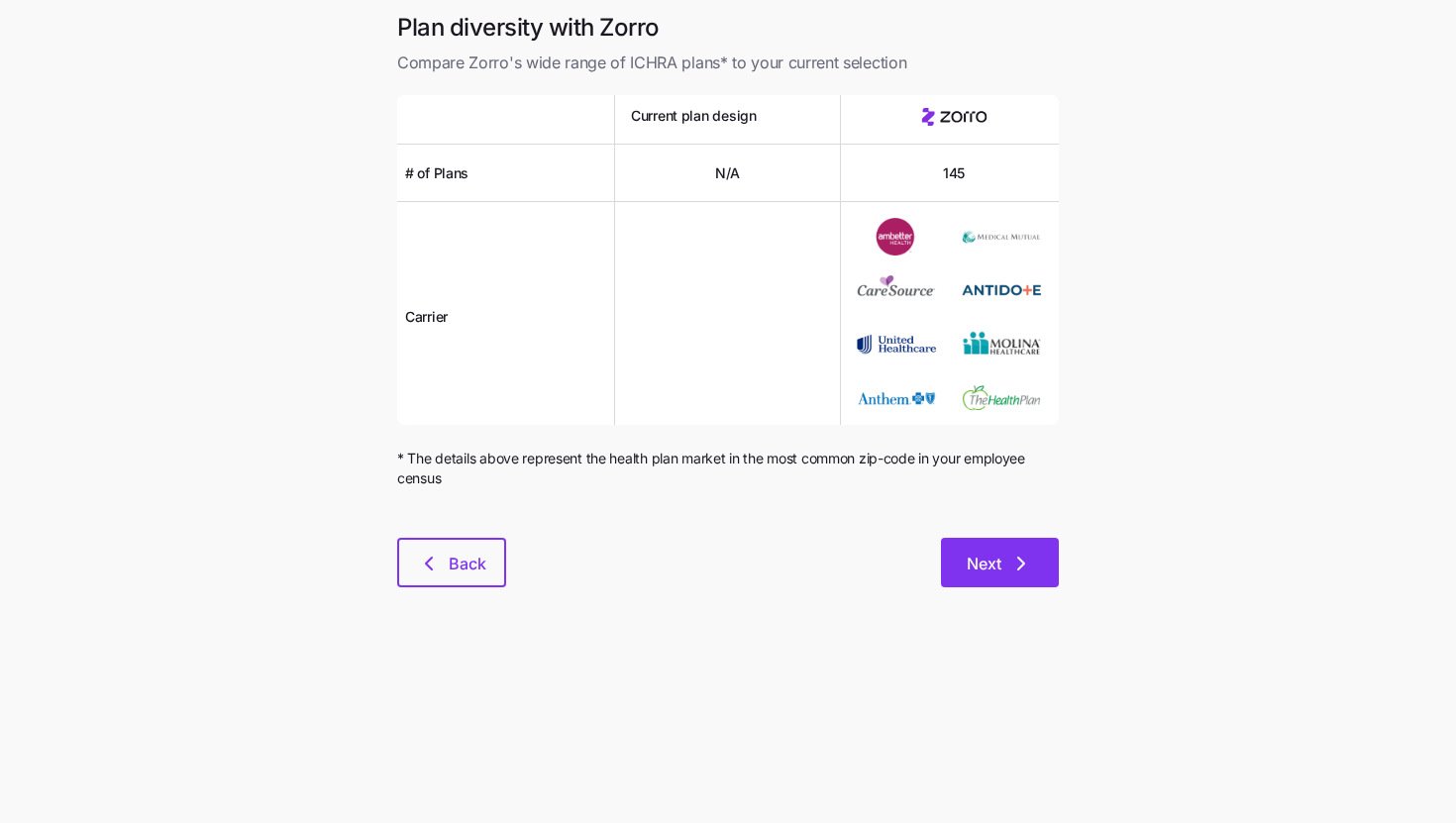 click on "Next" at bounding box center (999, 563) 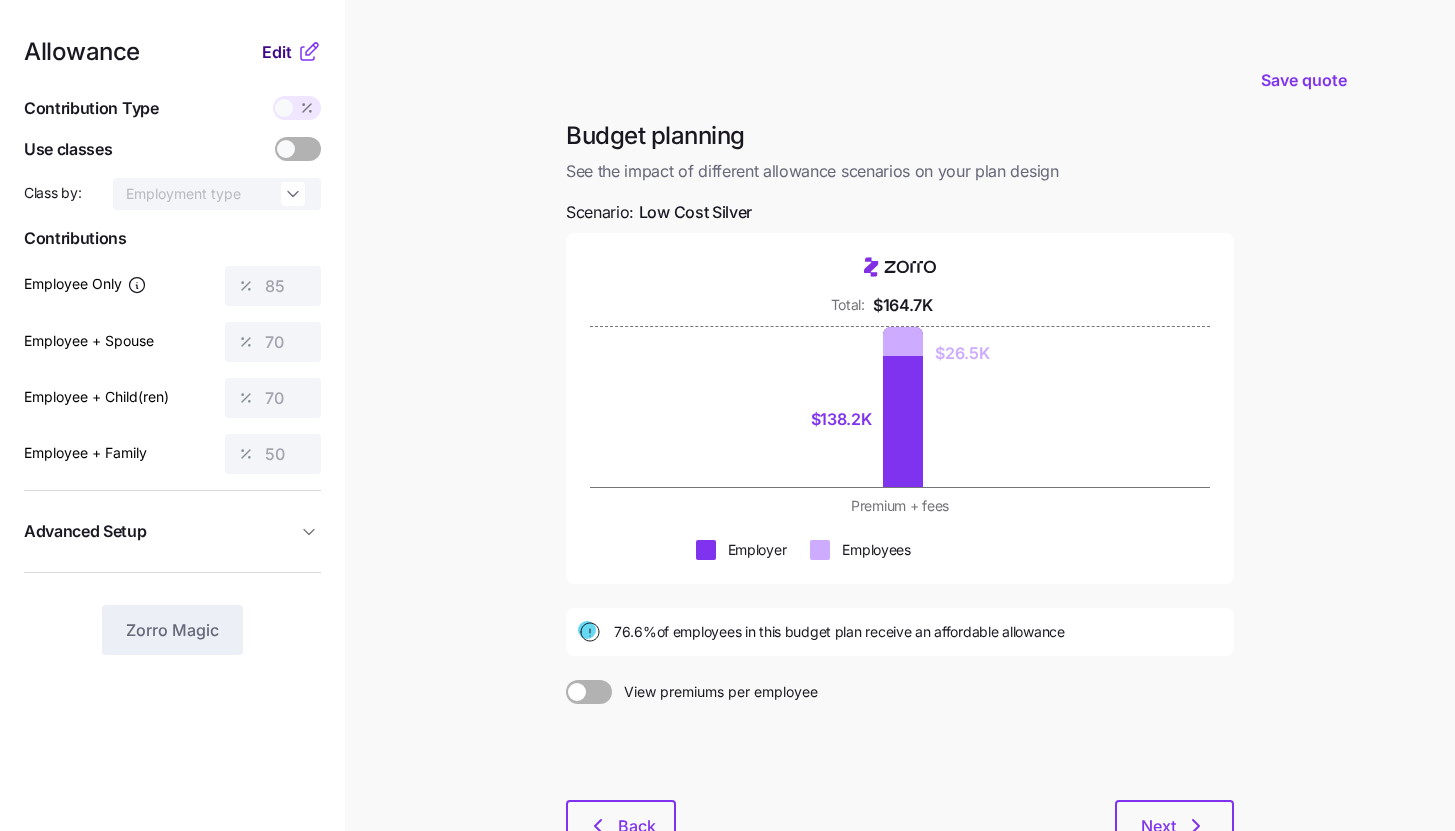 click on "Edit" at bounding box center (277, 52) 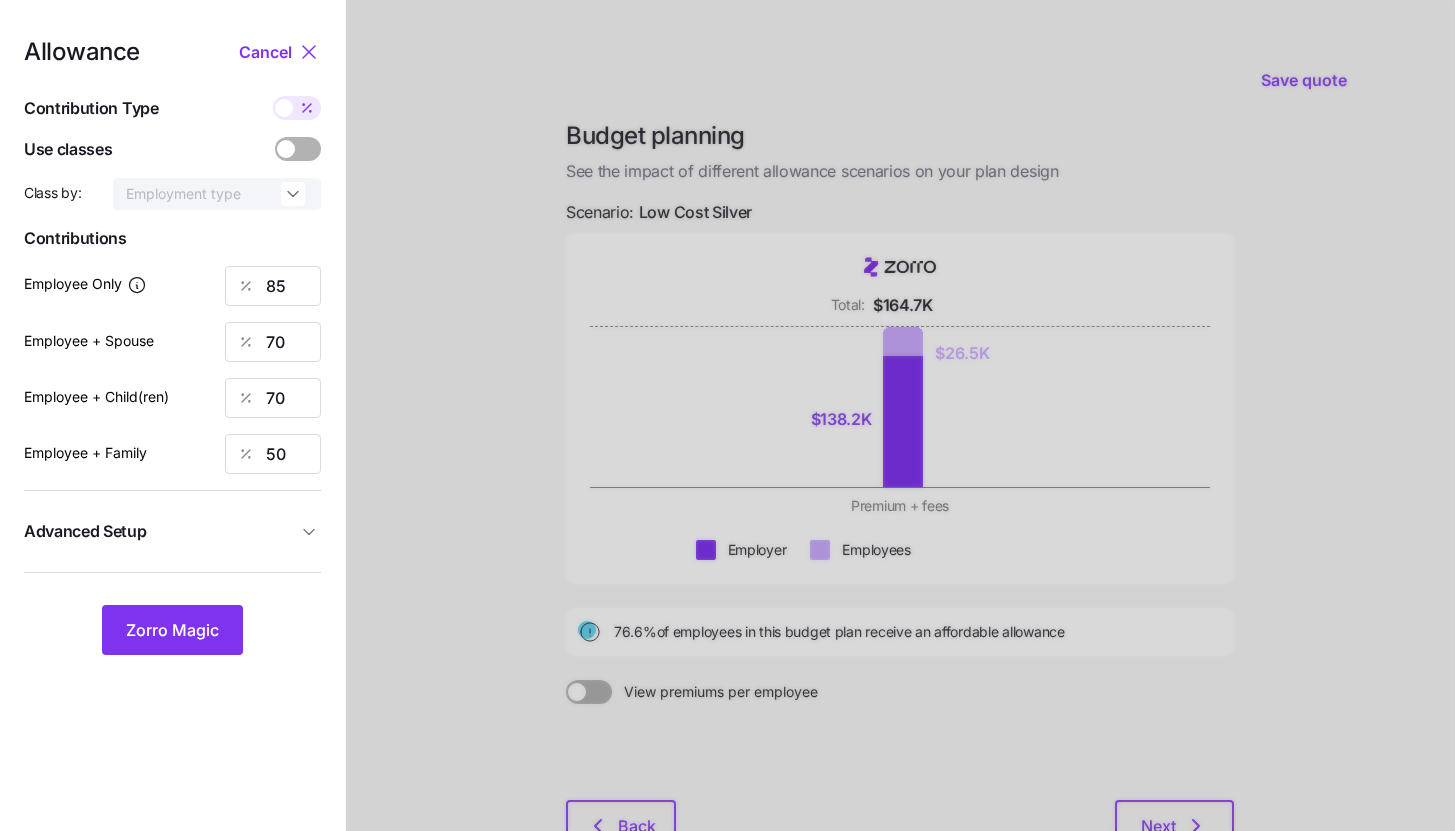 click on "Use classes" at bounding box center (172, 149) 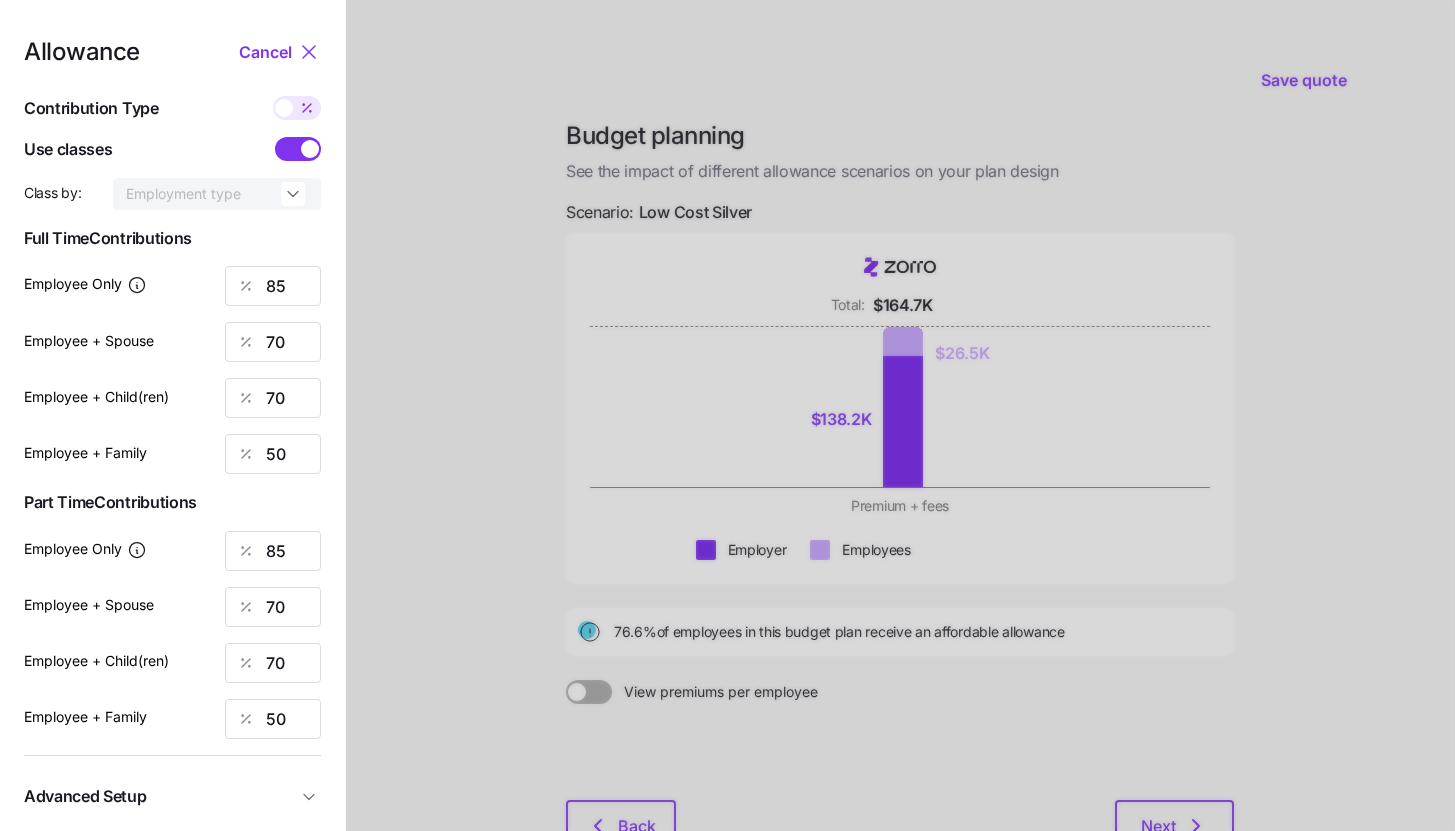 click at bounding box center (310, 149) 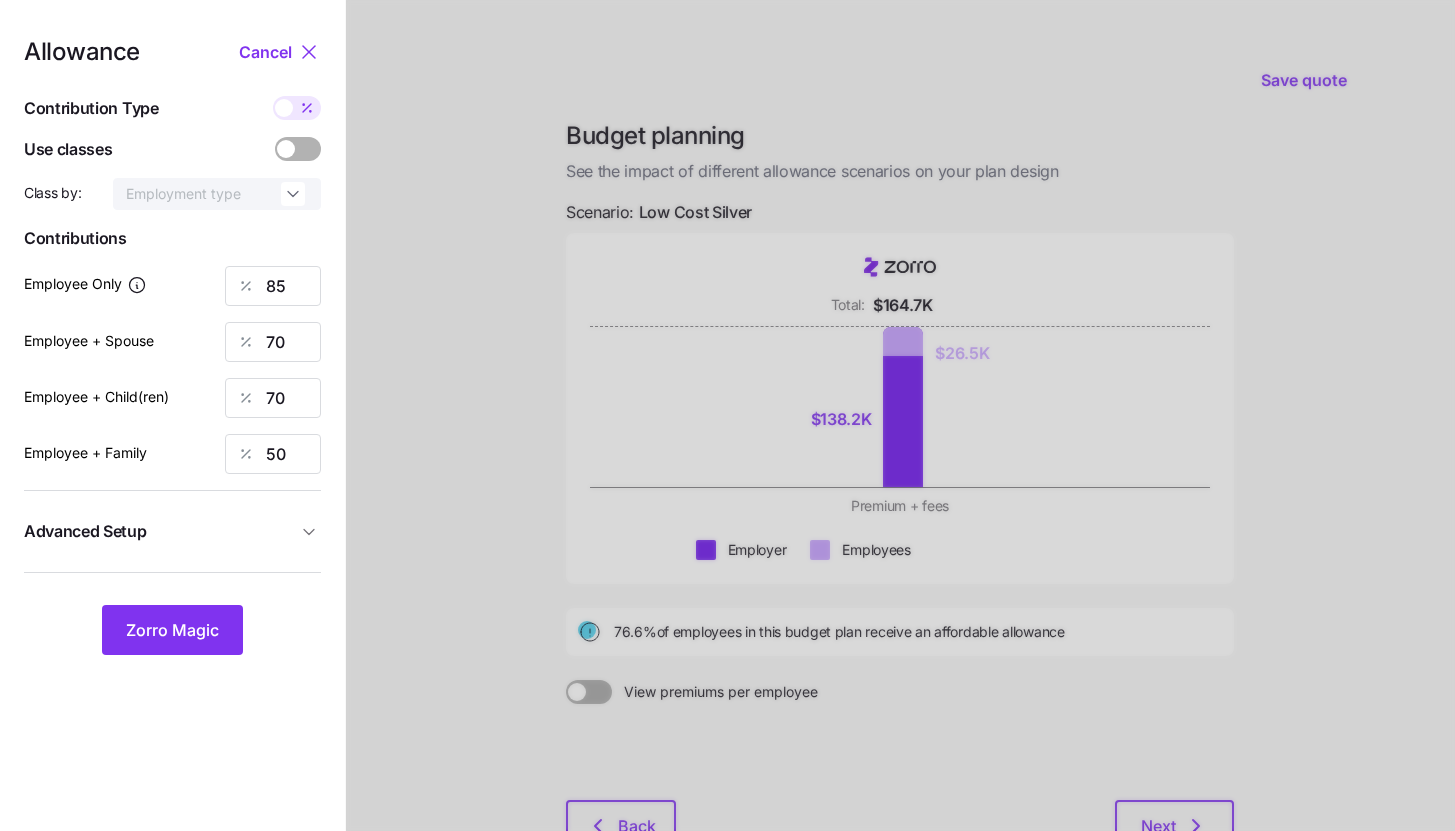 click on "Advanced Setup" at bounding box center [160, 531] 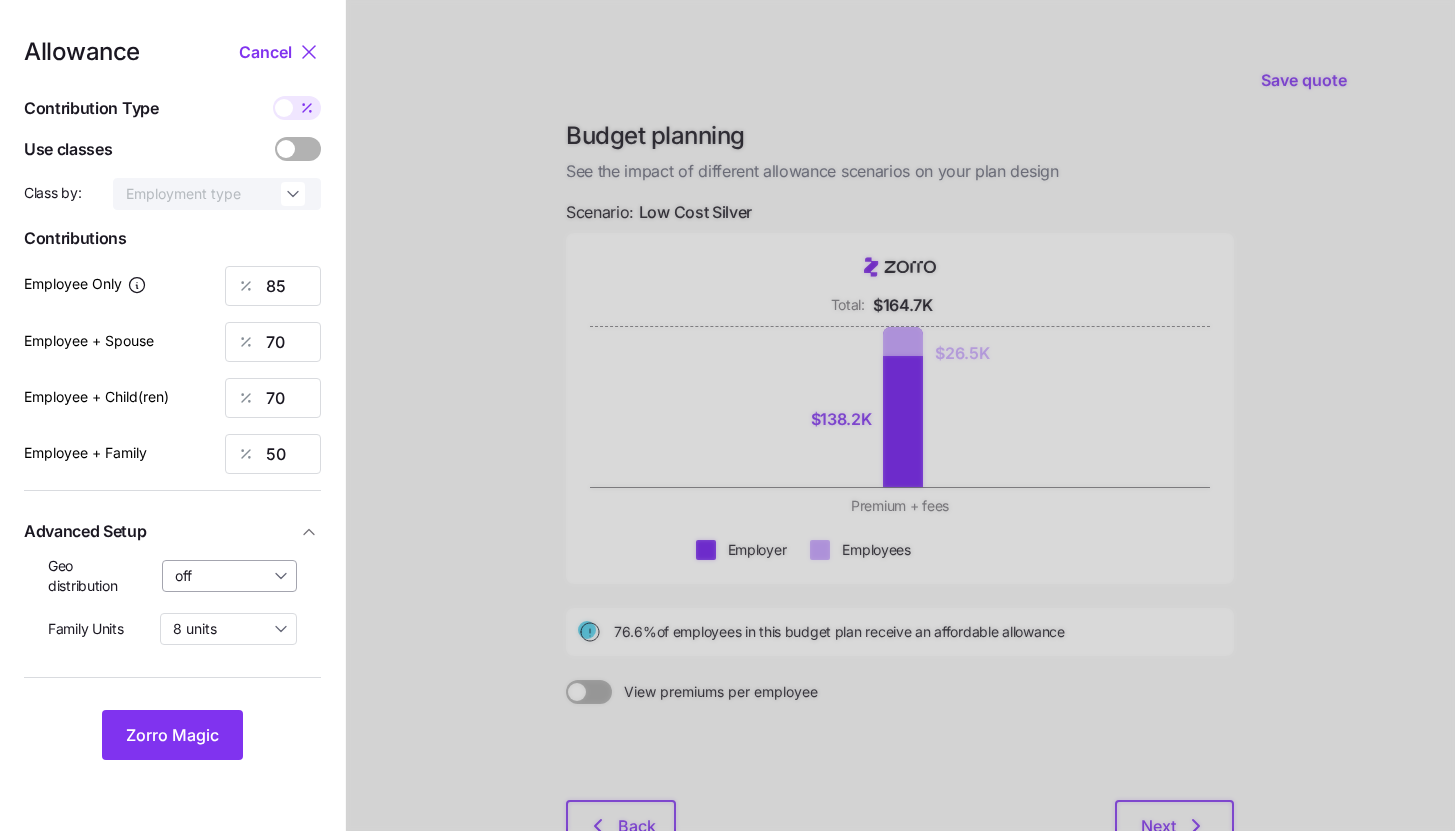 click on "off" at bounding box center [230, 576] 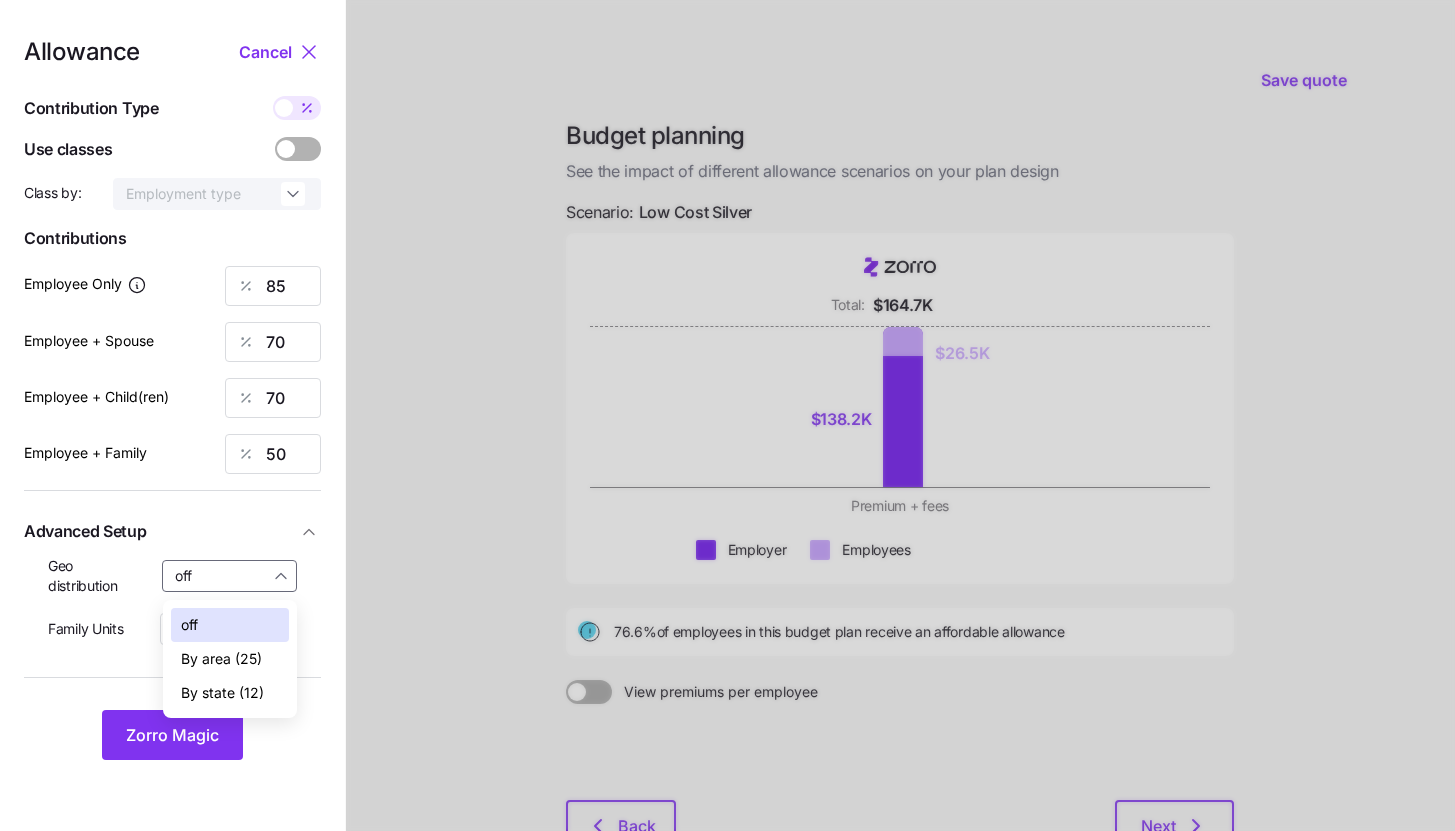 click on "By state (12)" at bounding box center (222, 693) 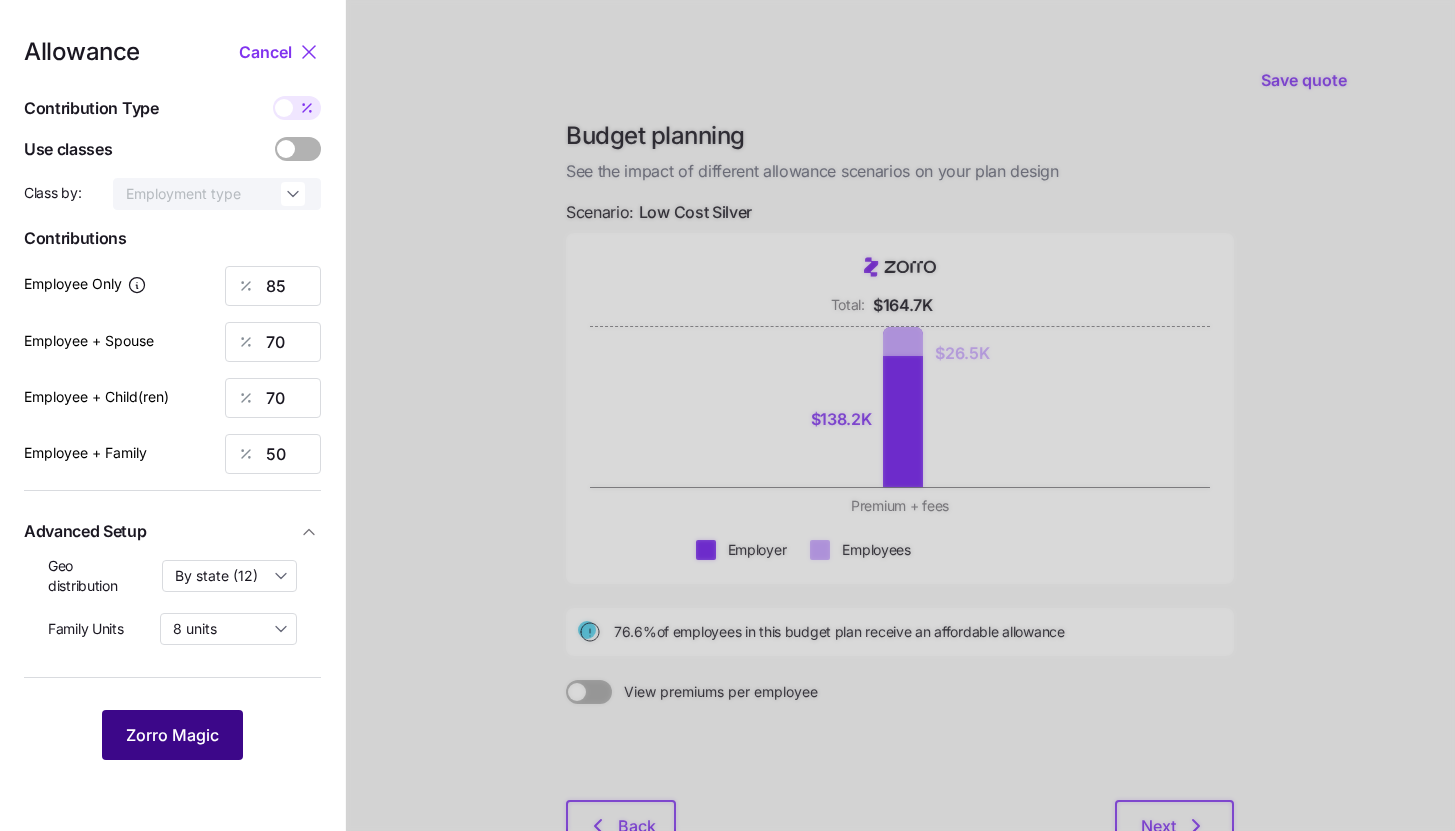 click on "Zorro Magic" at bounding box center [172, 735] 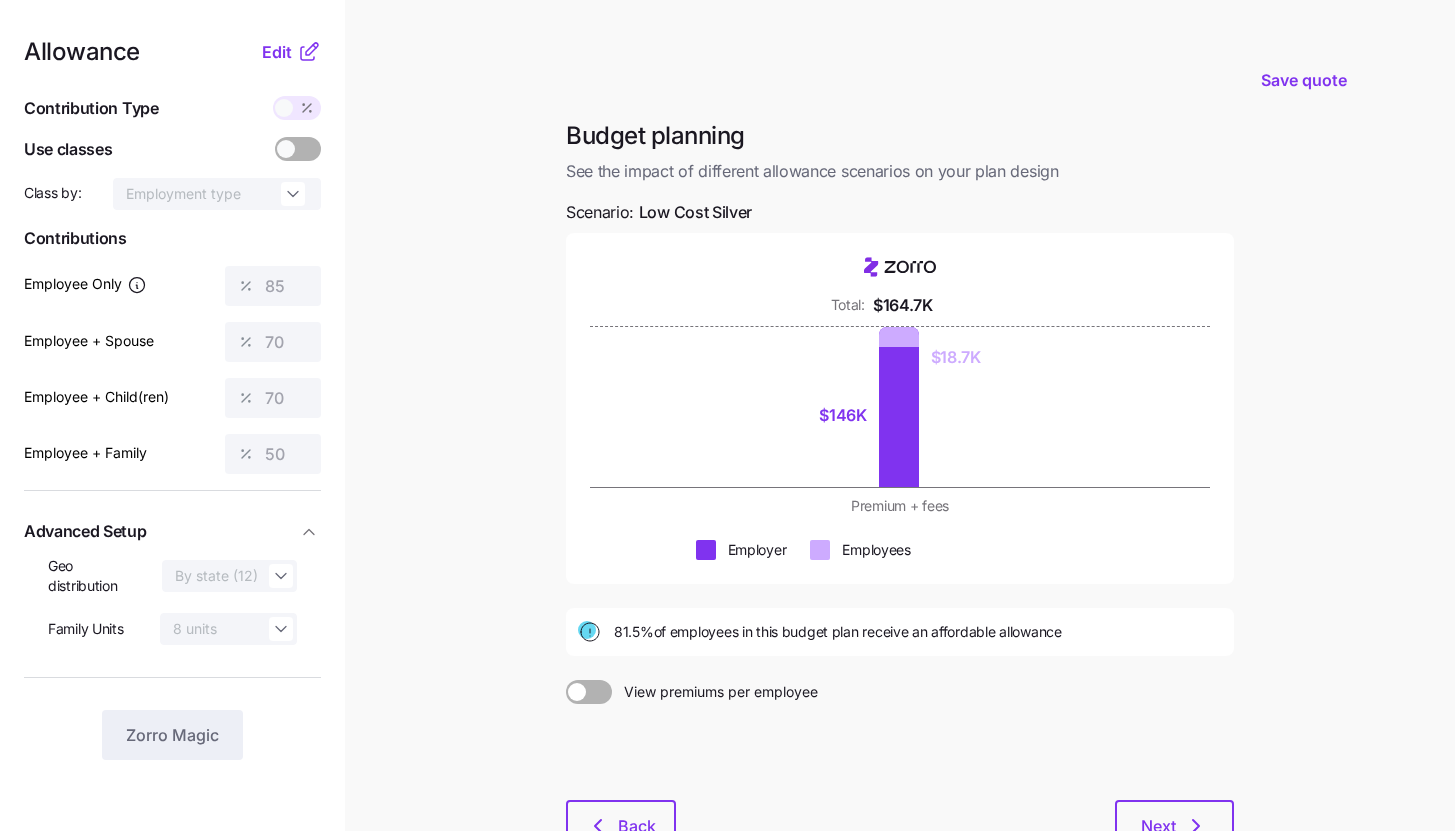 click 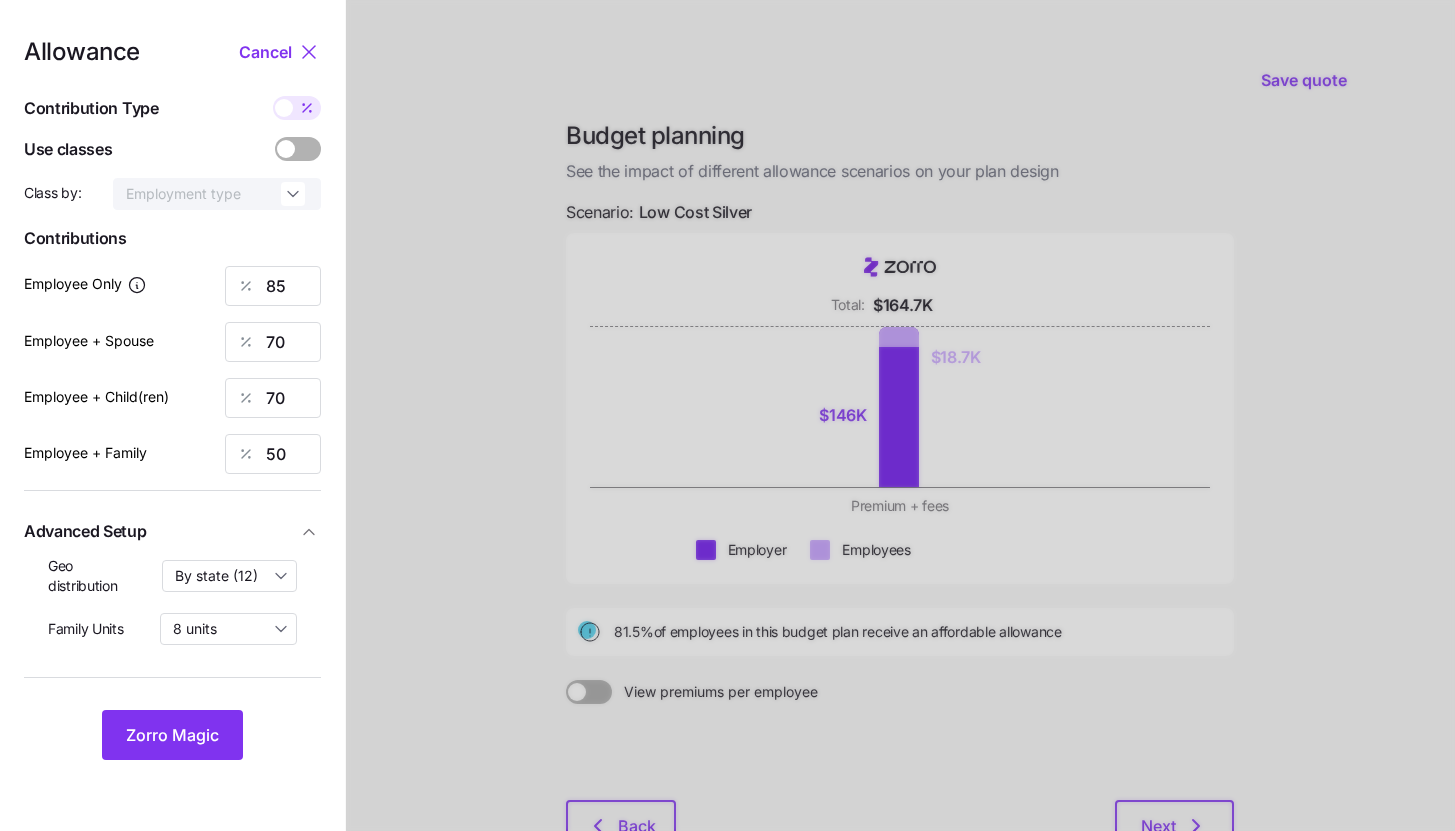 click 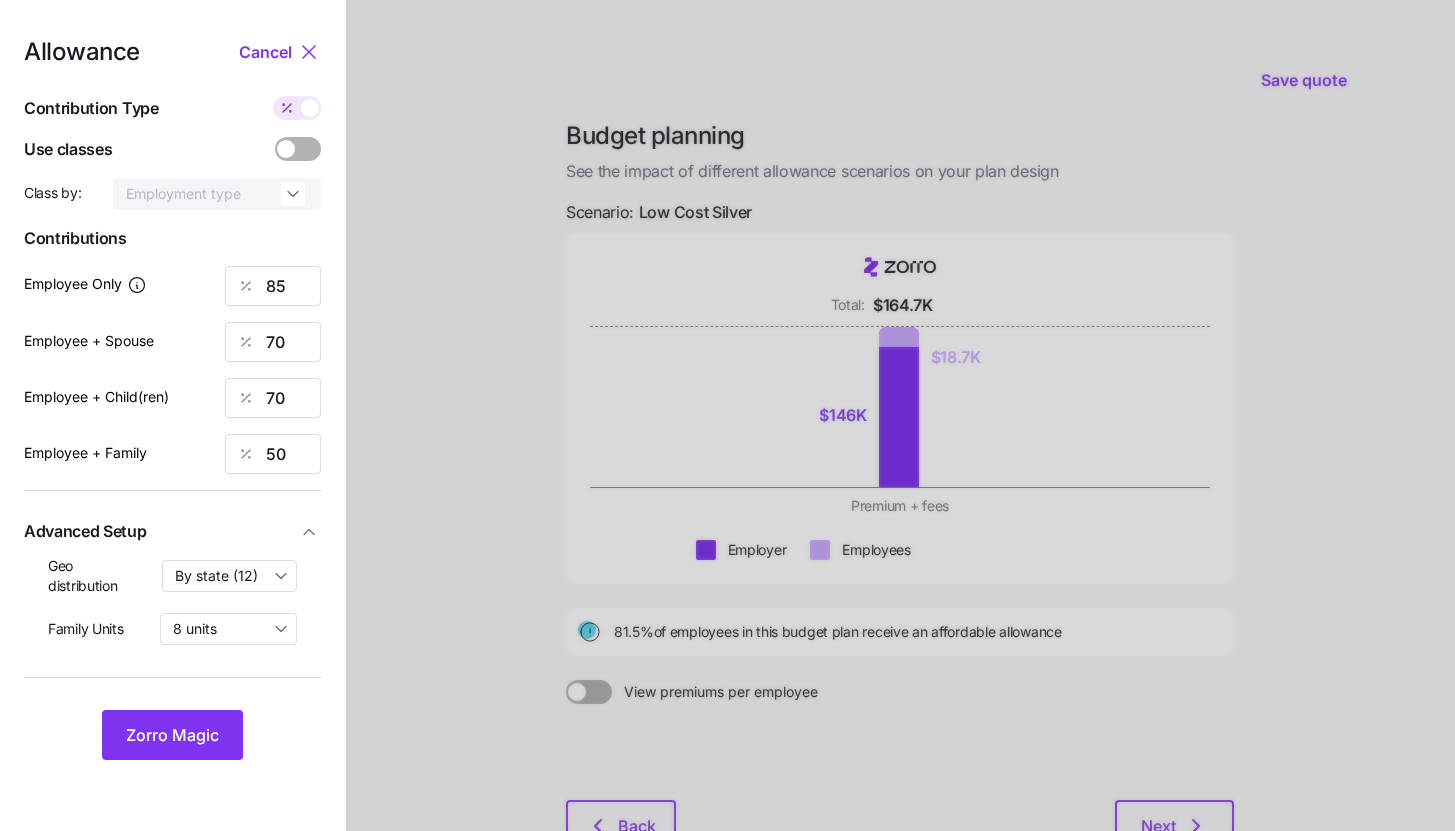 type on "529" 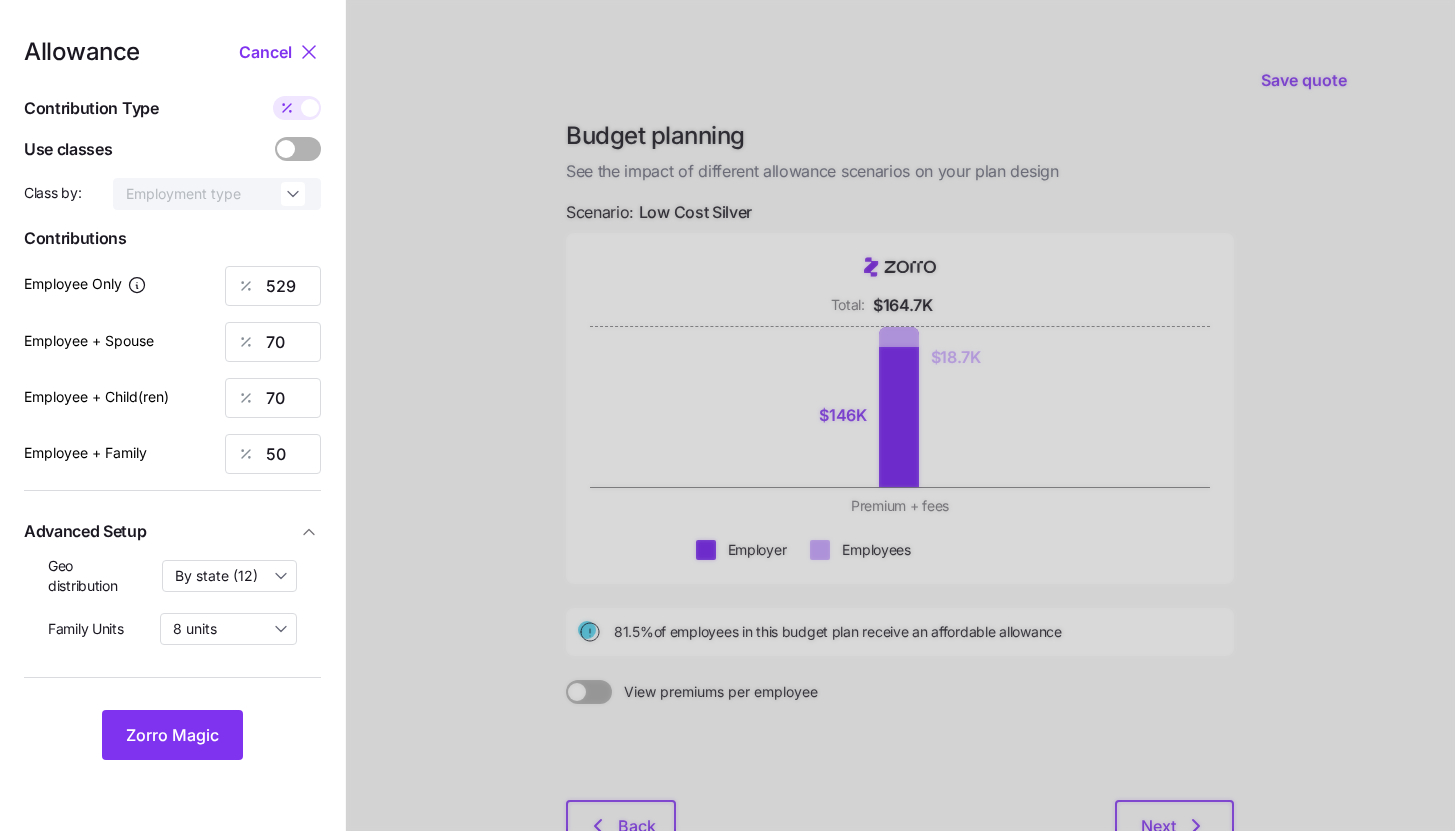 type on "872" 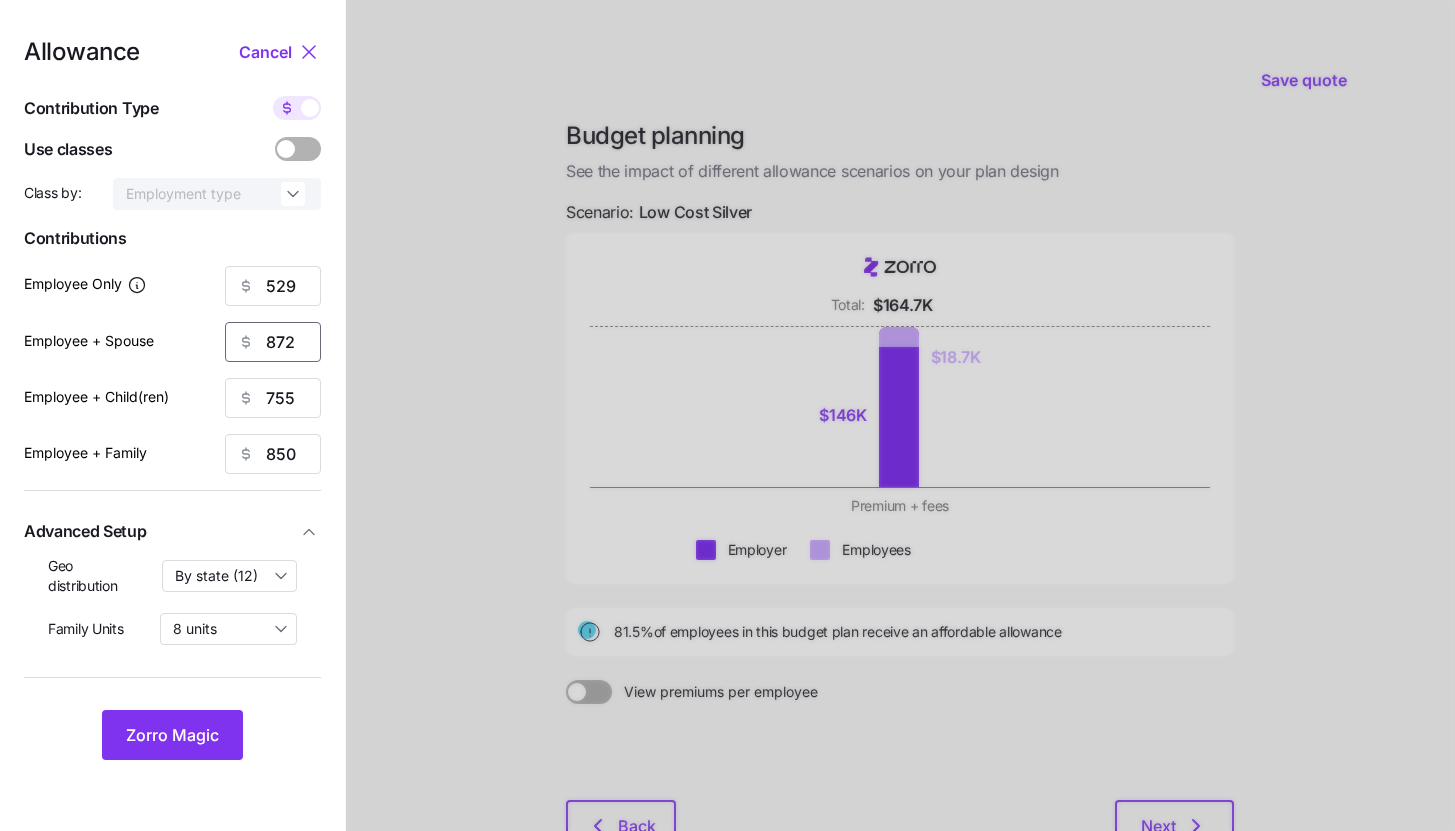 click on "872" at bounding box center (273, 342) 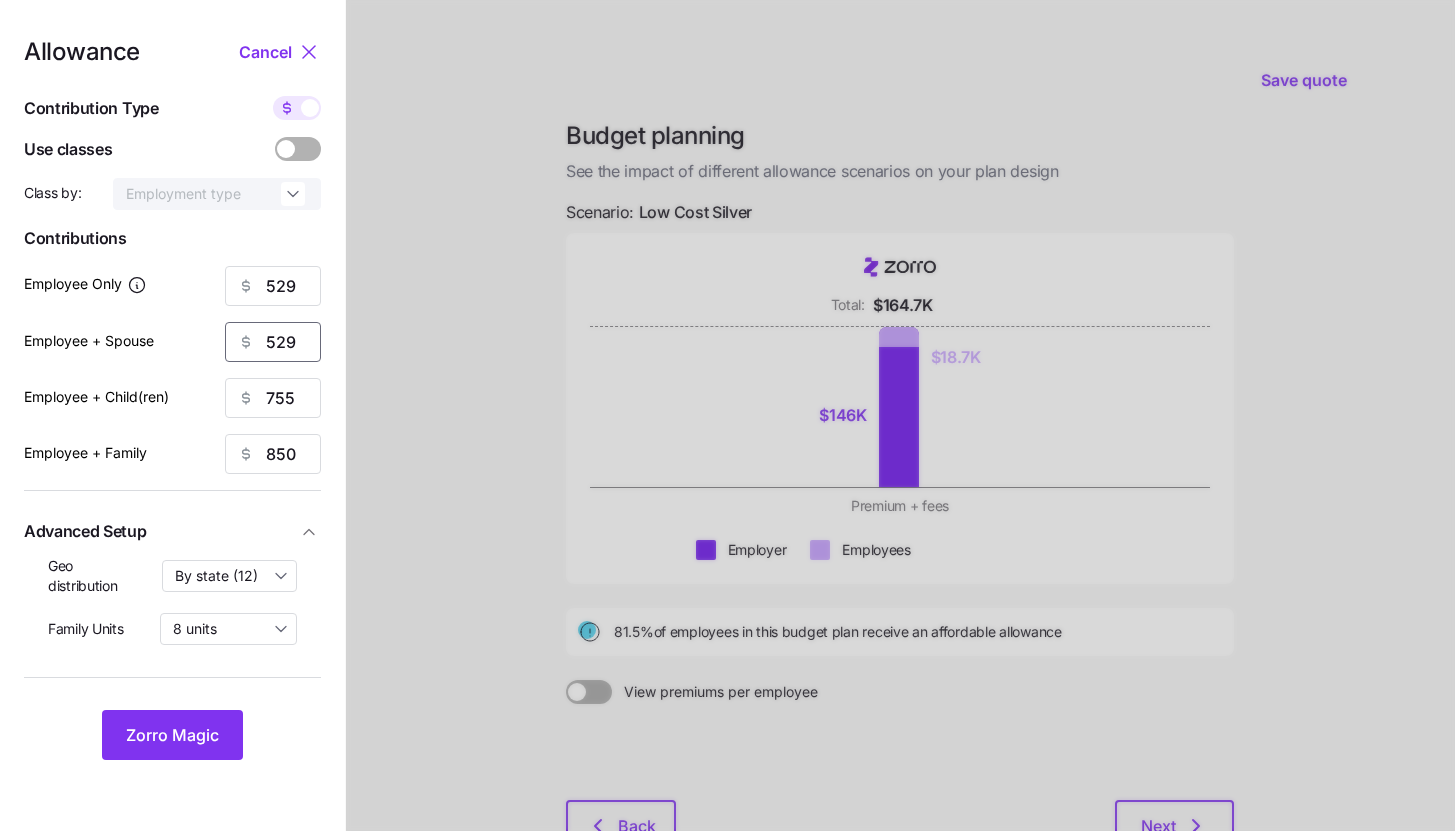 type on "529" 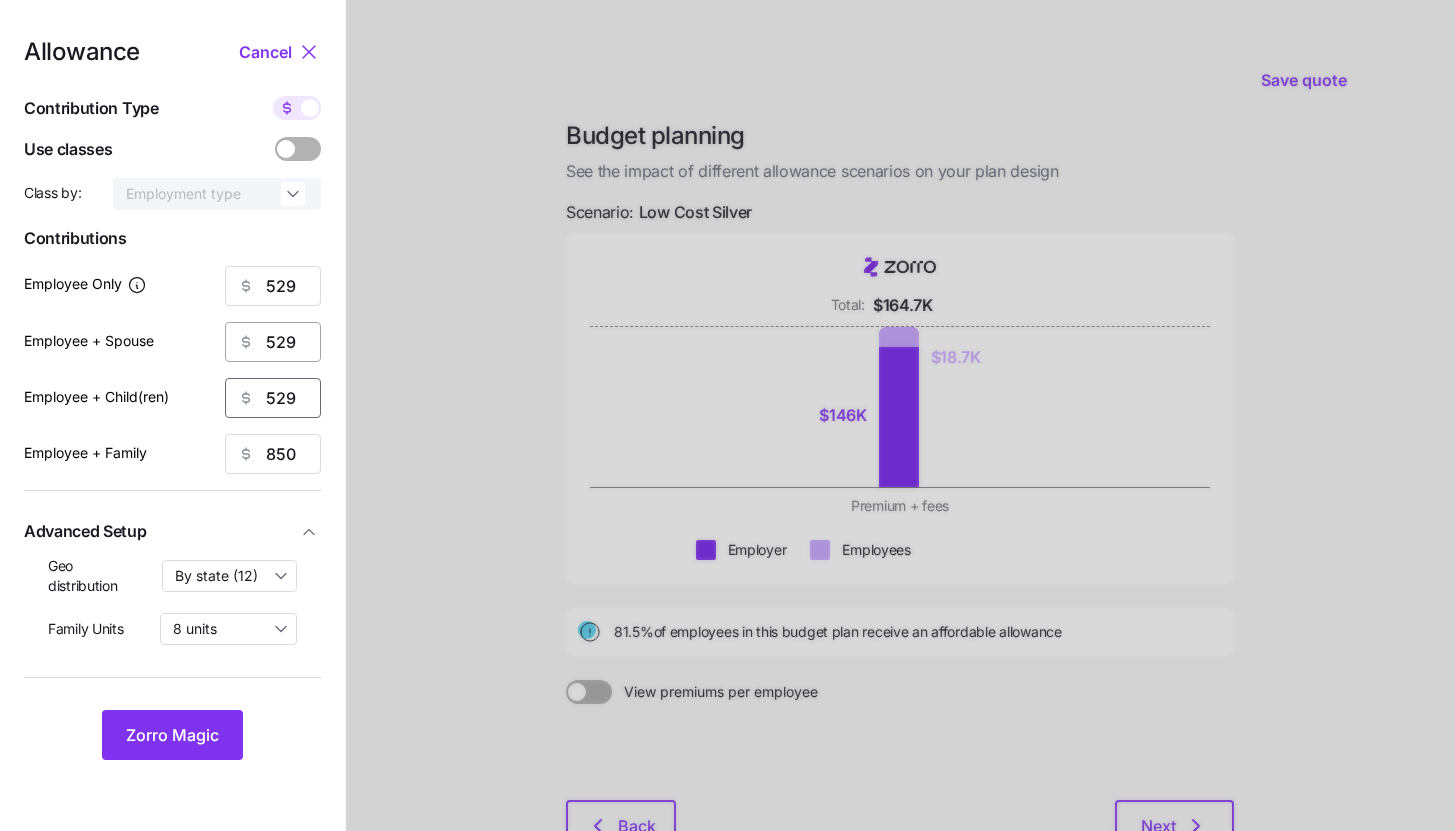 type on "529" 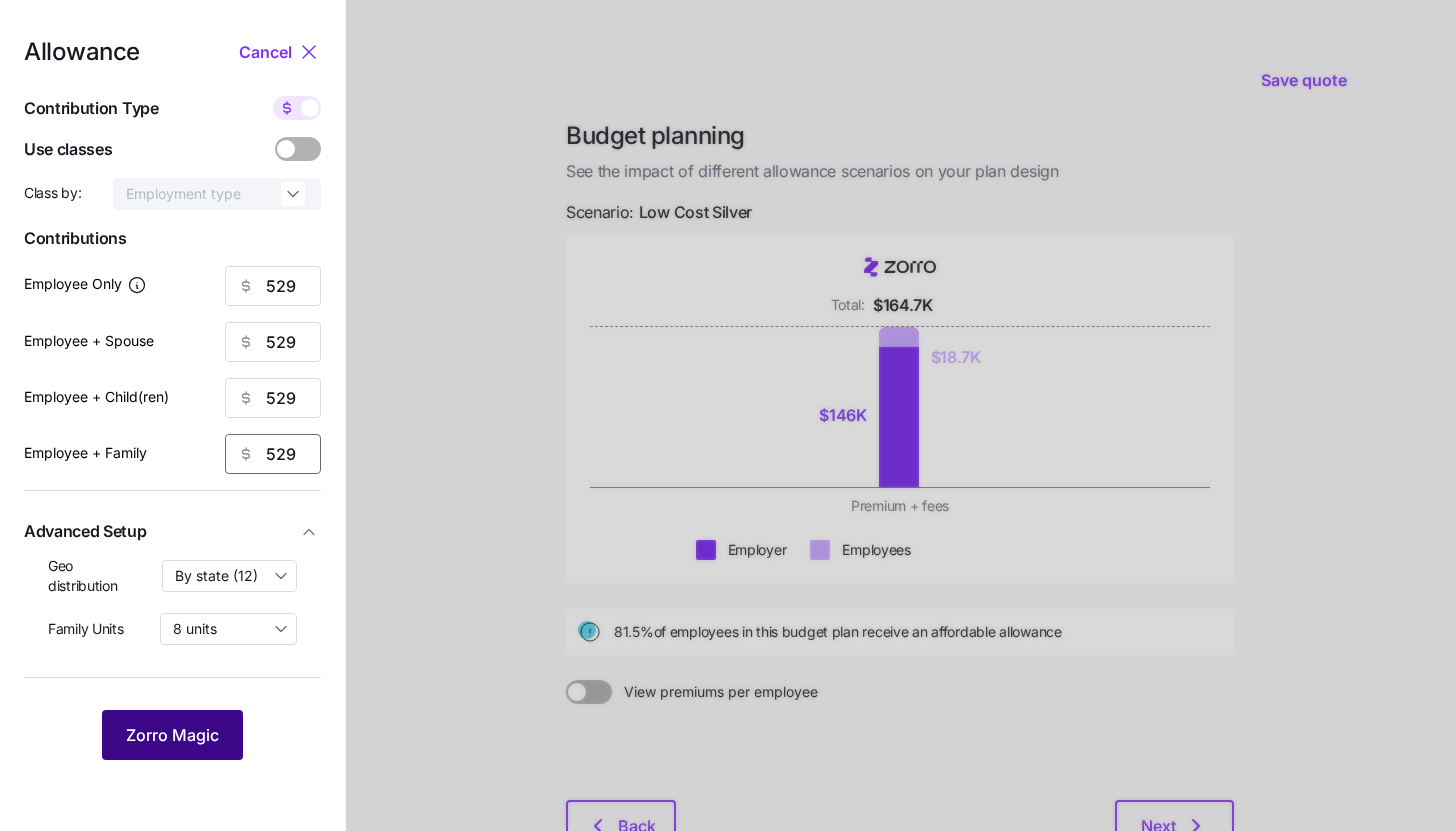 type on "529" 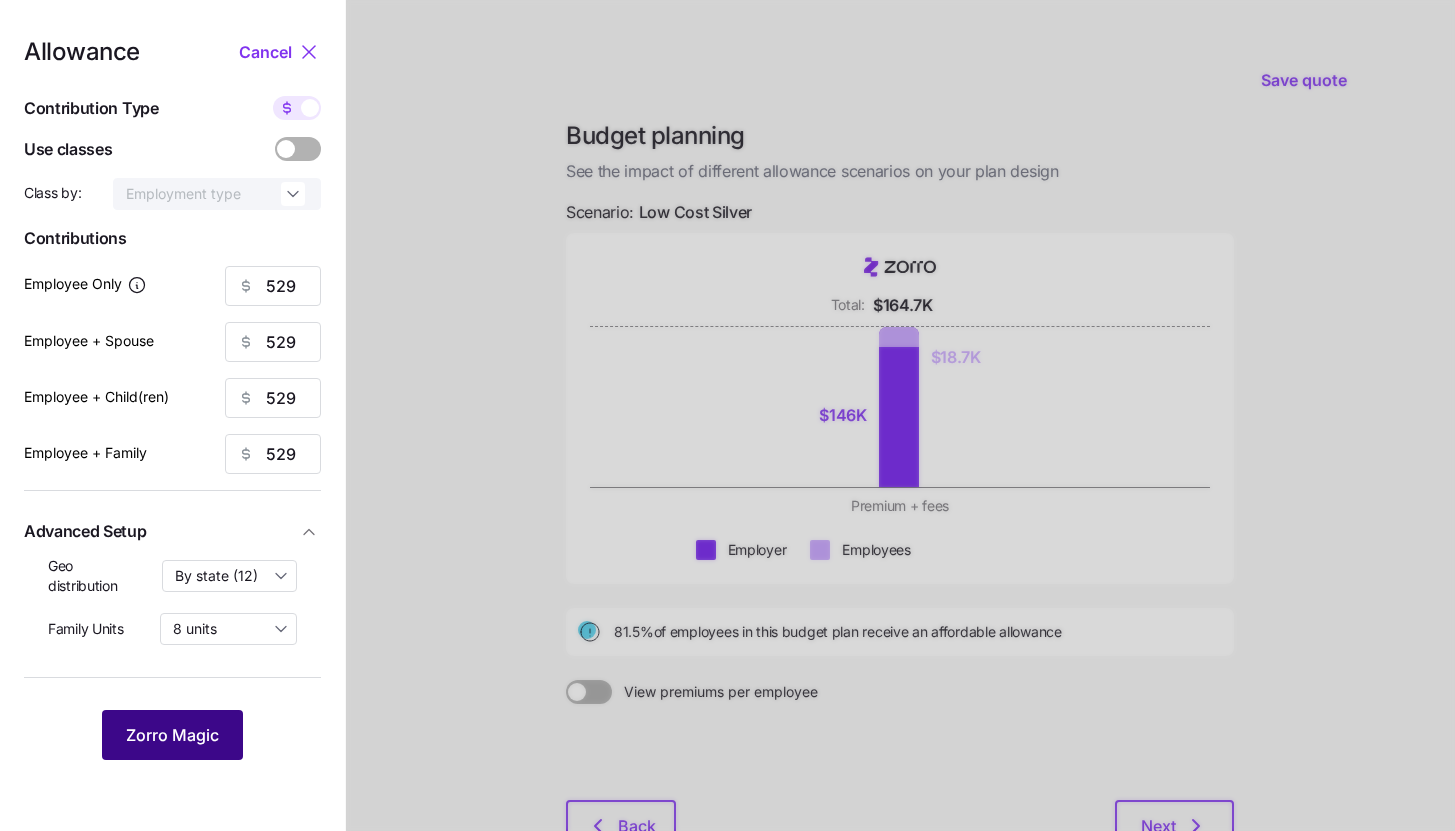 click on "Zorro Magic" at bounding box center (172, 735) 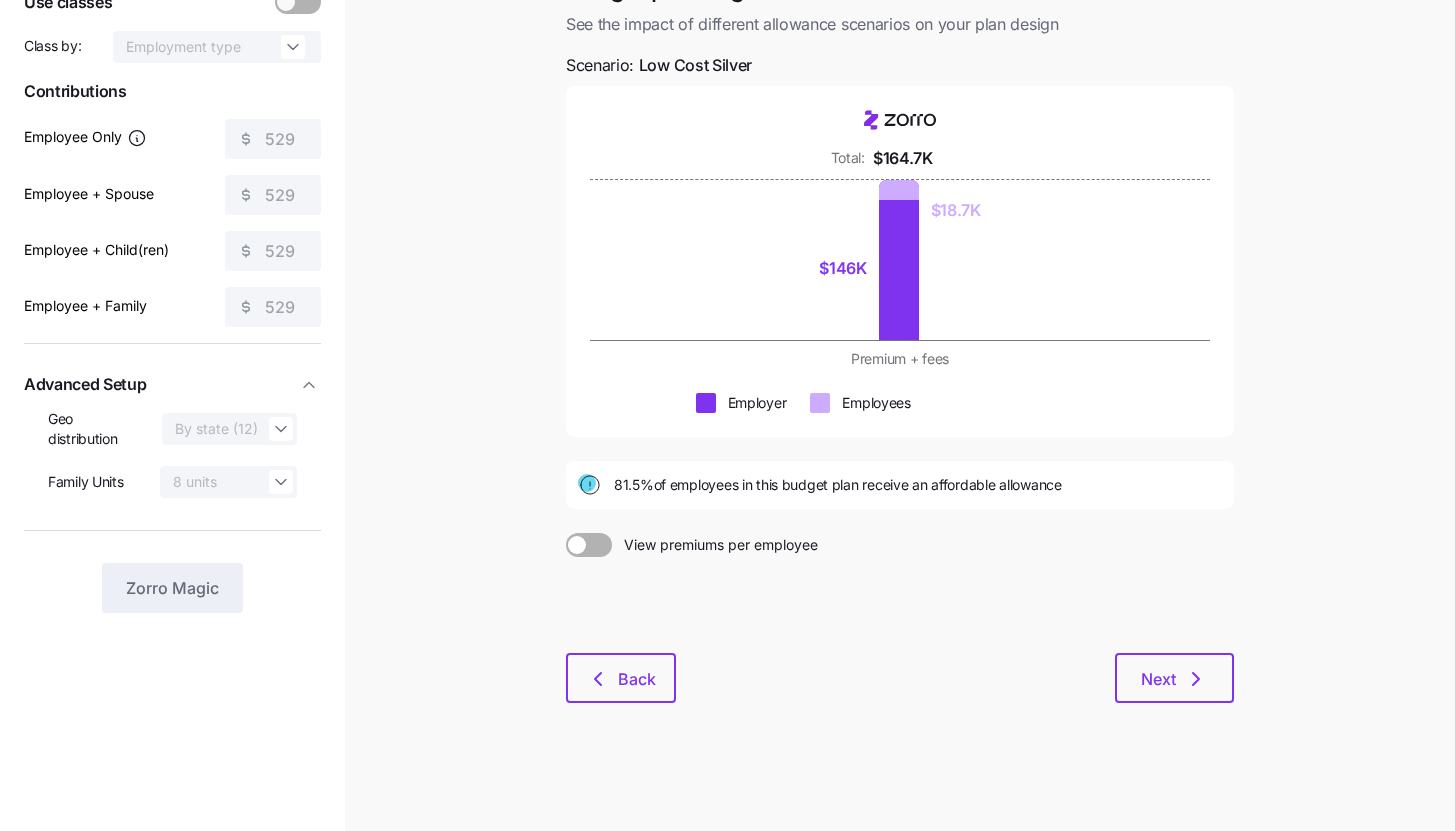 scroll, scrollTop: 0, scrollLeft: 0, axis: both 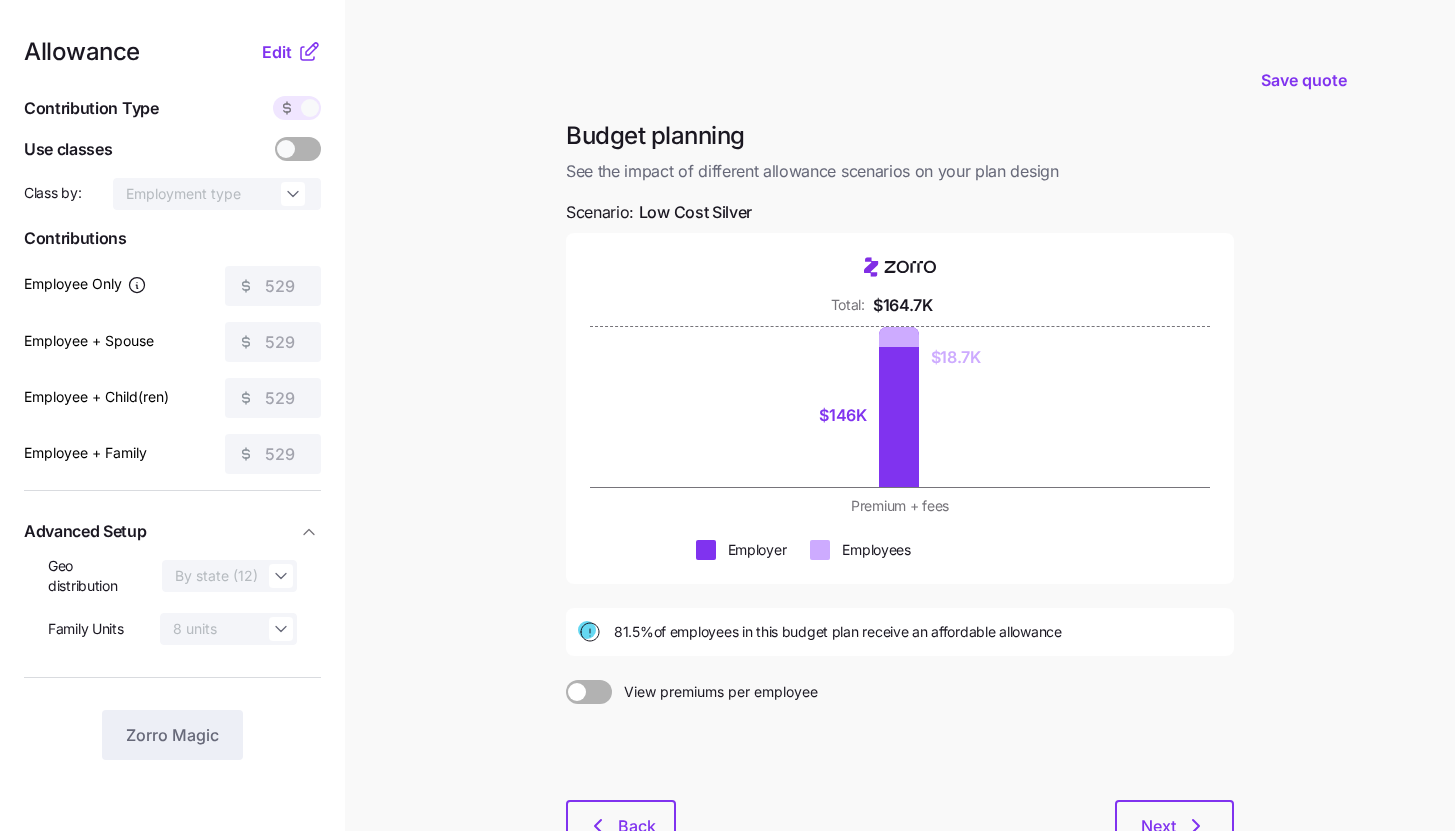 click 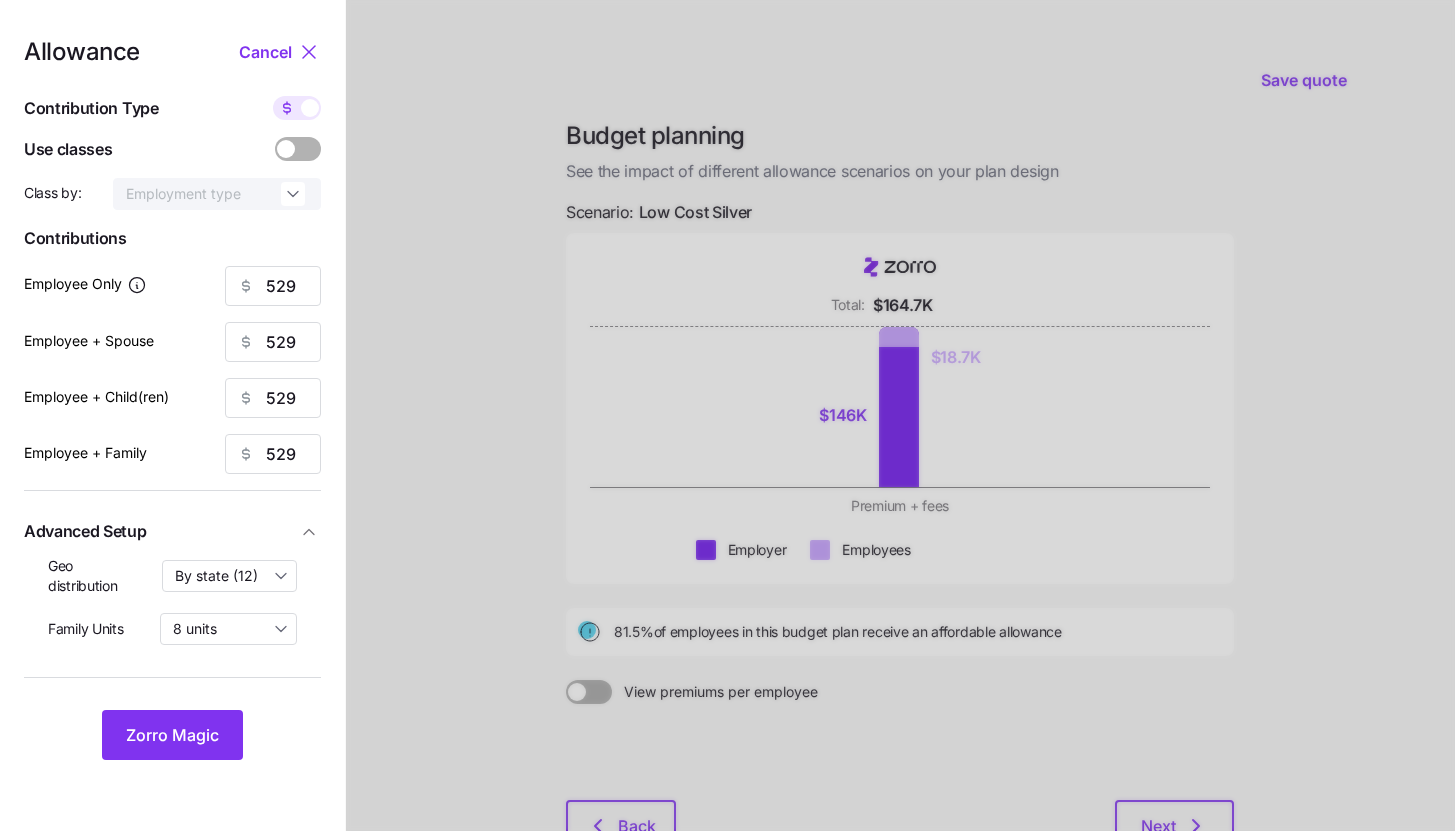 click 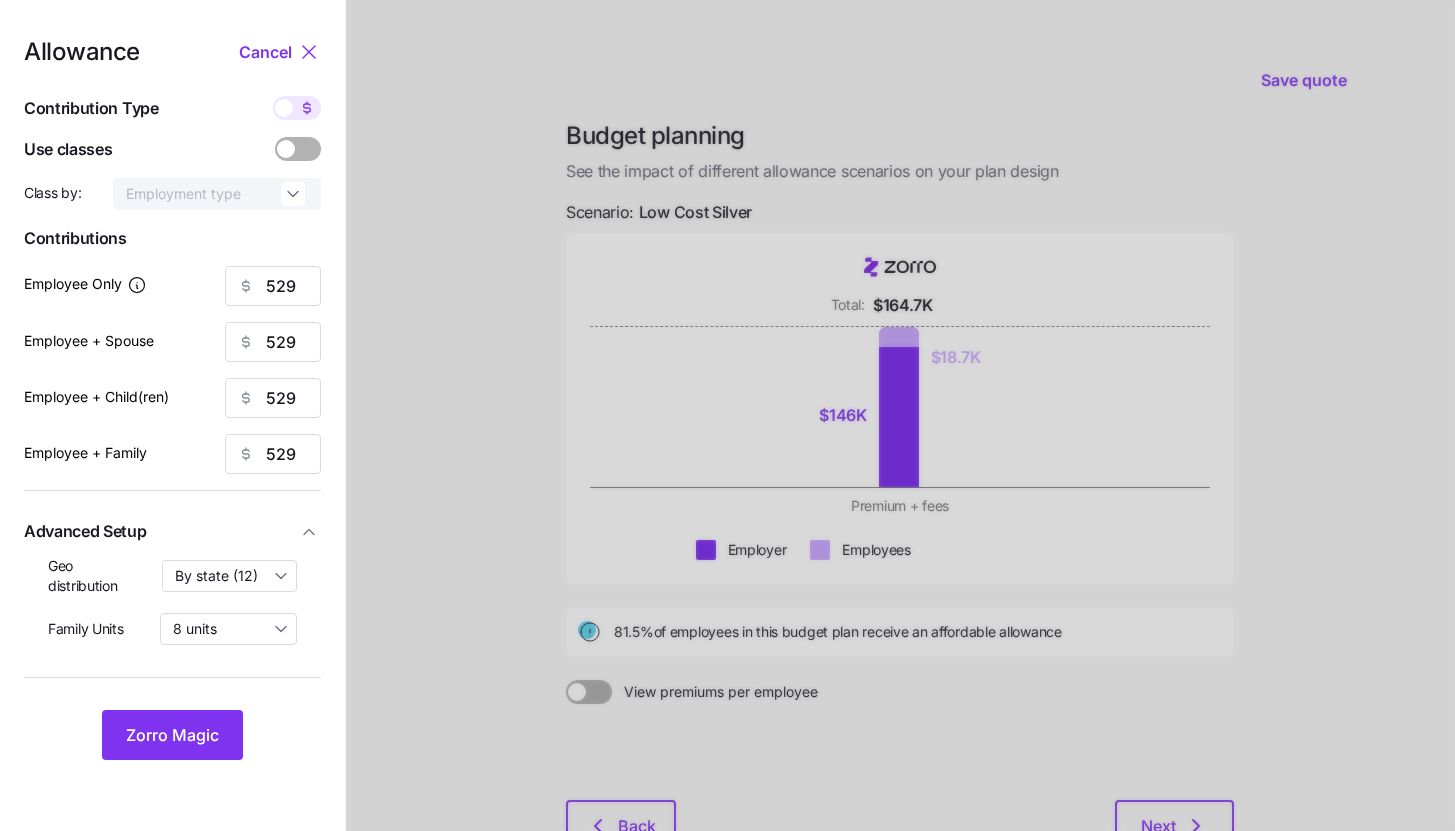 type on "85" 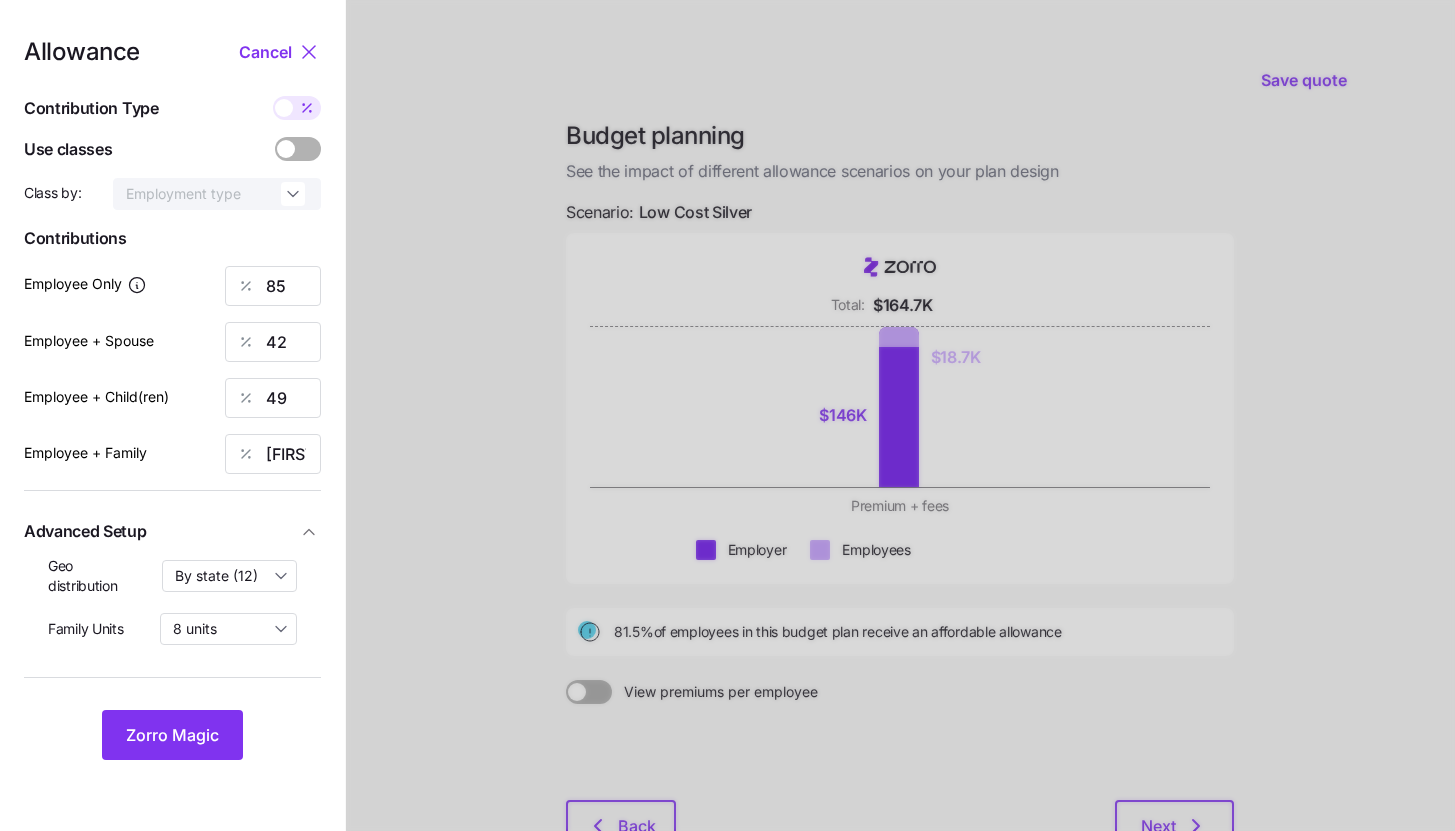 click at bounding box center [307, 108] 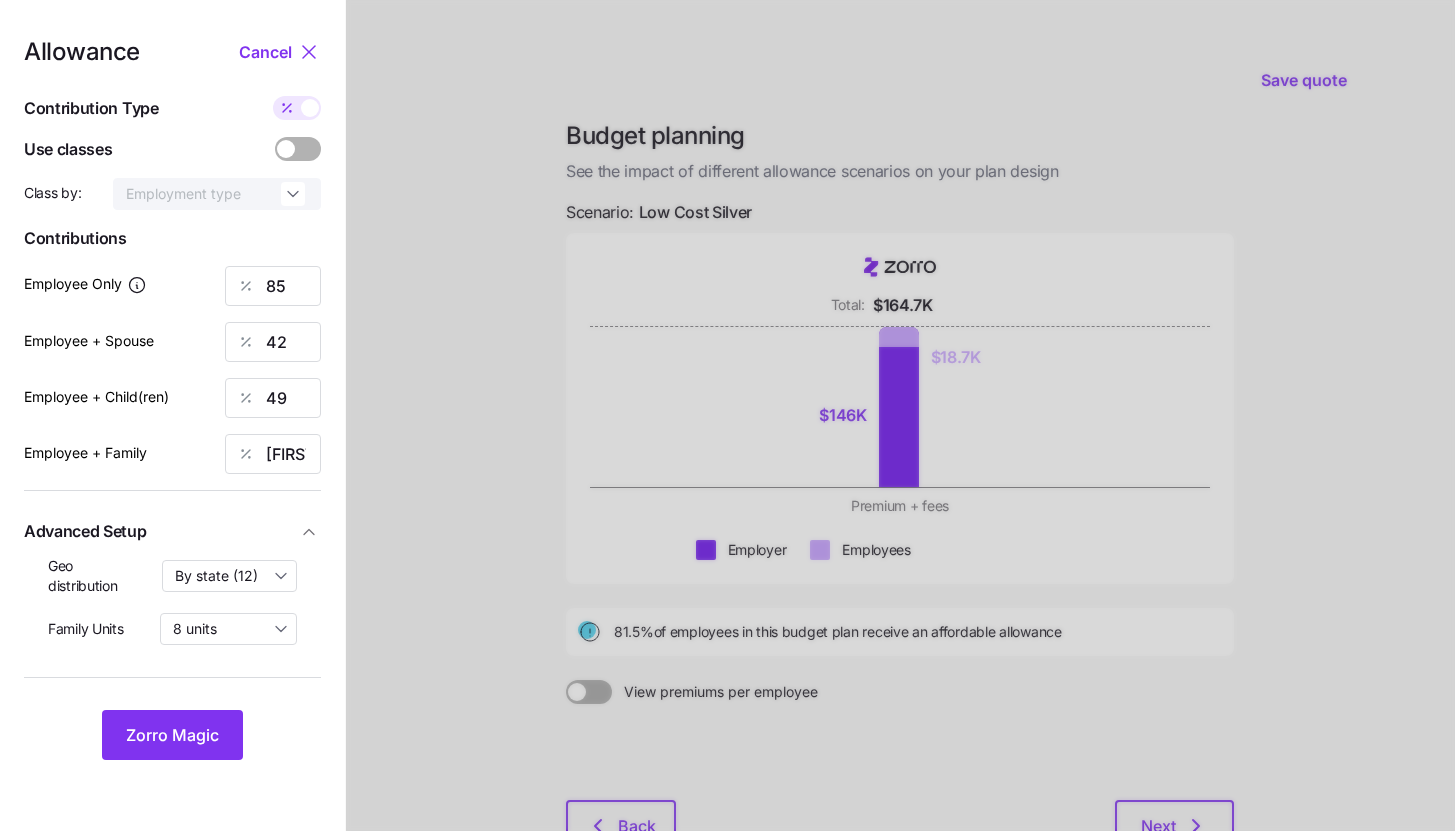type on "529" 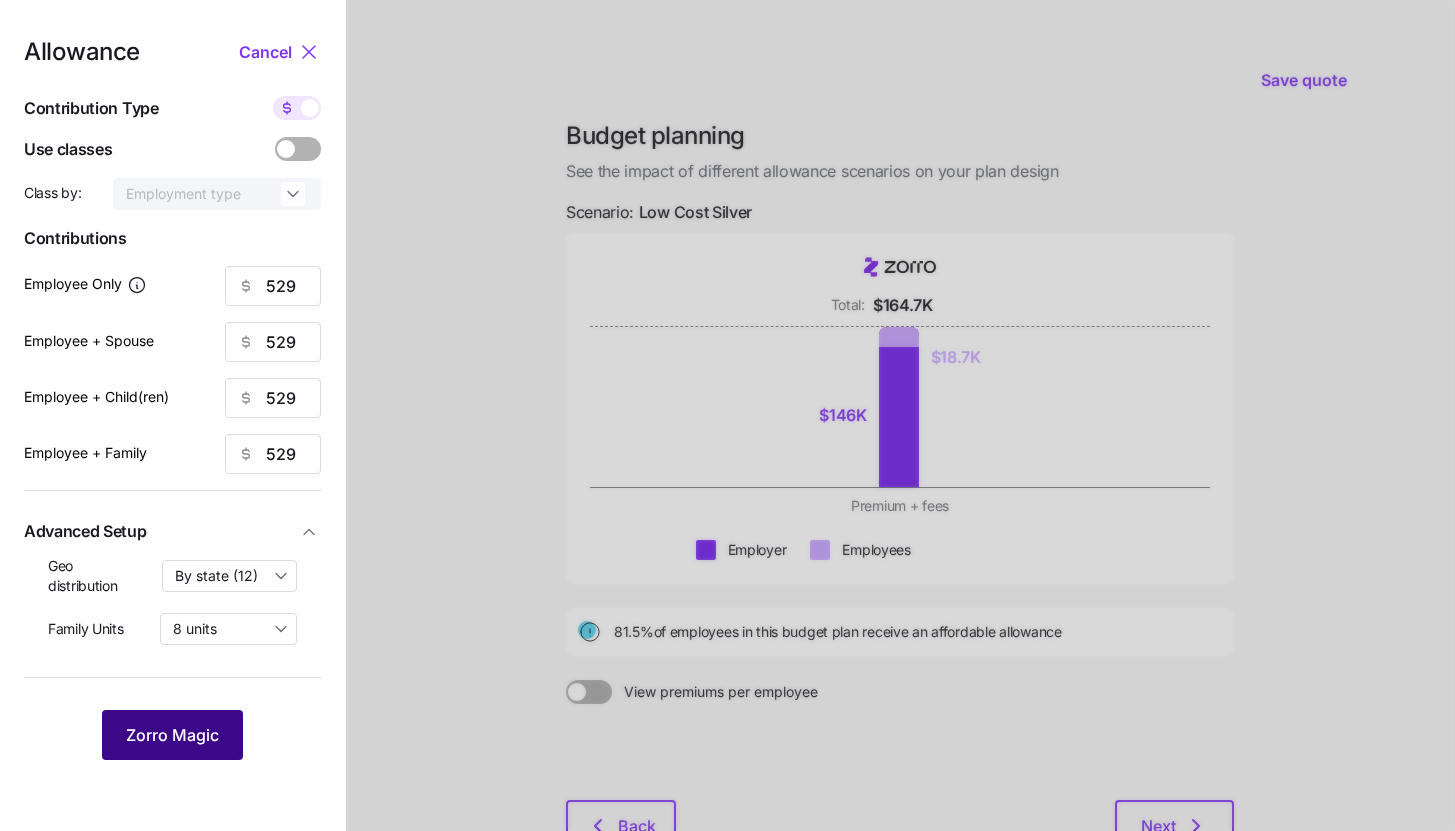 click on "Zorro Magic" at bounding box center [172, 735] 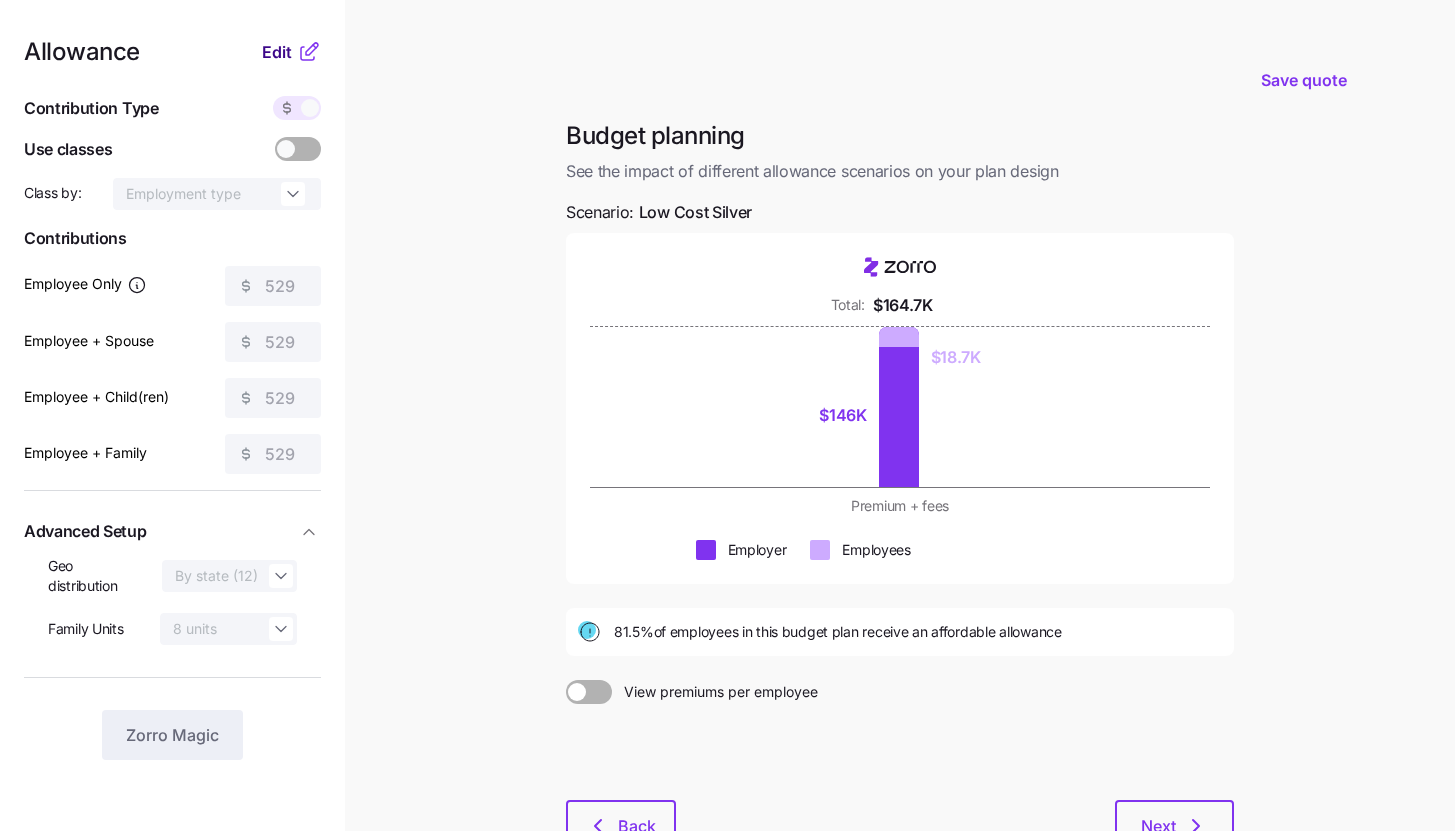 click on "Edit" at bounding box center (277, 52) 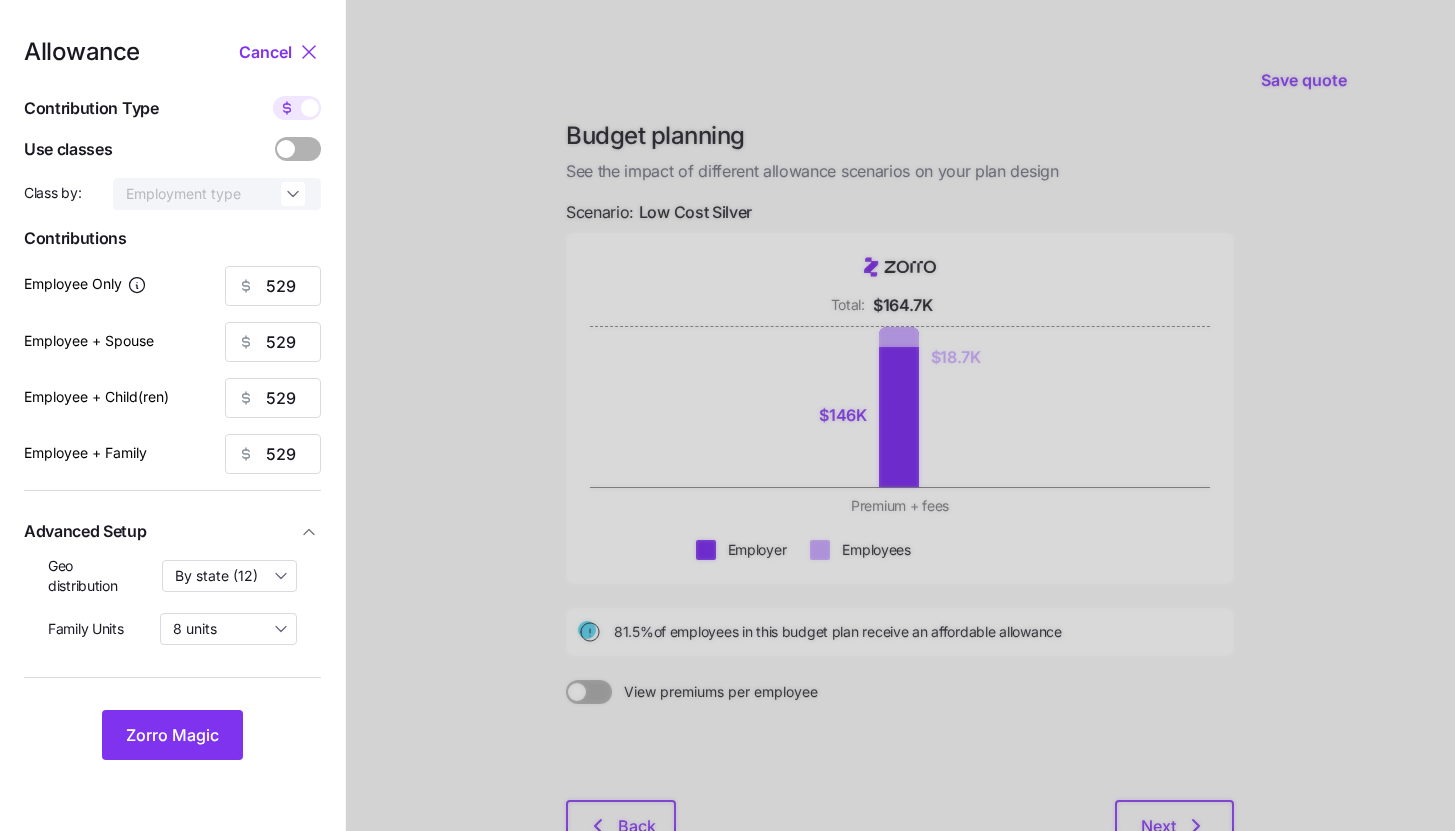 click at bounding box center (310, 108) 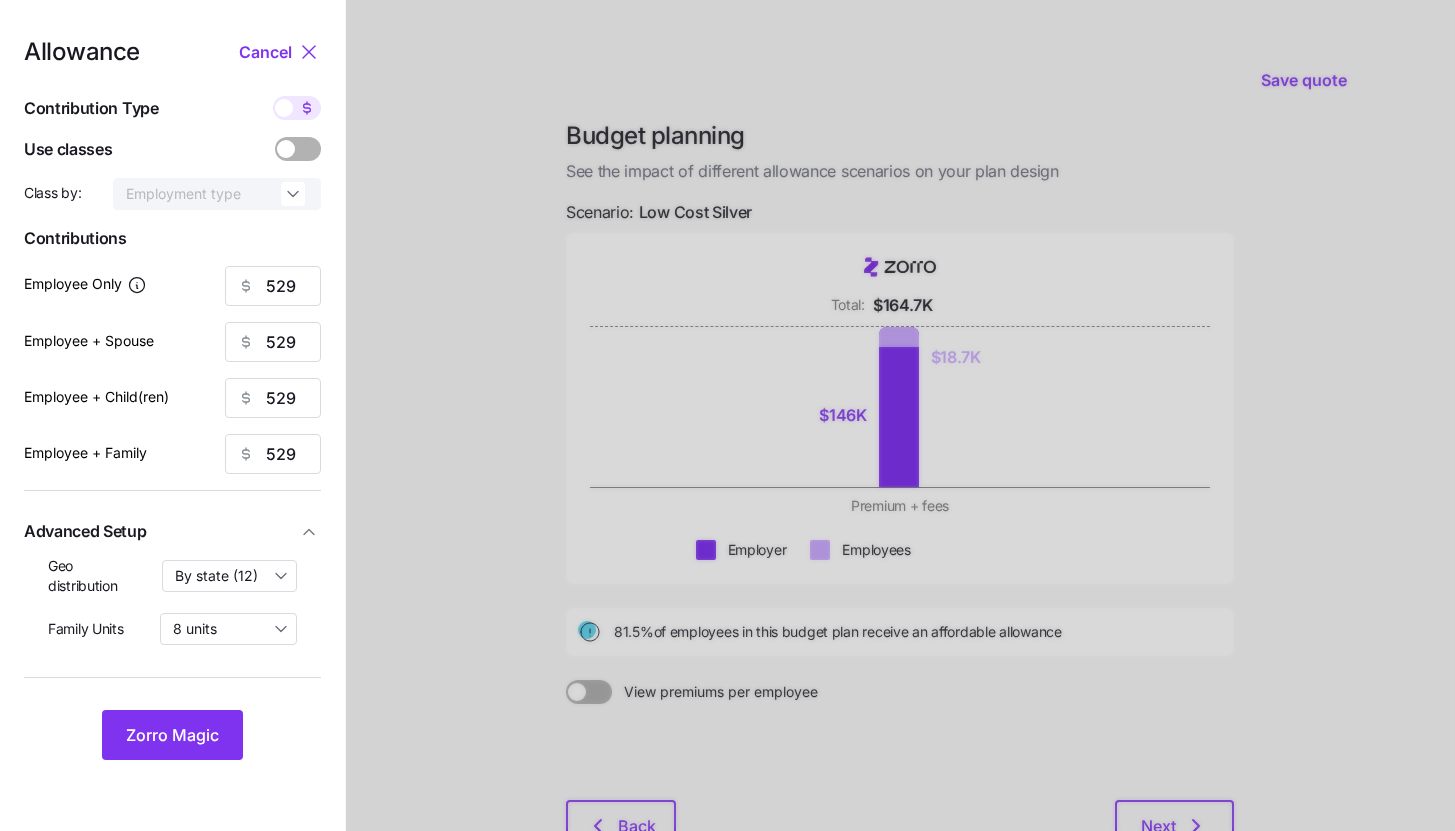 type on "85" 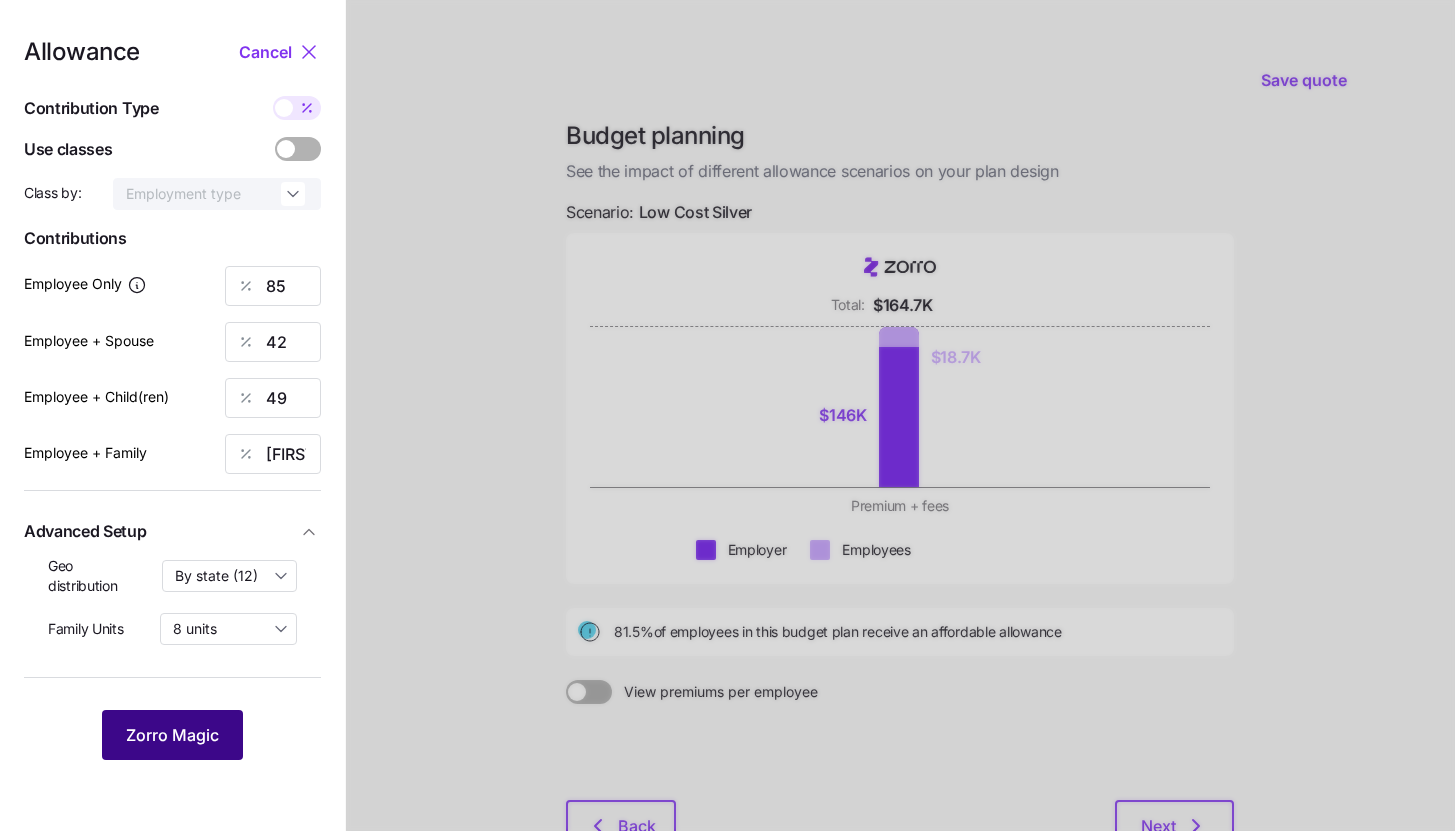 click on "Zorro Magic" at bounding box center [172, 735] 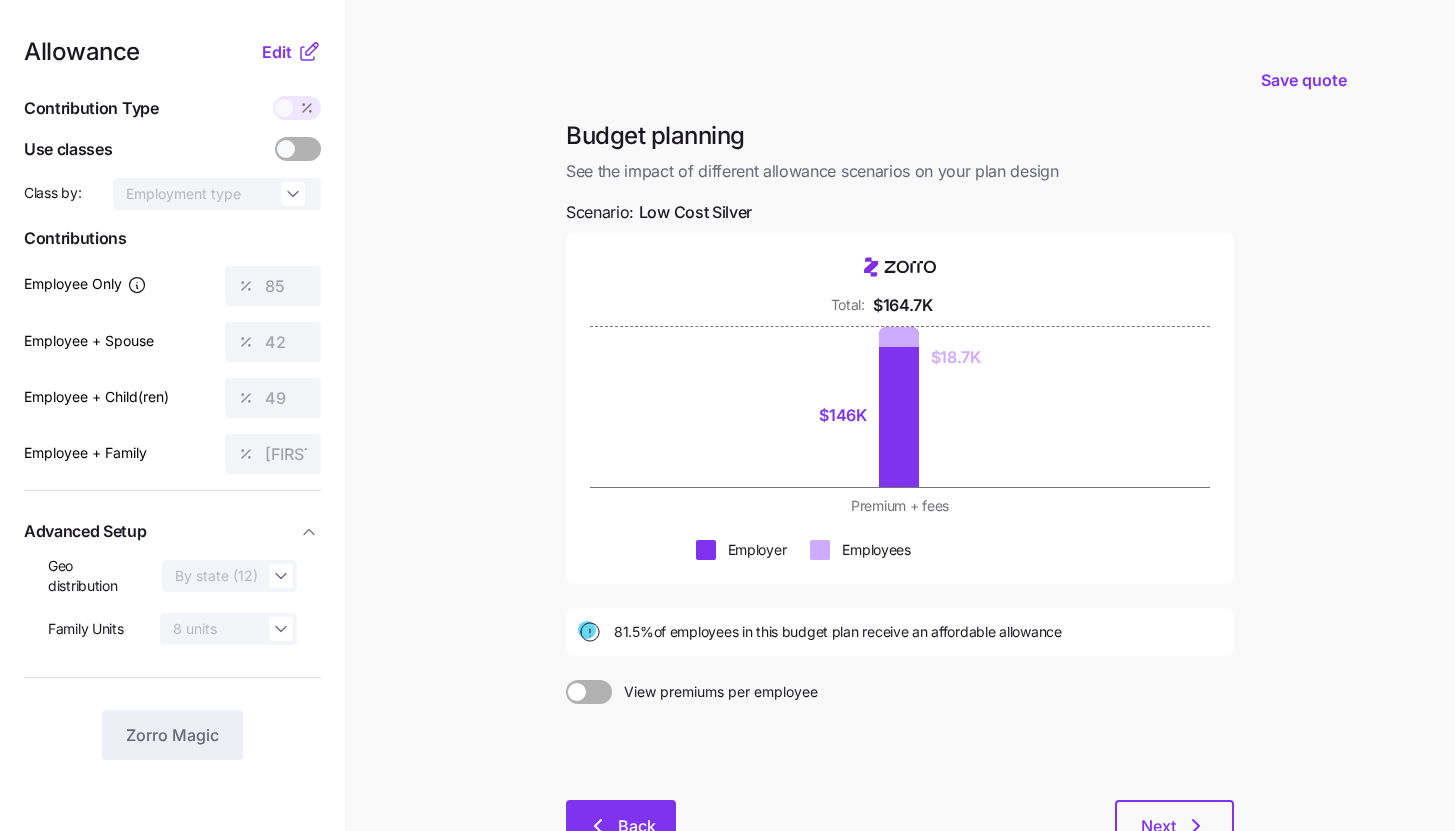 click on "Back" at bounding box center [637, 826] 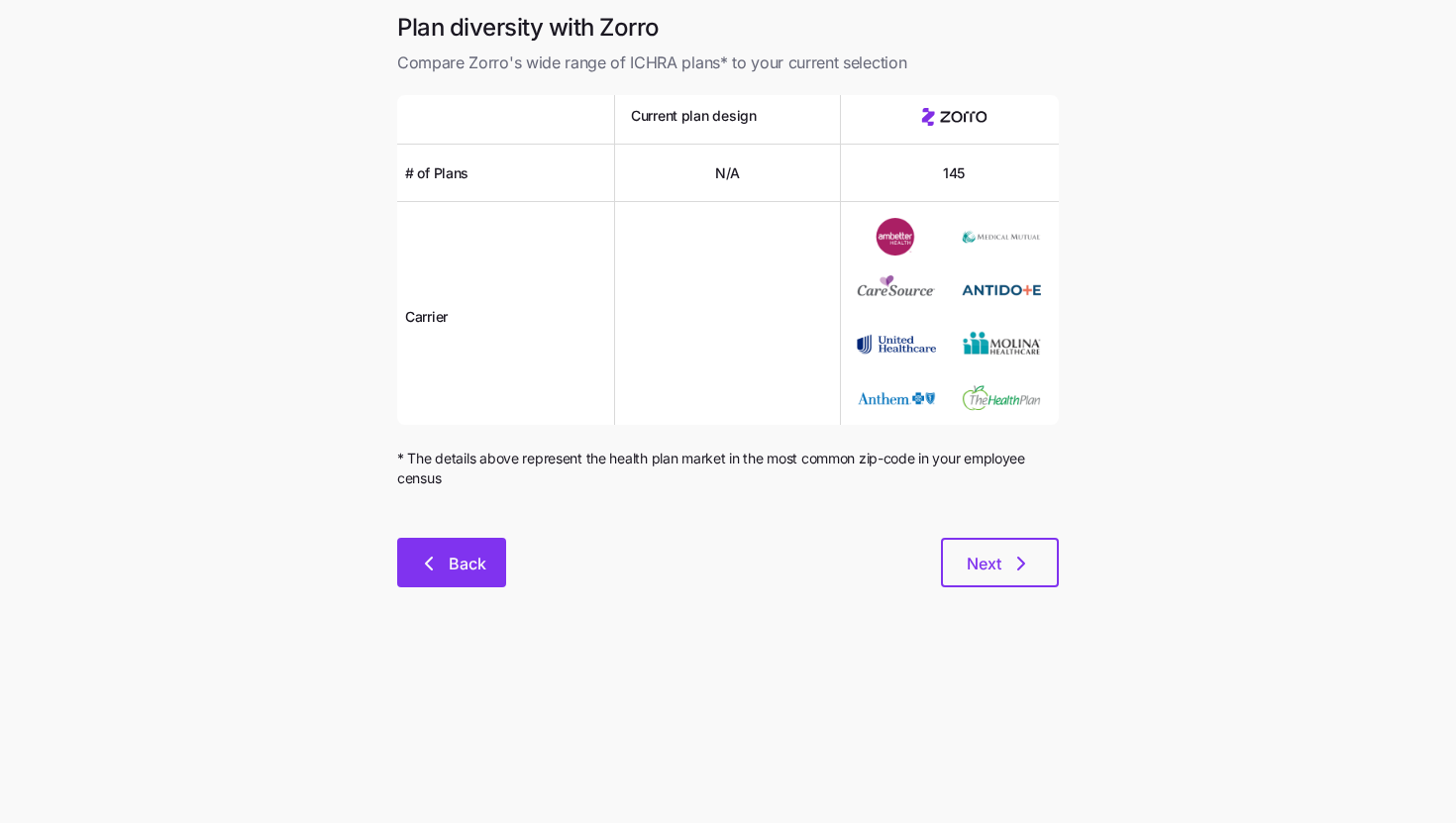 click on "Back" at bounding box center (468, 564) 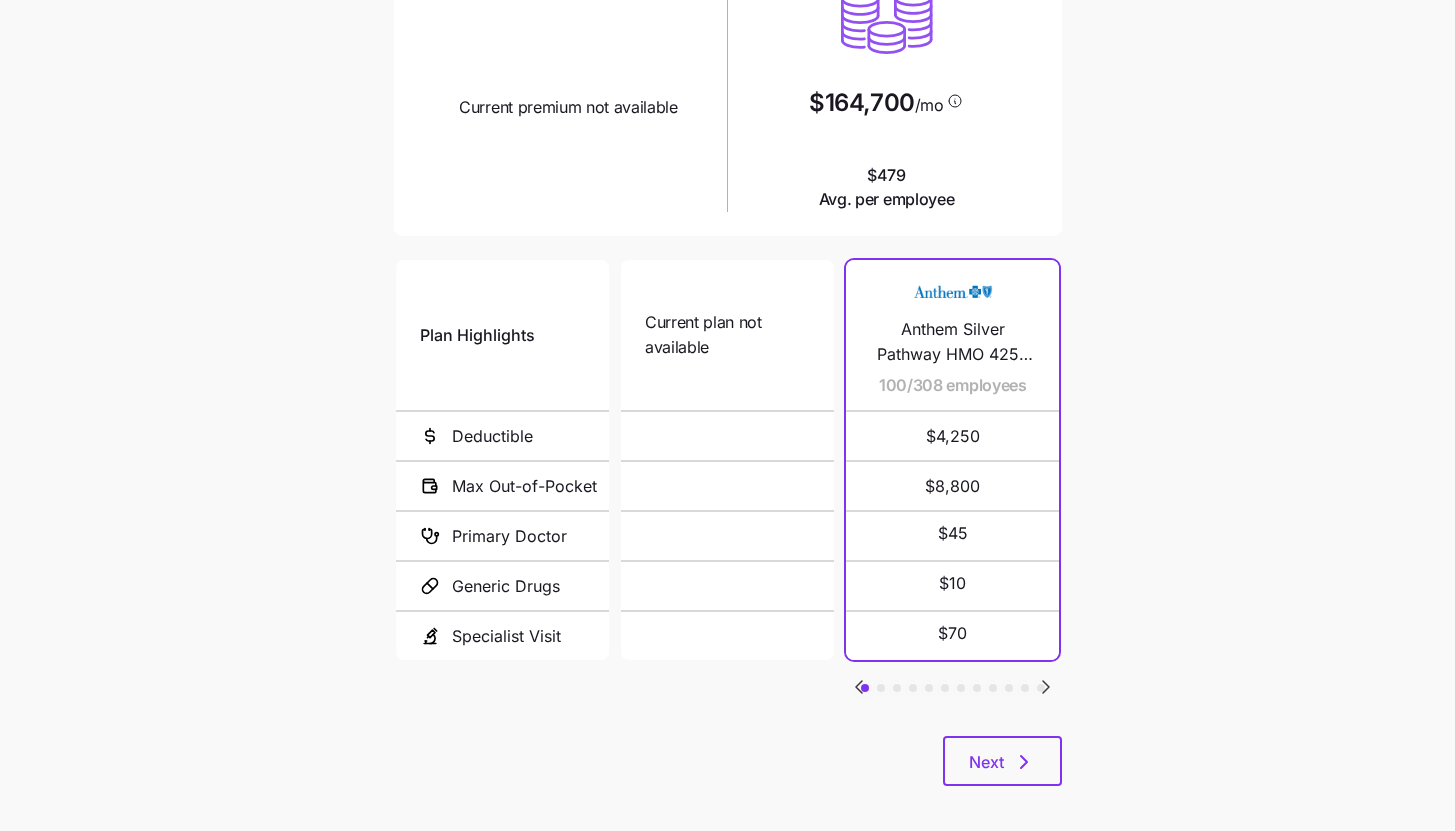 scroll, scrollTop: 259, scrollLeft: 0, axis: vertical 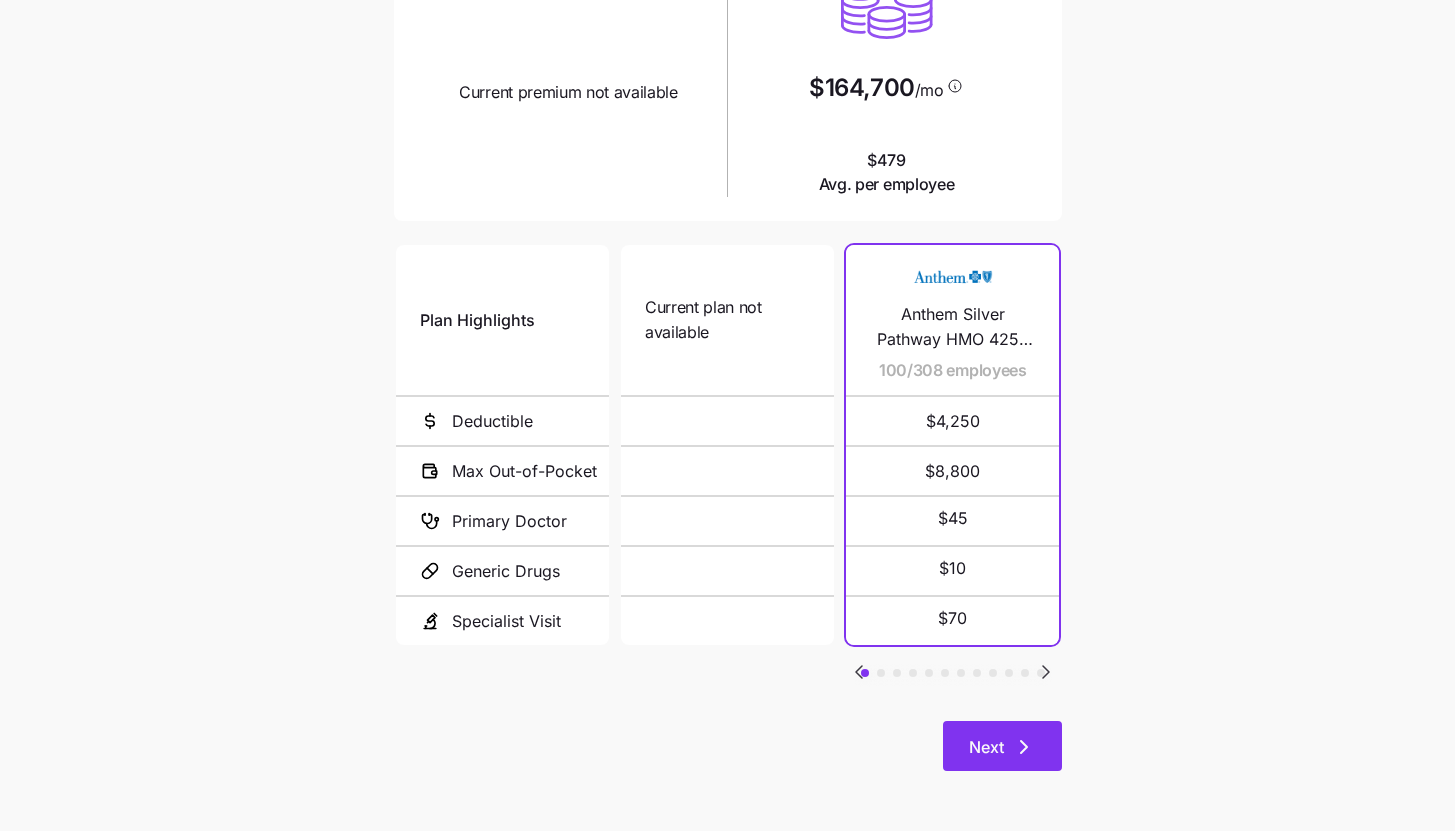 click on "Next" at bounding box center (1002, 746) 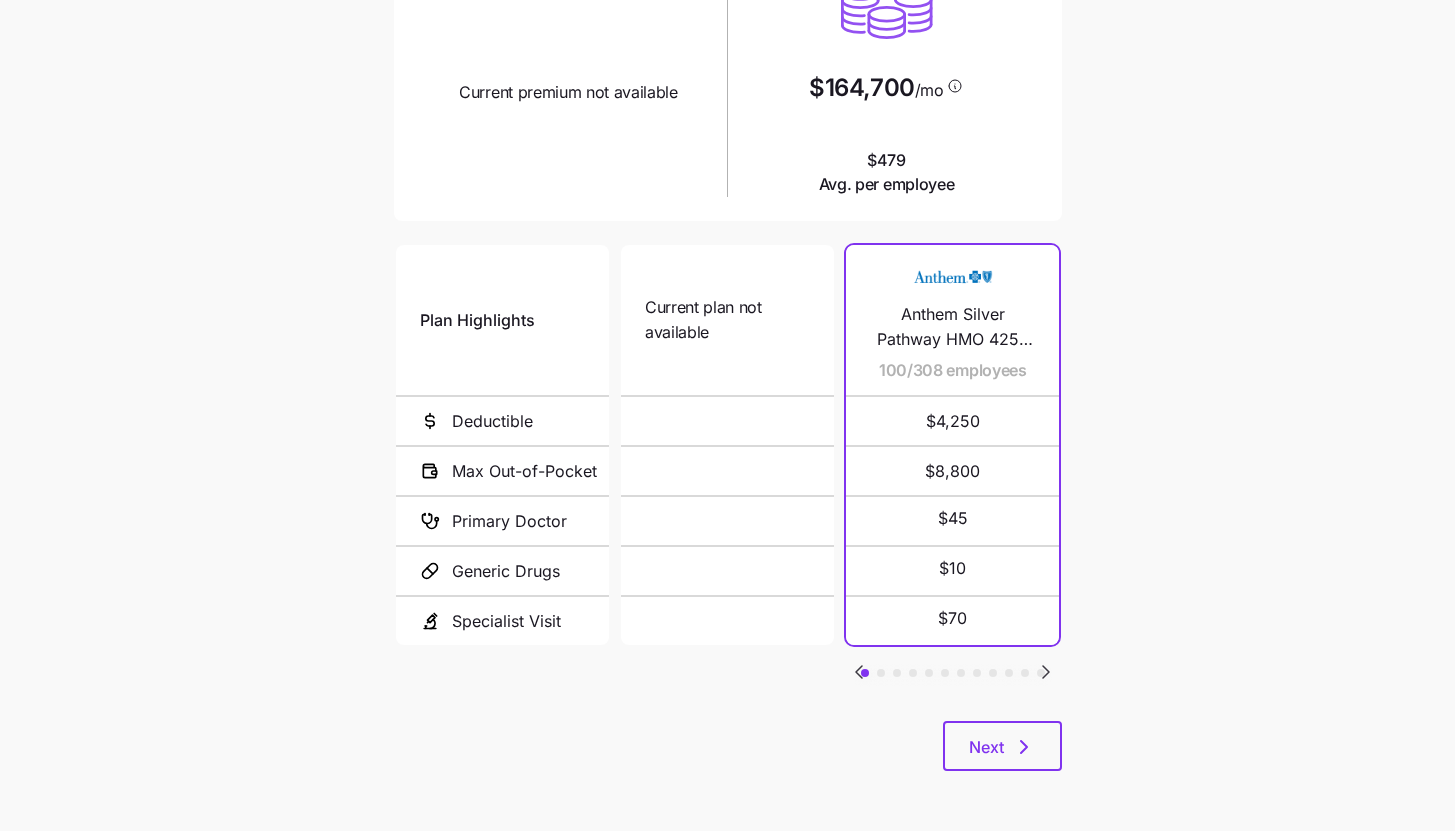 scroll, scrollTop: 0, scrollLeft: 0, axis: both 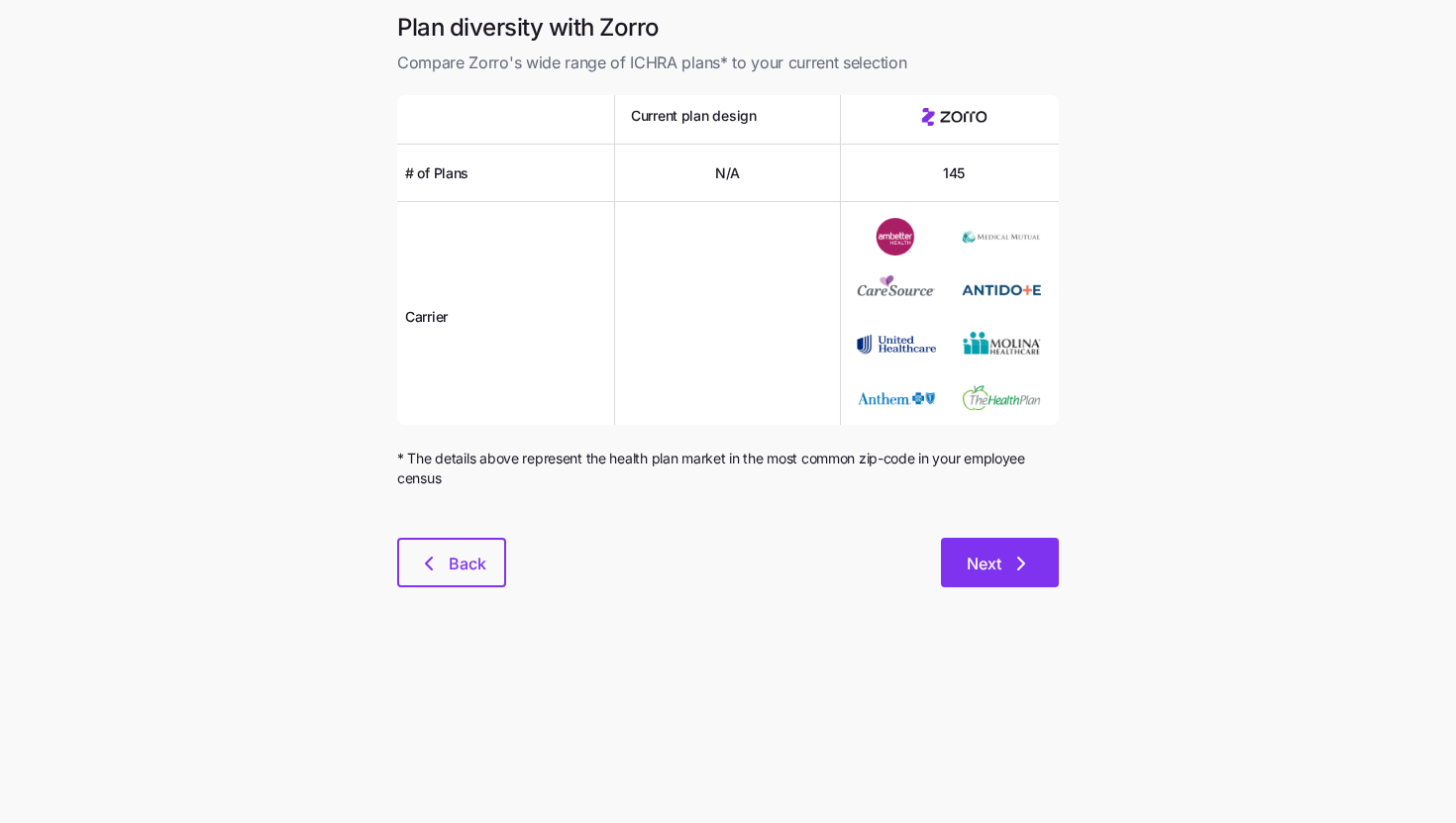 click on "Next" at bounding box center [999, 563] 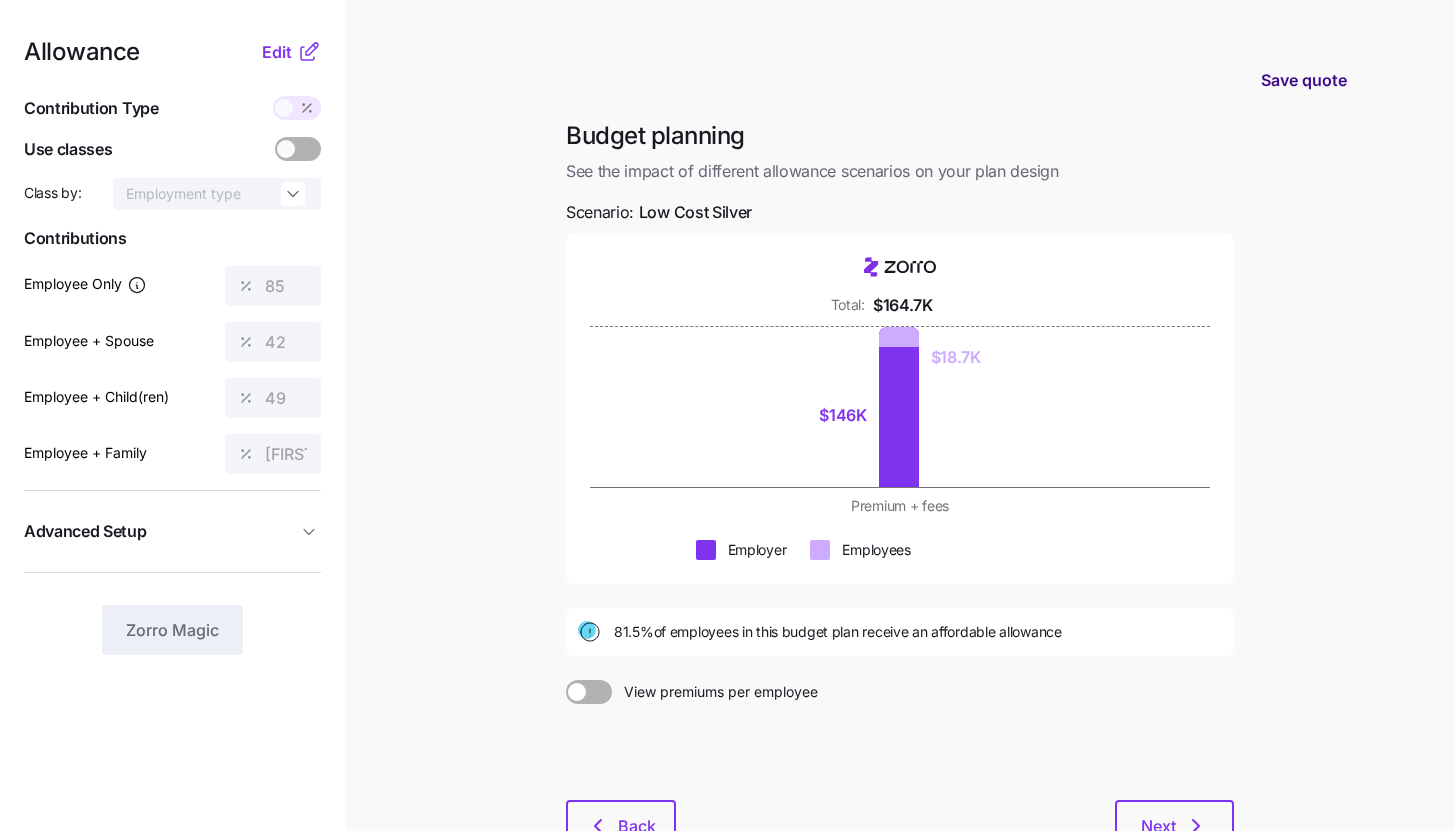 click on "Save quote" at bounding box center (1304, 80) 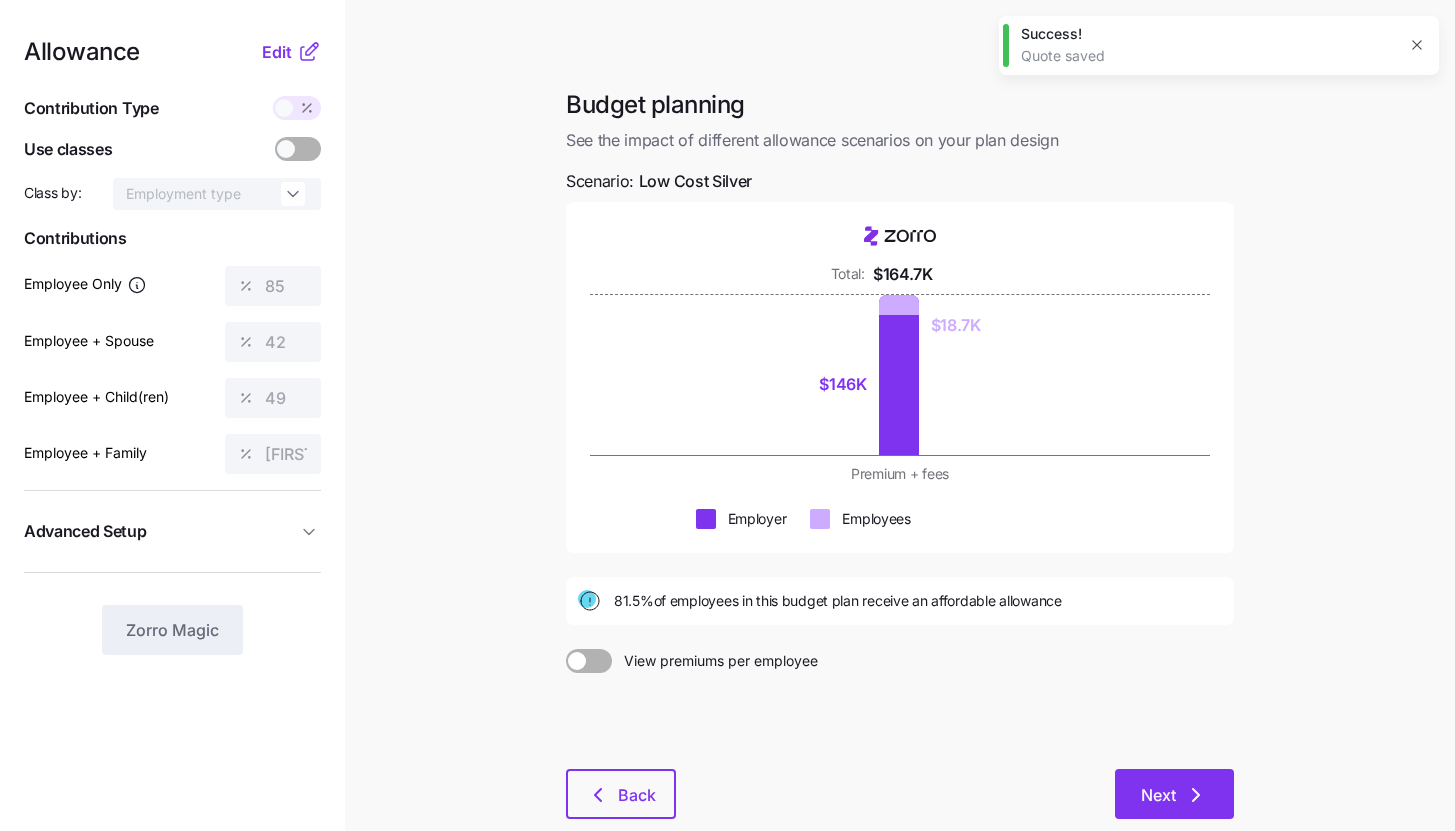 click on "Next" at bounding box center (1158, 795) 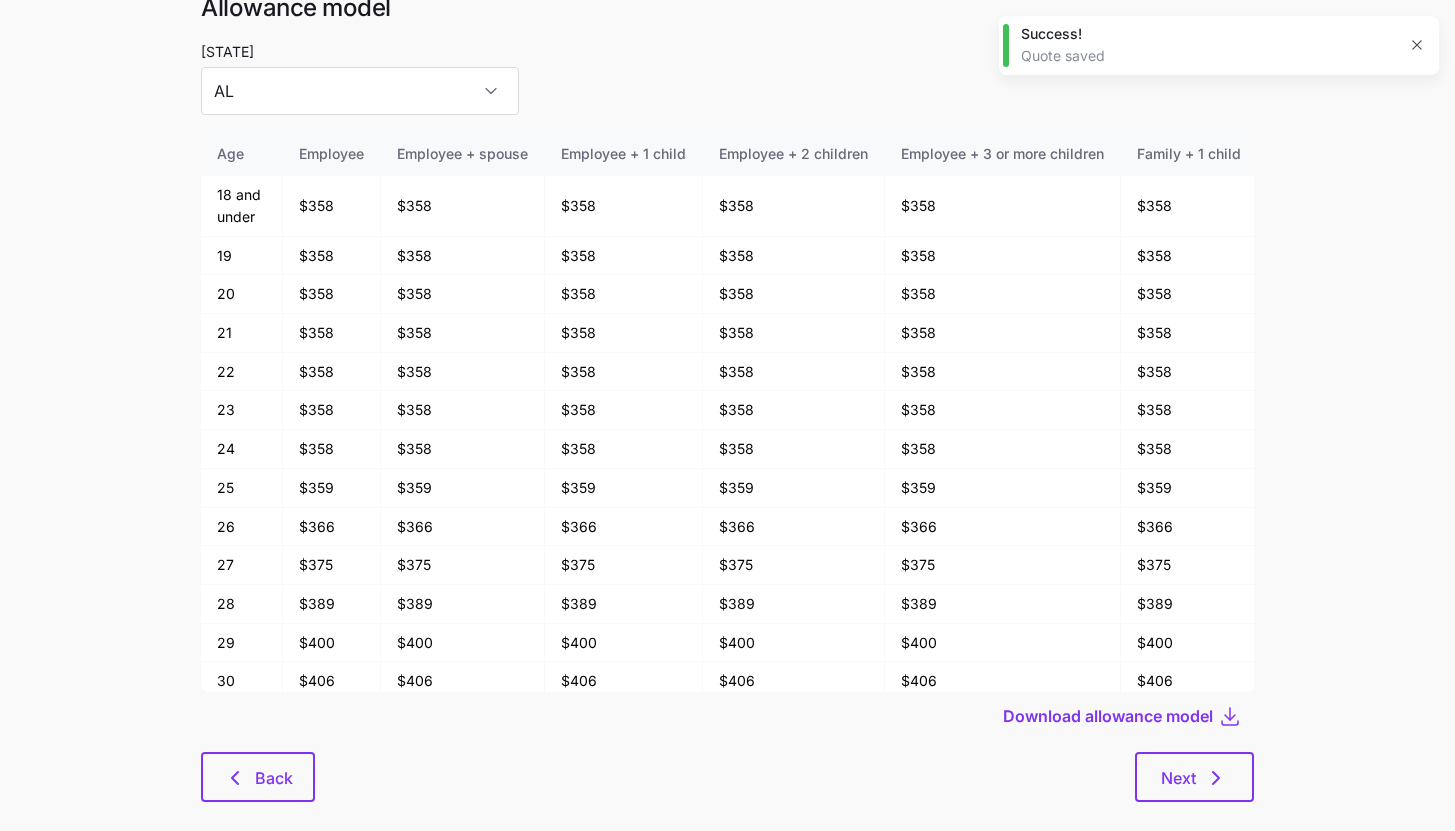 scroll, scrollTop: 104, scrollLeft: 0, axis: vertical 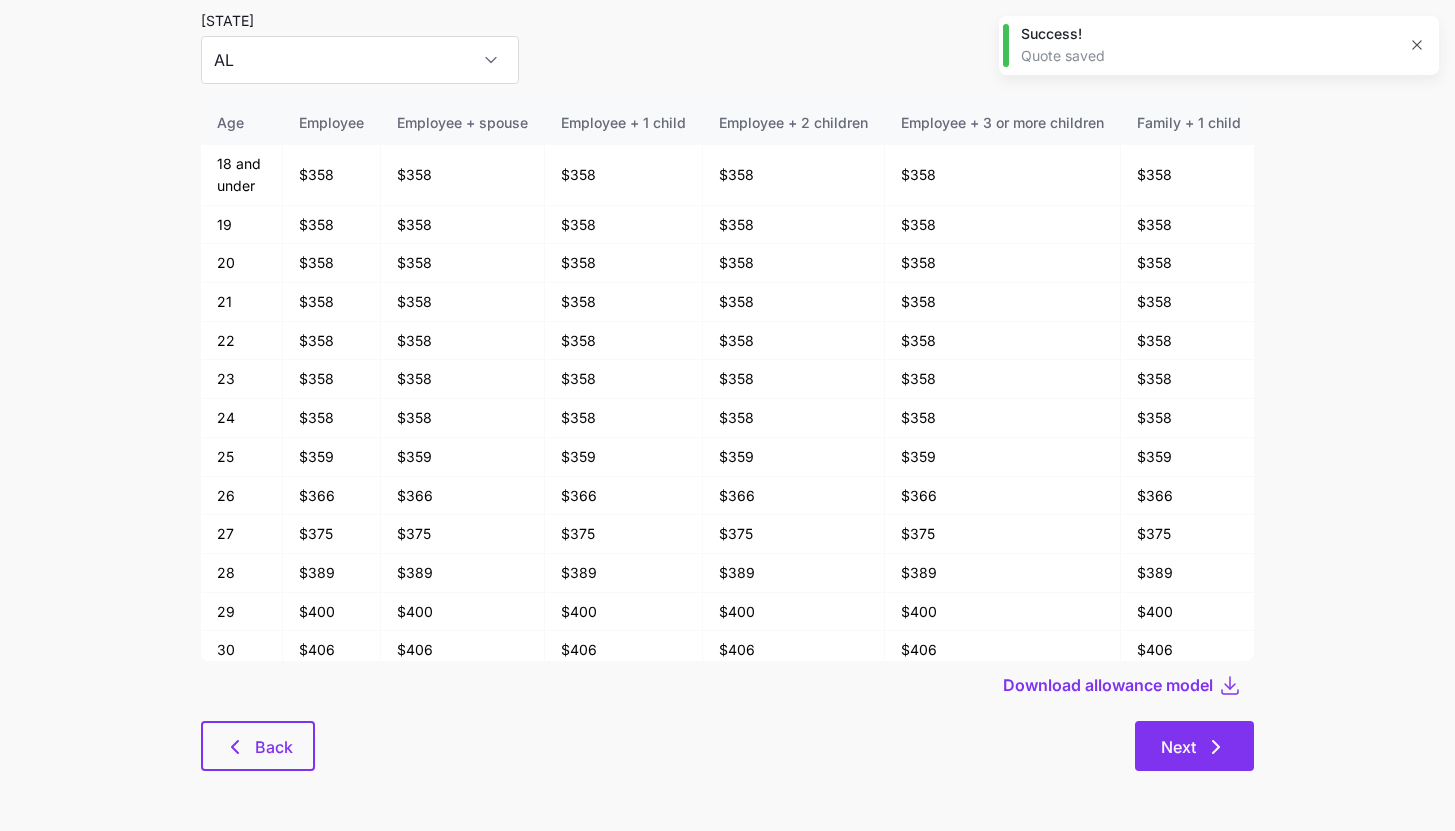 click on "Next" at bounding box center (1194, 746) 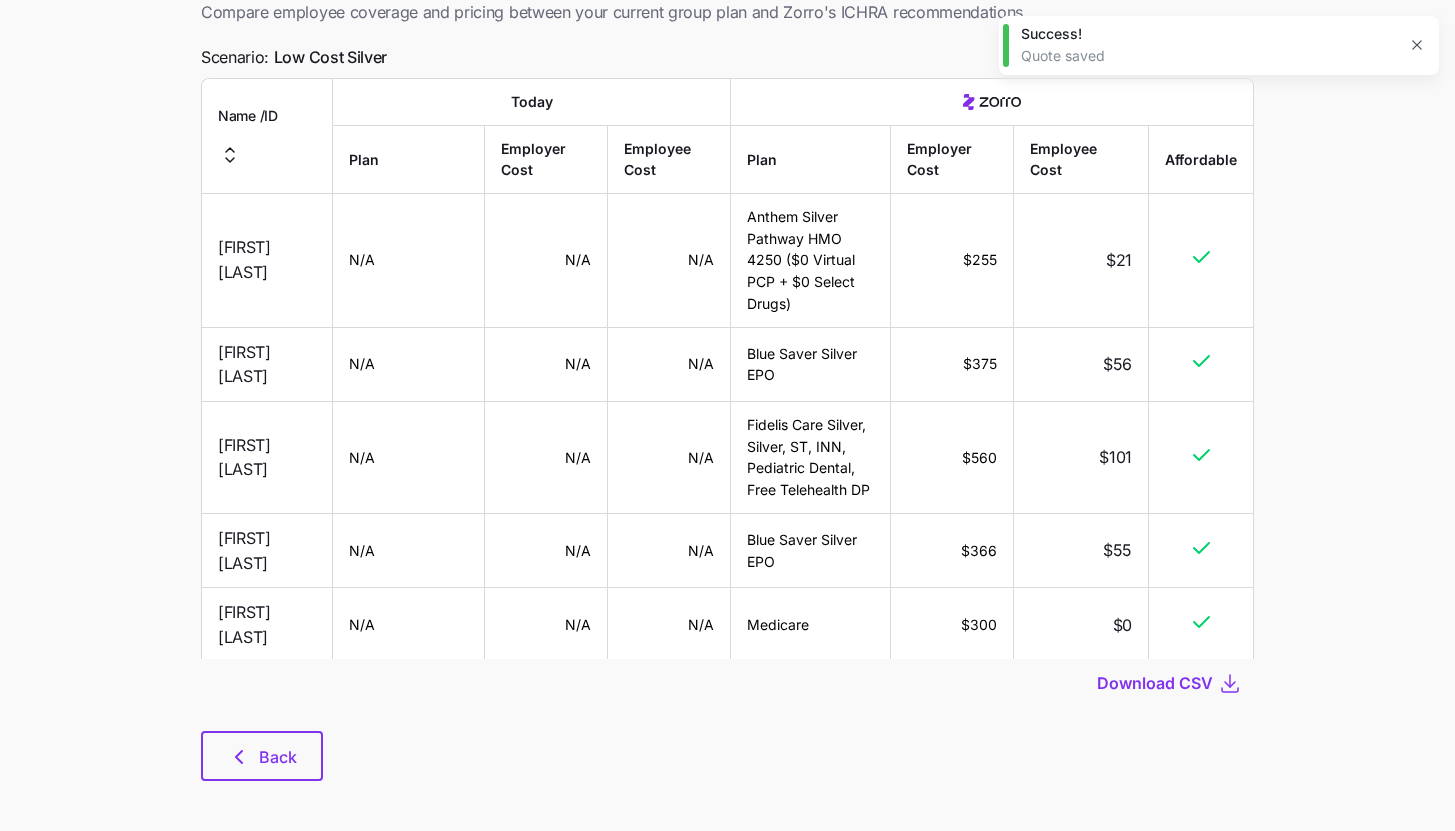 scroll, scrollTop: 0, scrollLeft: 0, axis: both 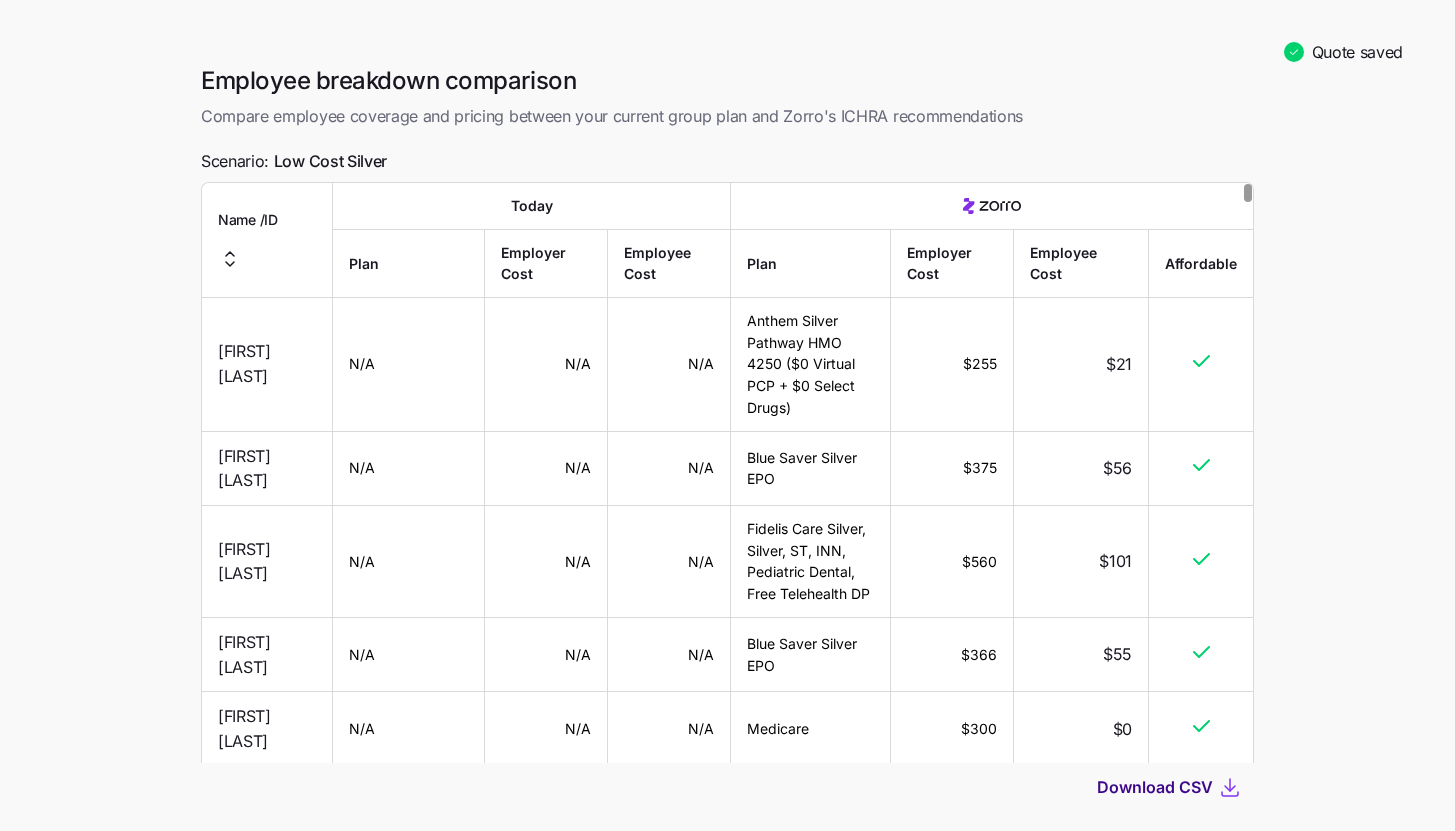 click on "Download CSV" at bounding box center [1155, 787] 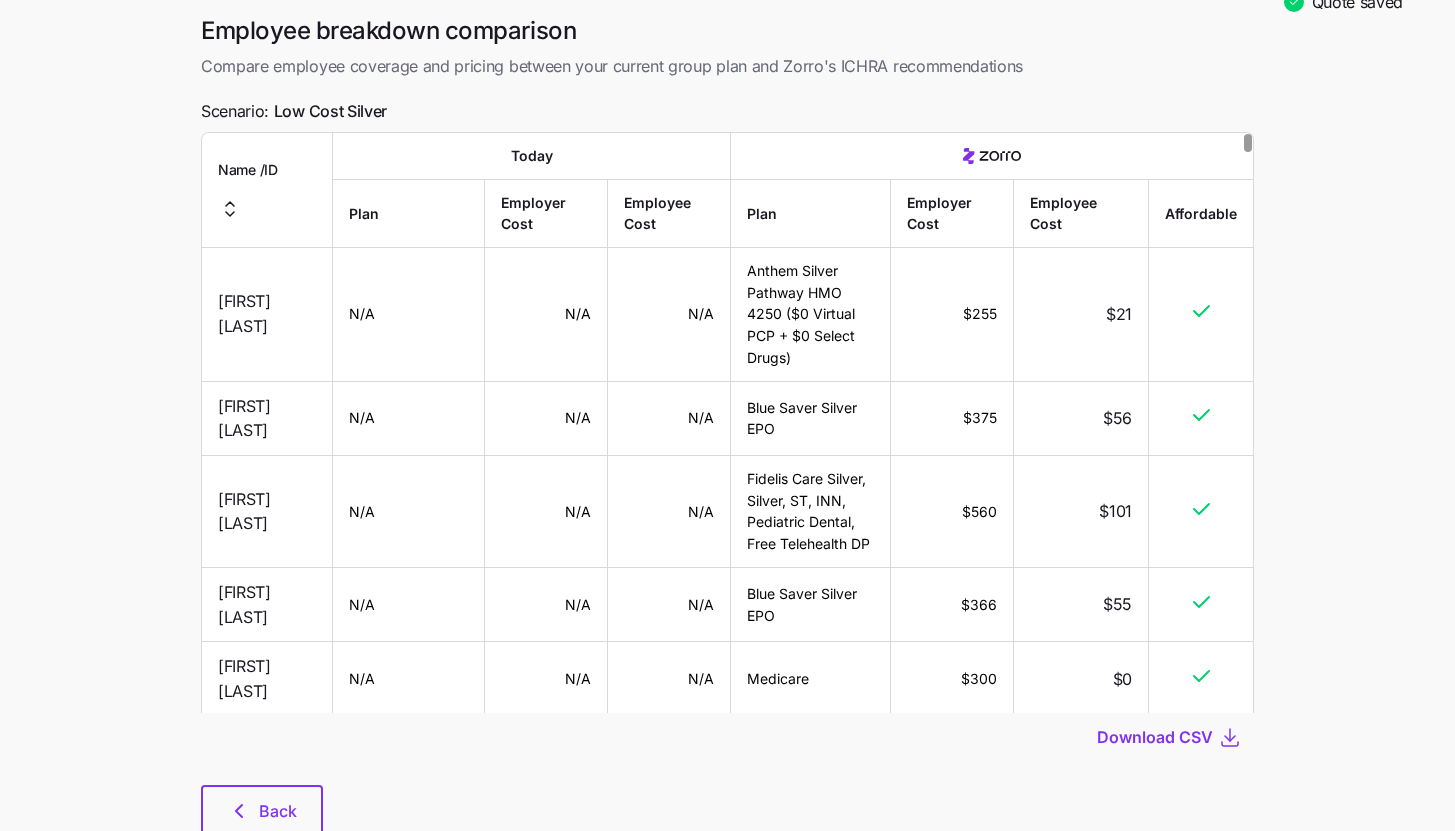 scroll, scrollTop: 114, scrollLeft: 0, axis: vertical 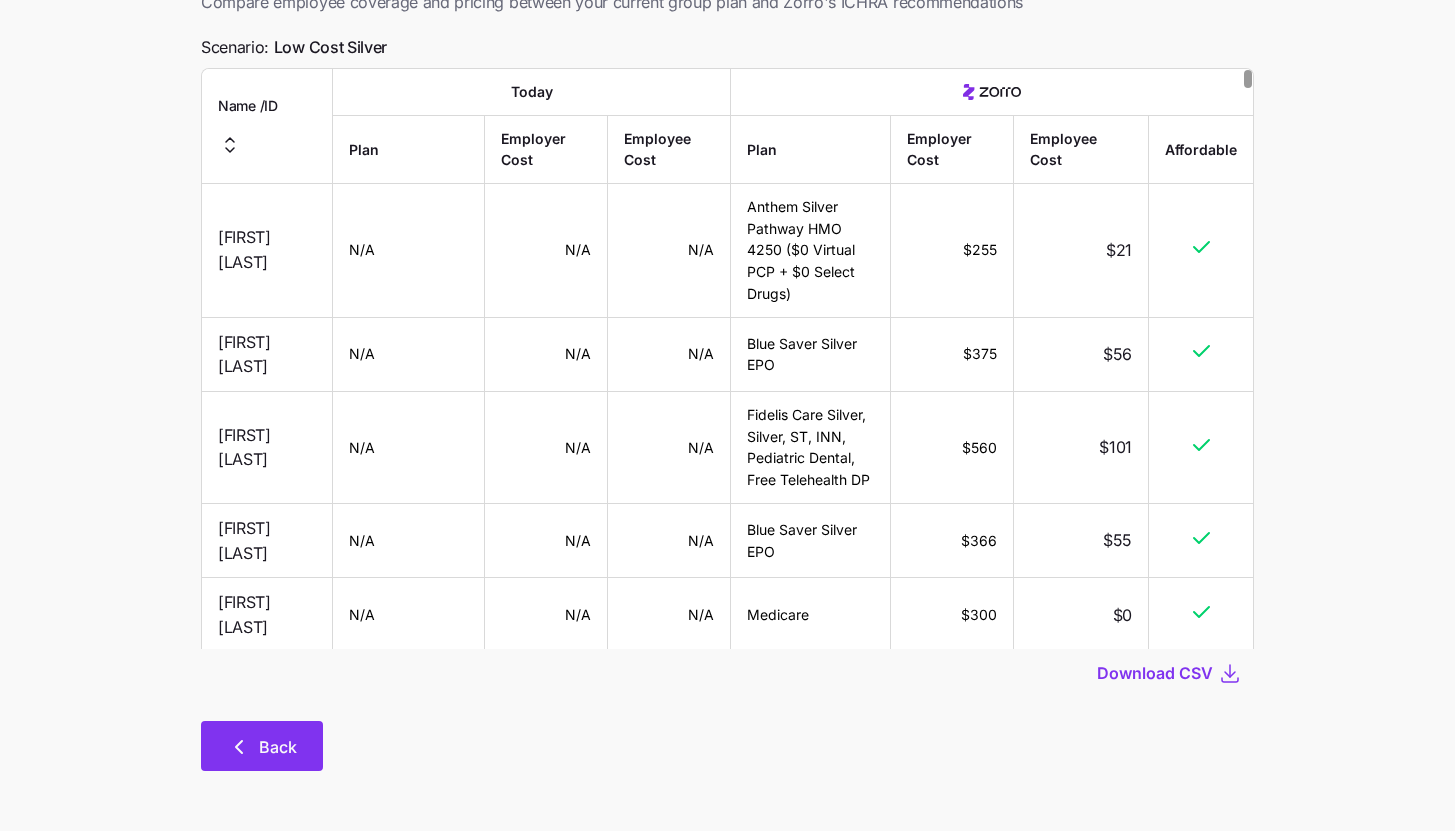 click on "Back" at bounding box center [262, 746] 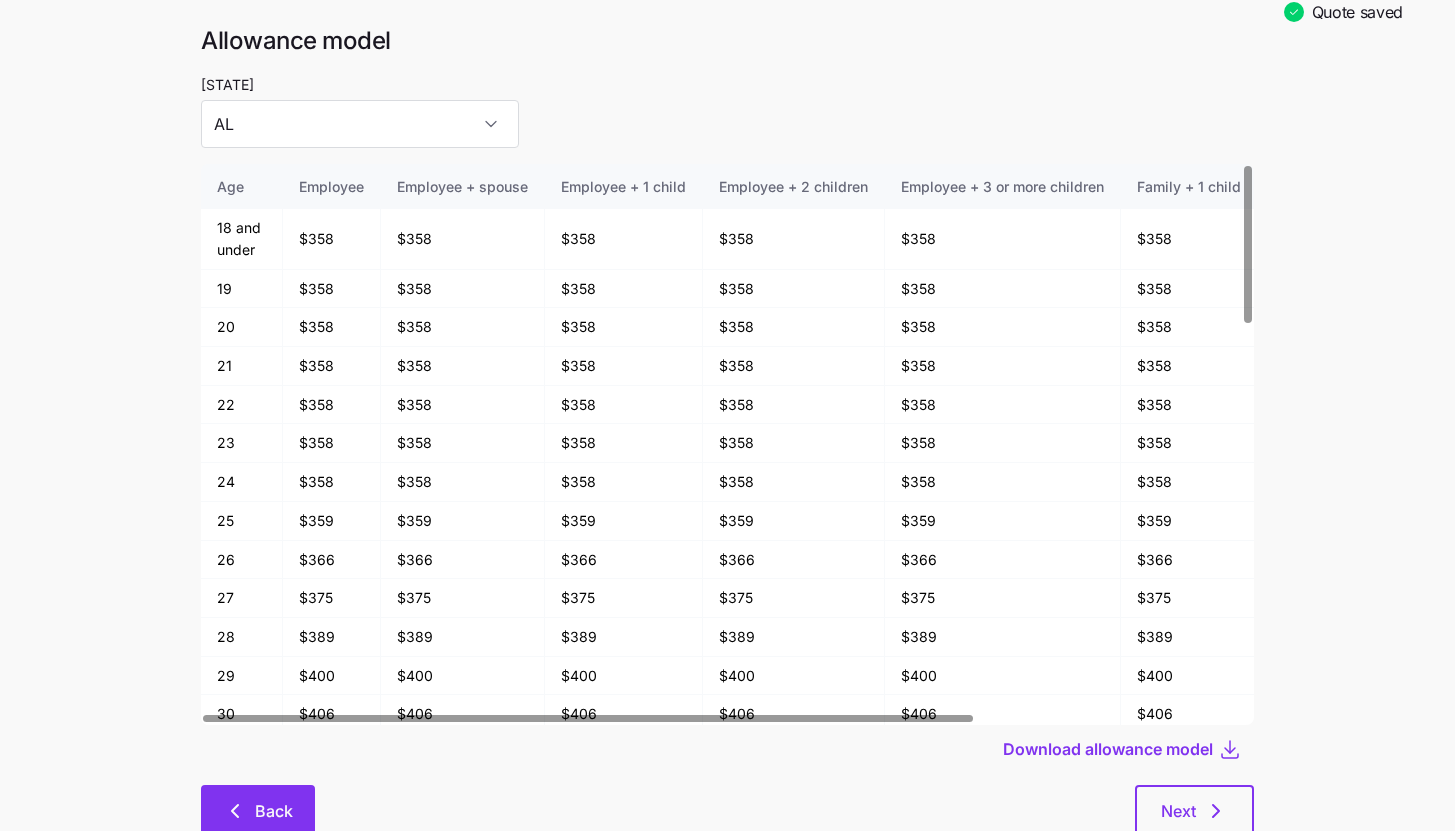 scroll, scrollTop: 104, scrollLeft: 0, axis: vertical 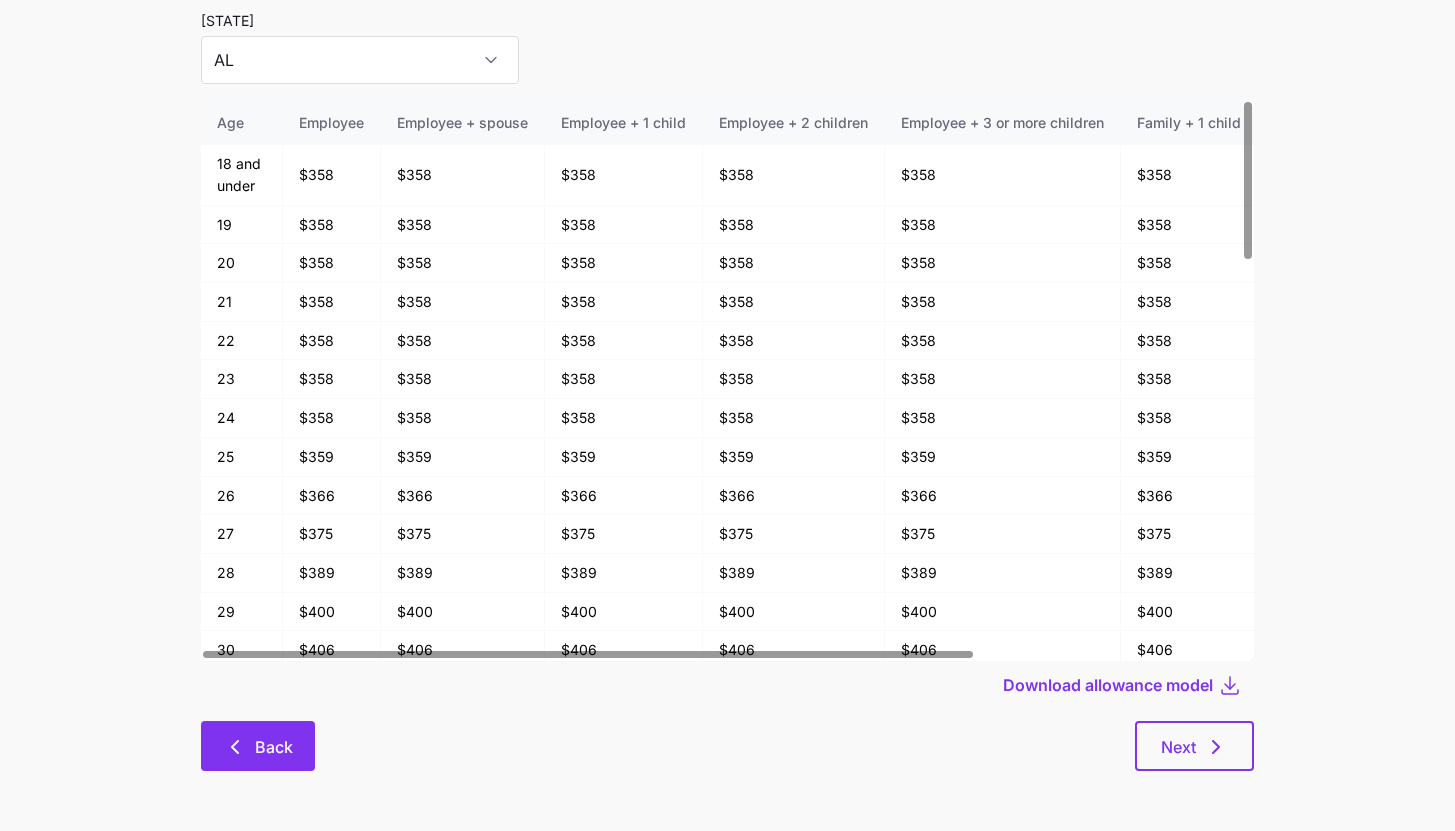 click on "Back" at bounding box center [258, 746] 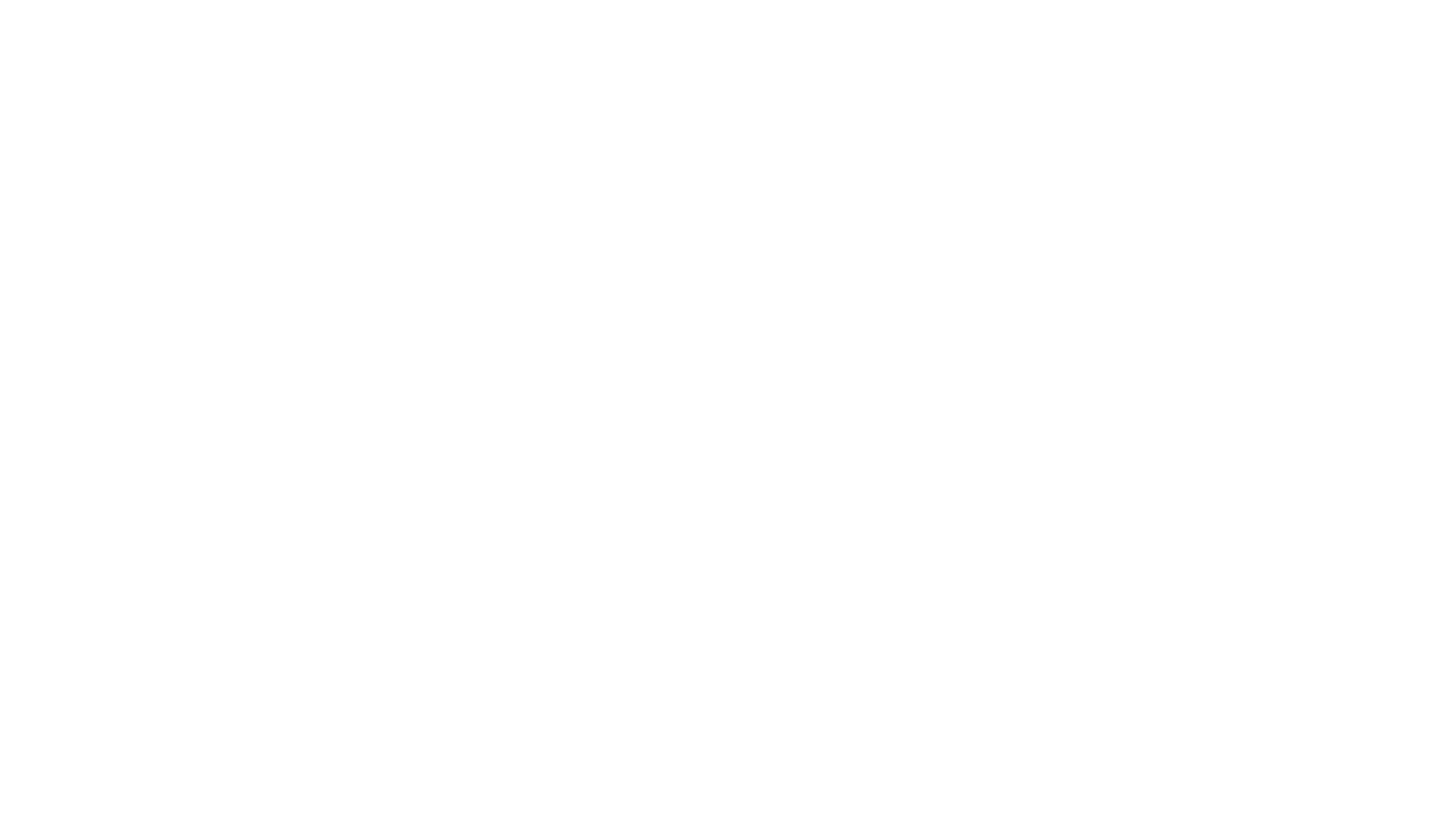 scroll, scrollTop: 0, scrollLeft: 0, axis: both 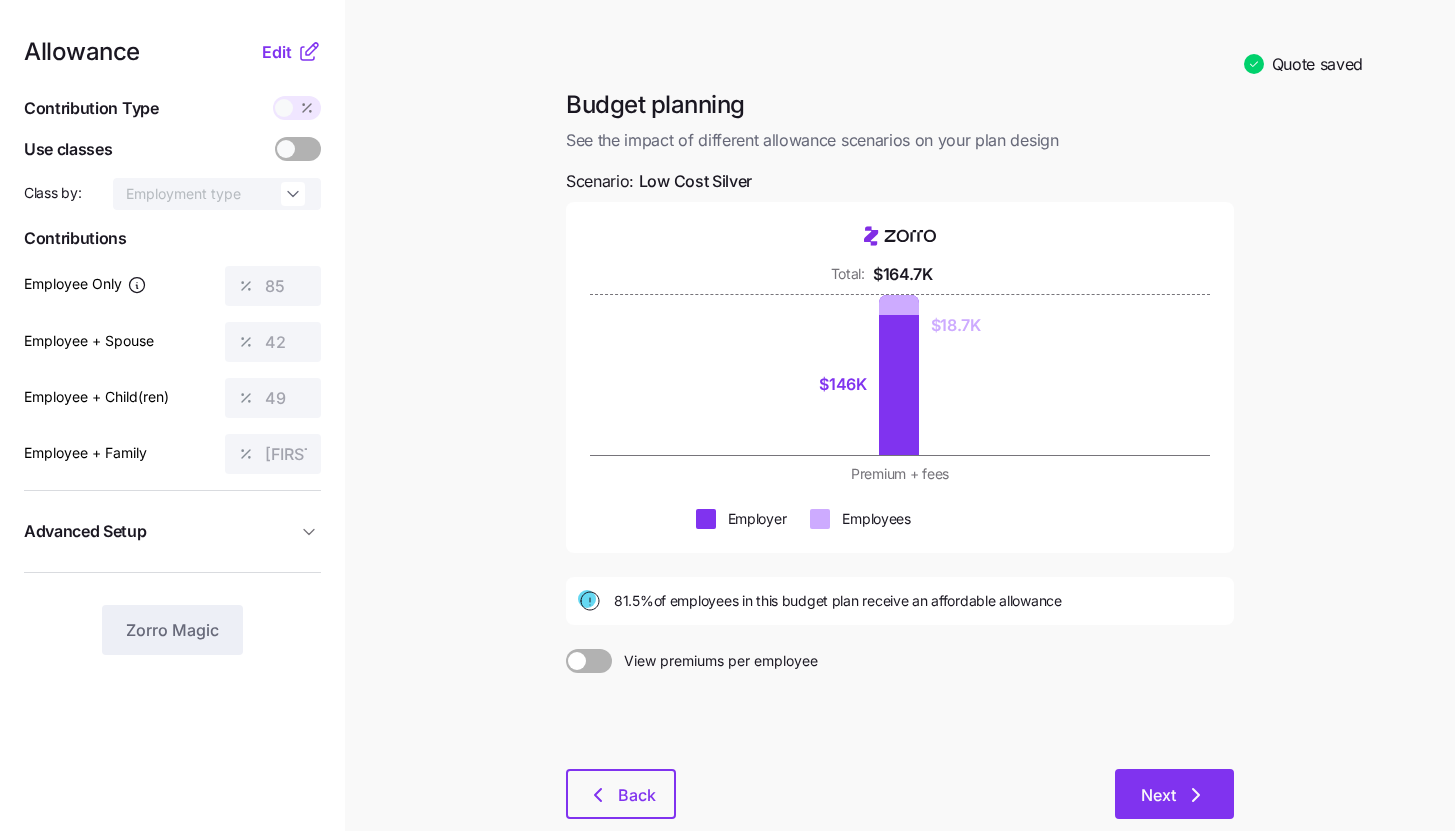 click on "Next" at bounding box center [1158, 795] 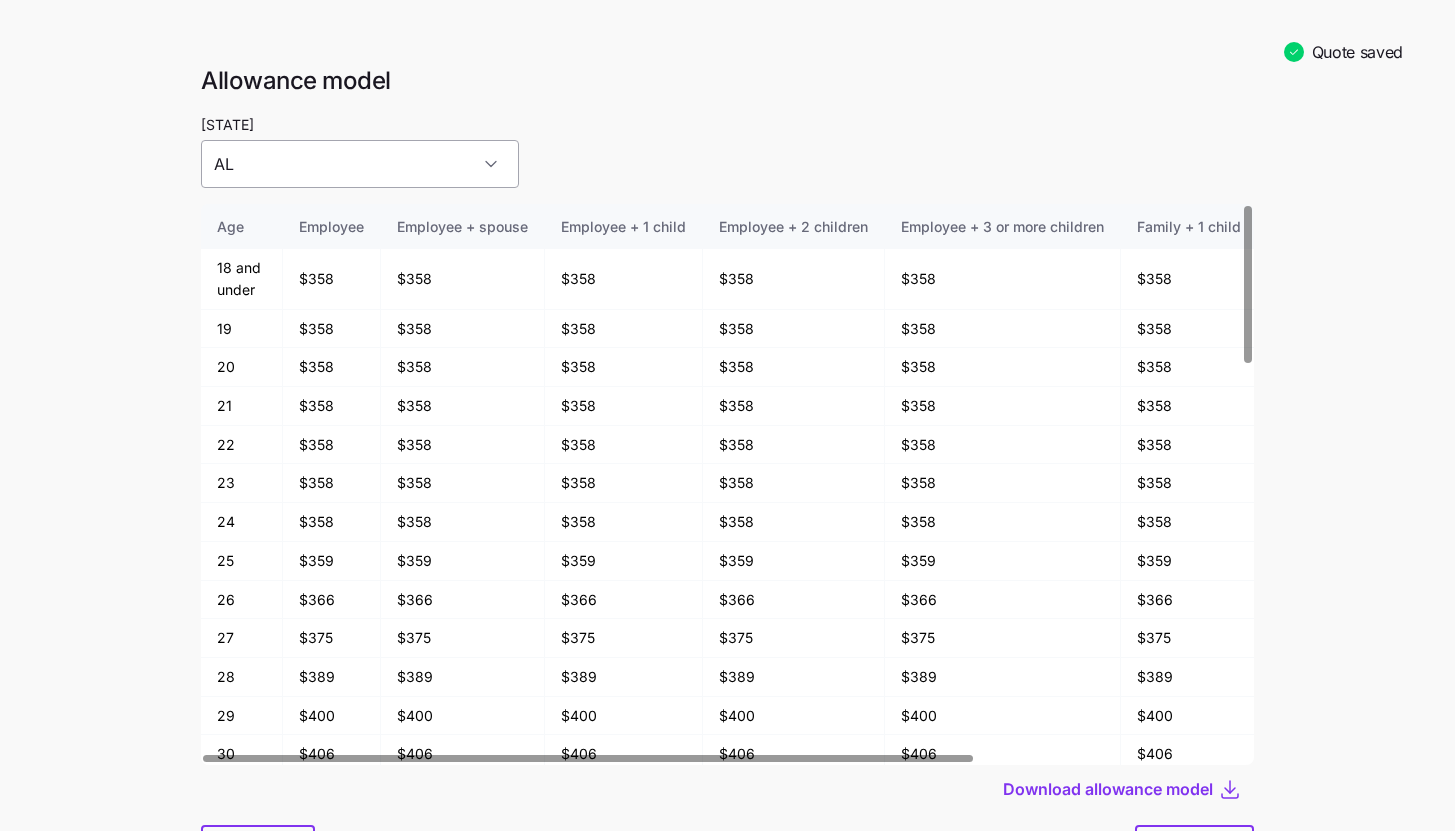click on "AL" at bounding box center (360, 164) 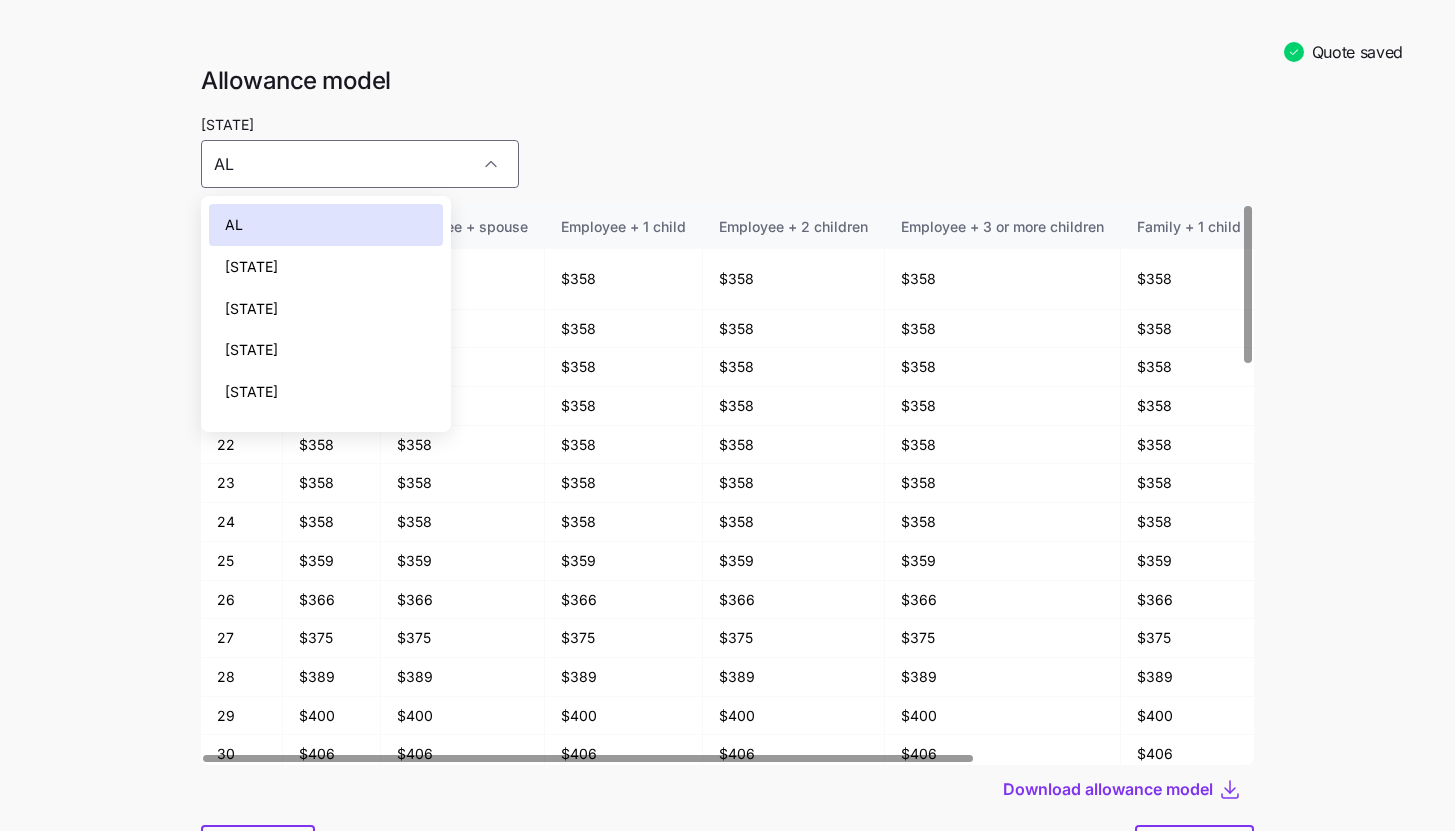 scroll, scrollTop: 280, scrollLeft: 0, axis: vertical 